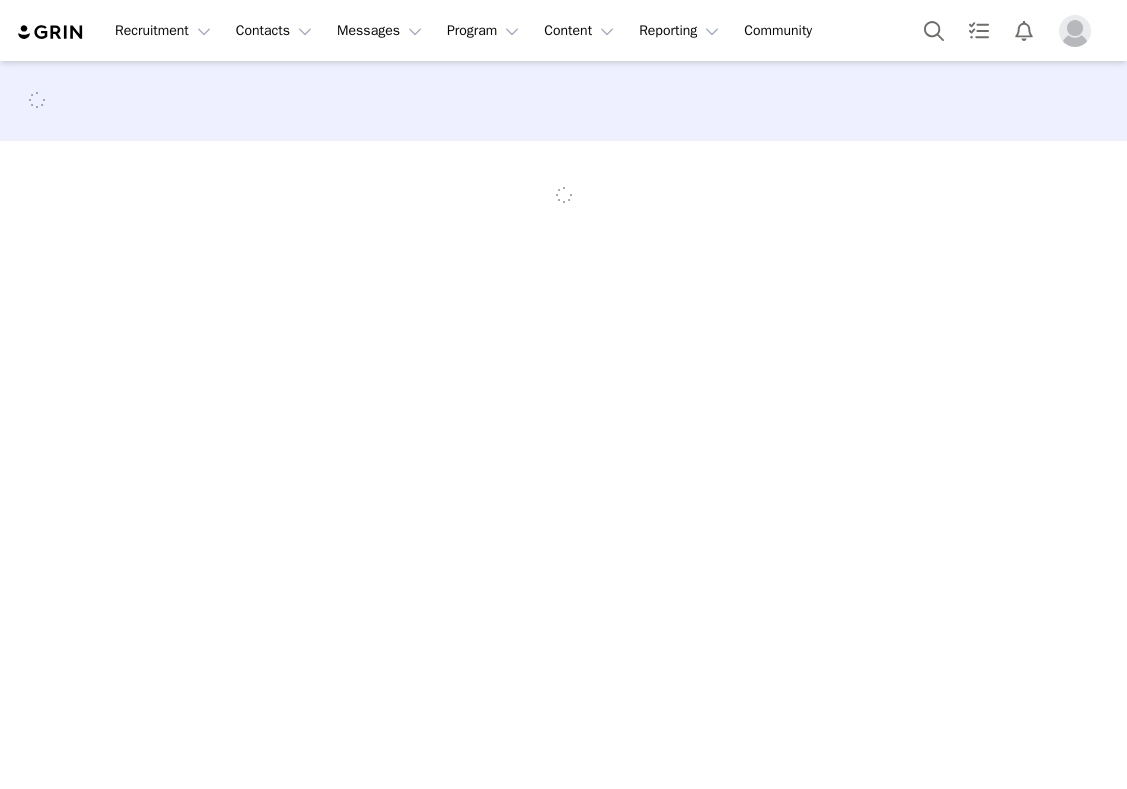 scroll, scrollTop: 0, scrollLeft: 0, axis: both 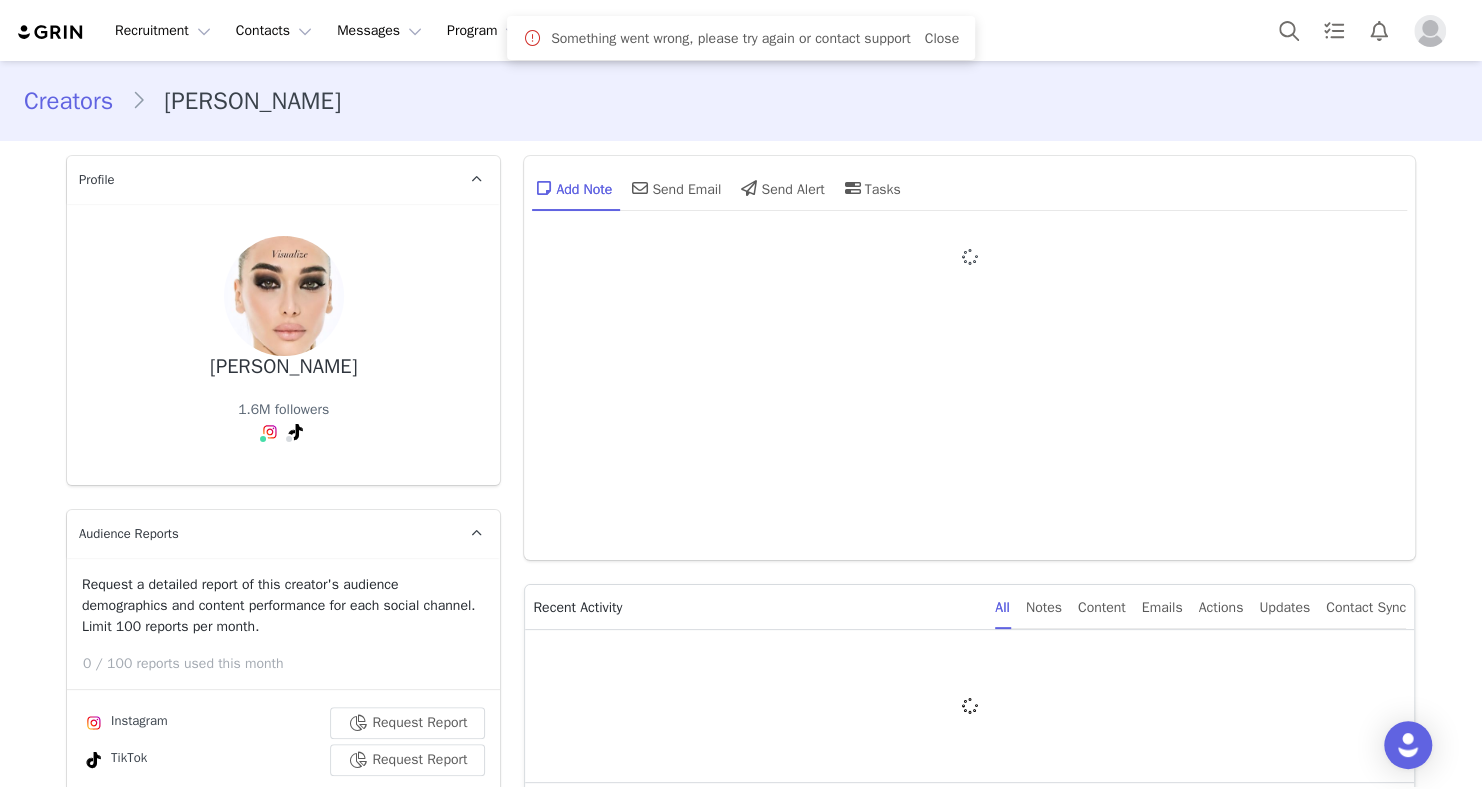 type on "+39 ([GEOGRAPHIC_DATA])" 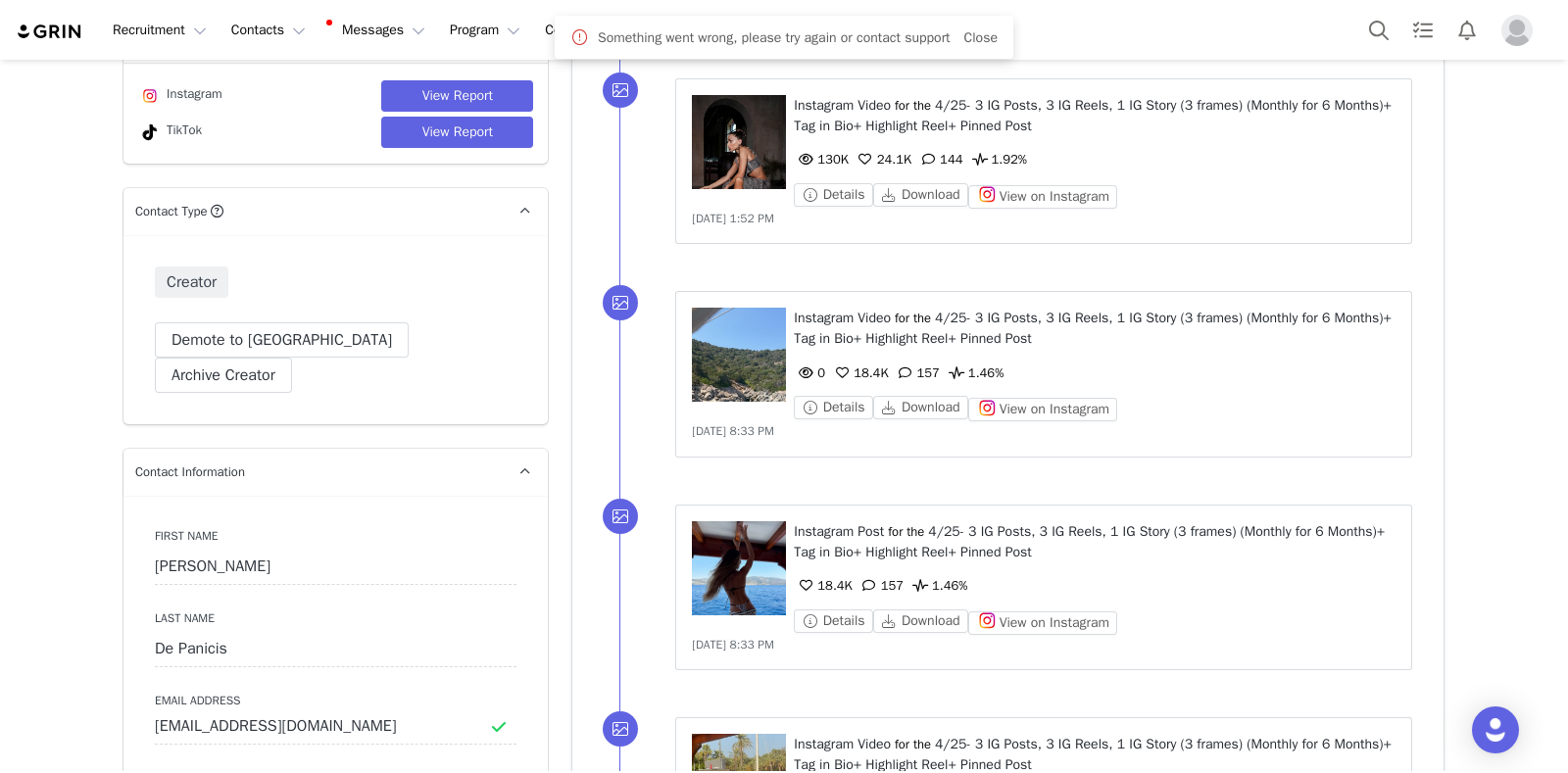 scroll, scrollTop: 244, scrollLeft: 0, axis: vertical 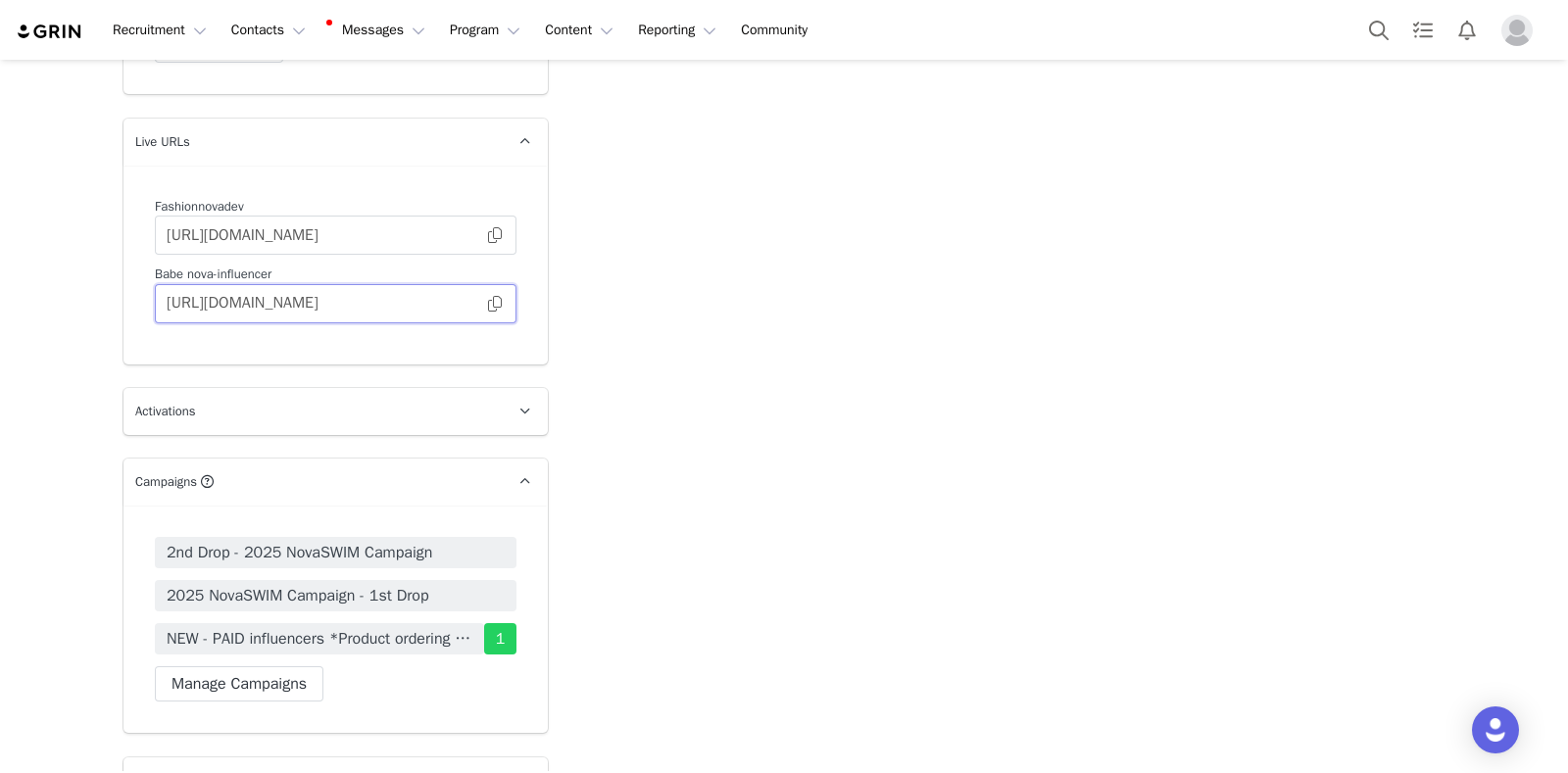 click on "https://babe.nova-influencer.com/a3f46f63-064d-47a1-86cf-11748e191bc5" at bounding box center [335, 304] 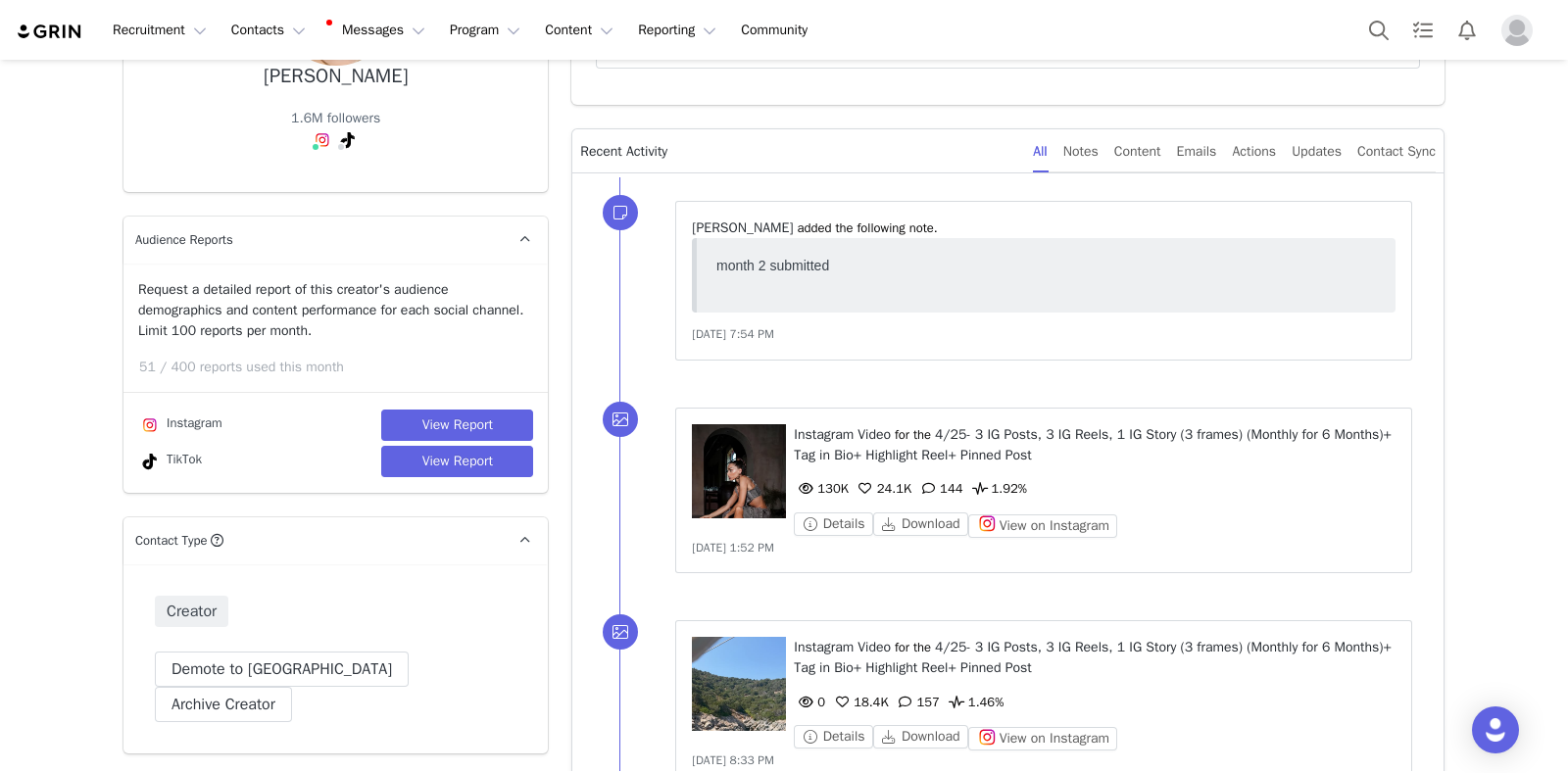 scroll, scrollTop: 0, scrollLeft: 0, axis: both 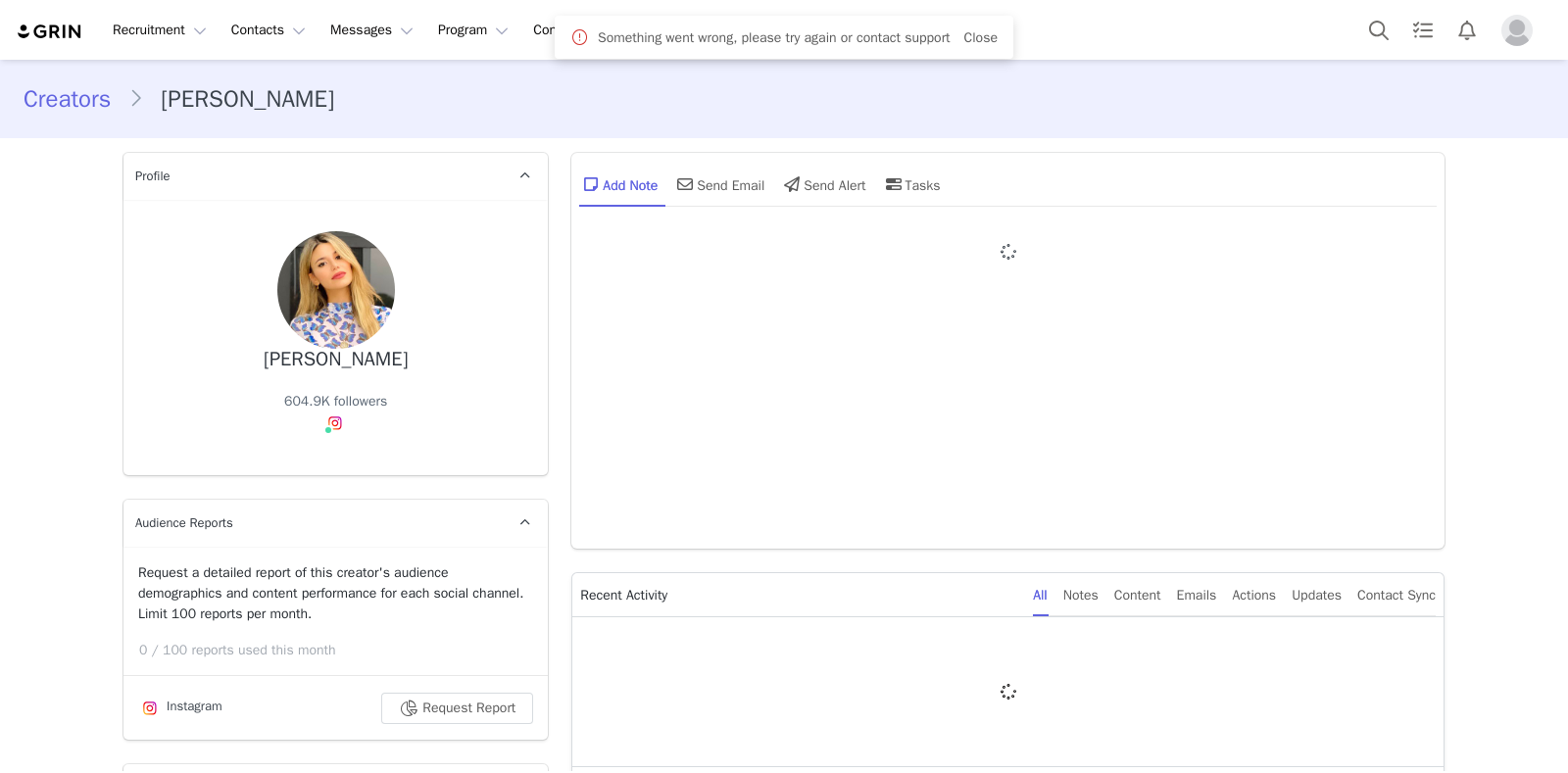 type on "+1 ([GEOGRAPHIC_DATA])" 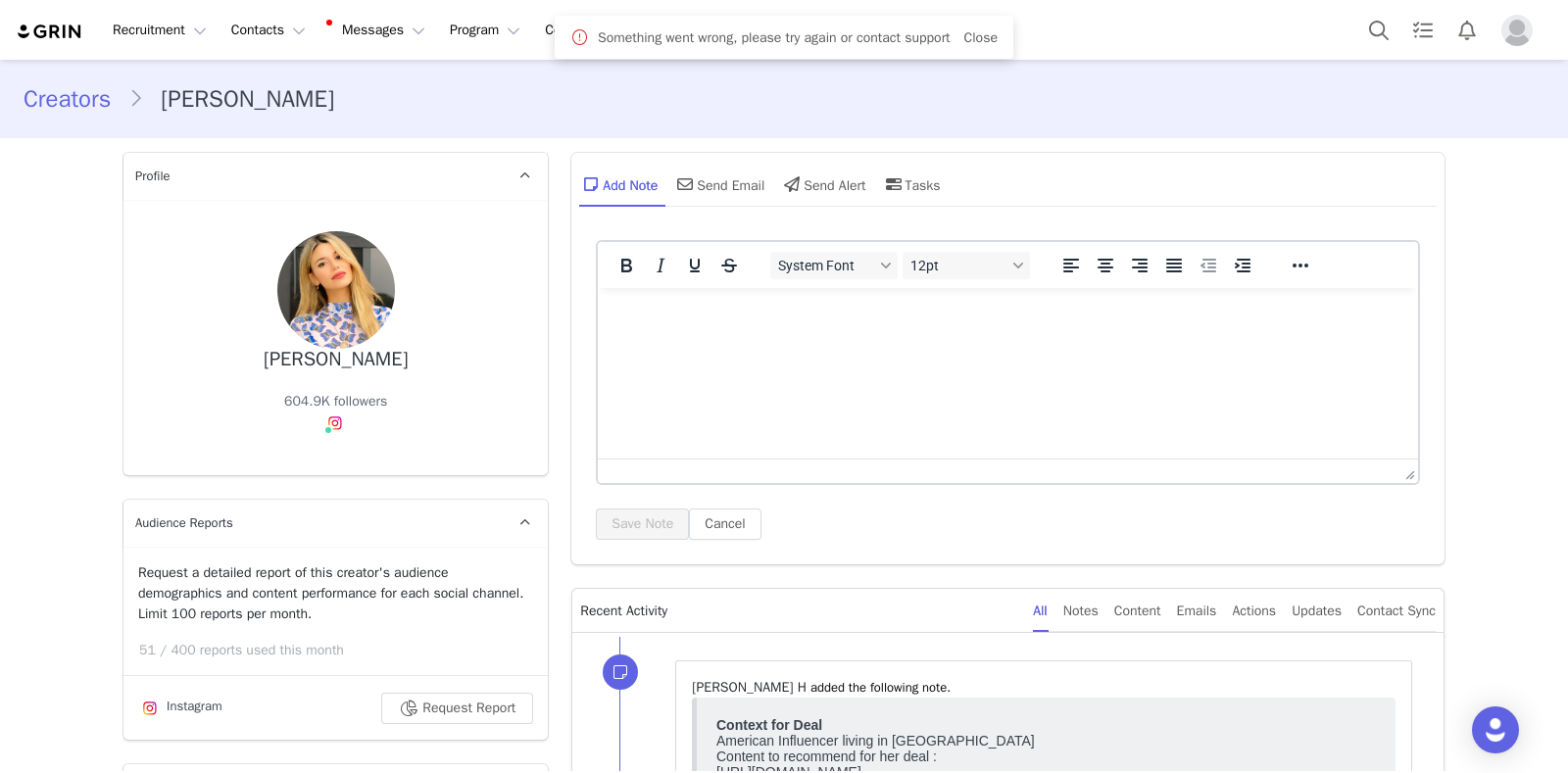 scroll, scrollTop: 0, scrollLeft: 0, axis: both 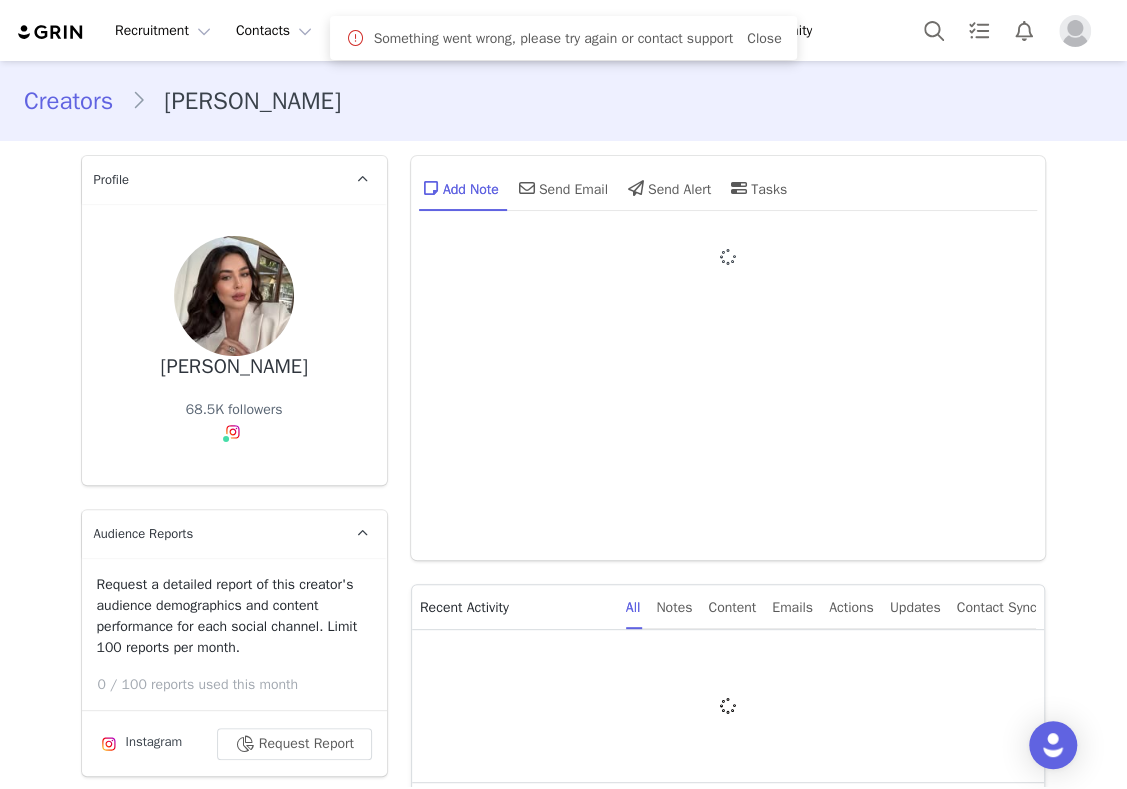 type on "+33 ([GEOGRAPHIC_DATA])" 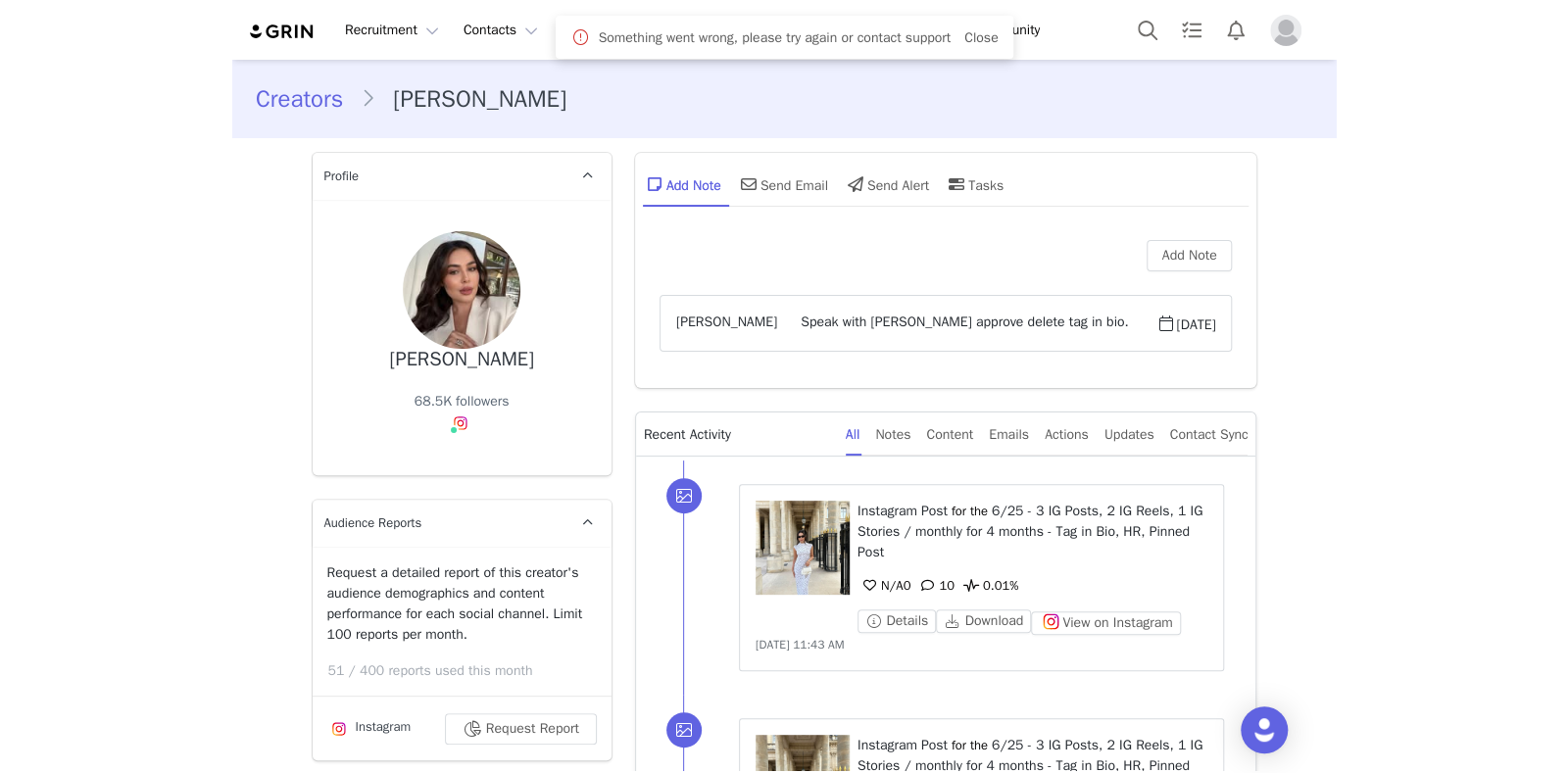 scroll, scrollTop: 0, scrollLeft: 0, axis: both 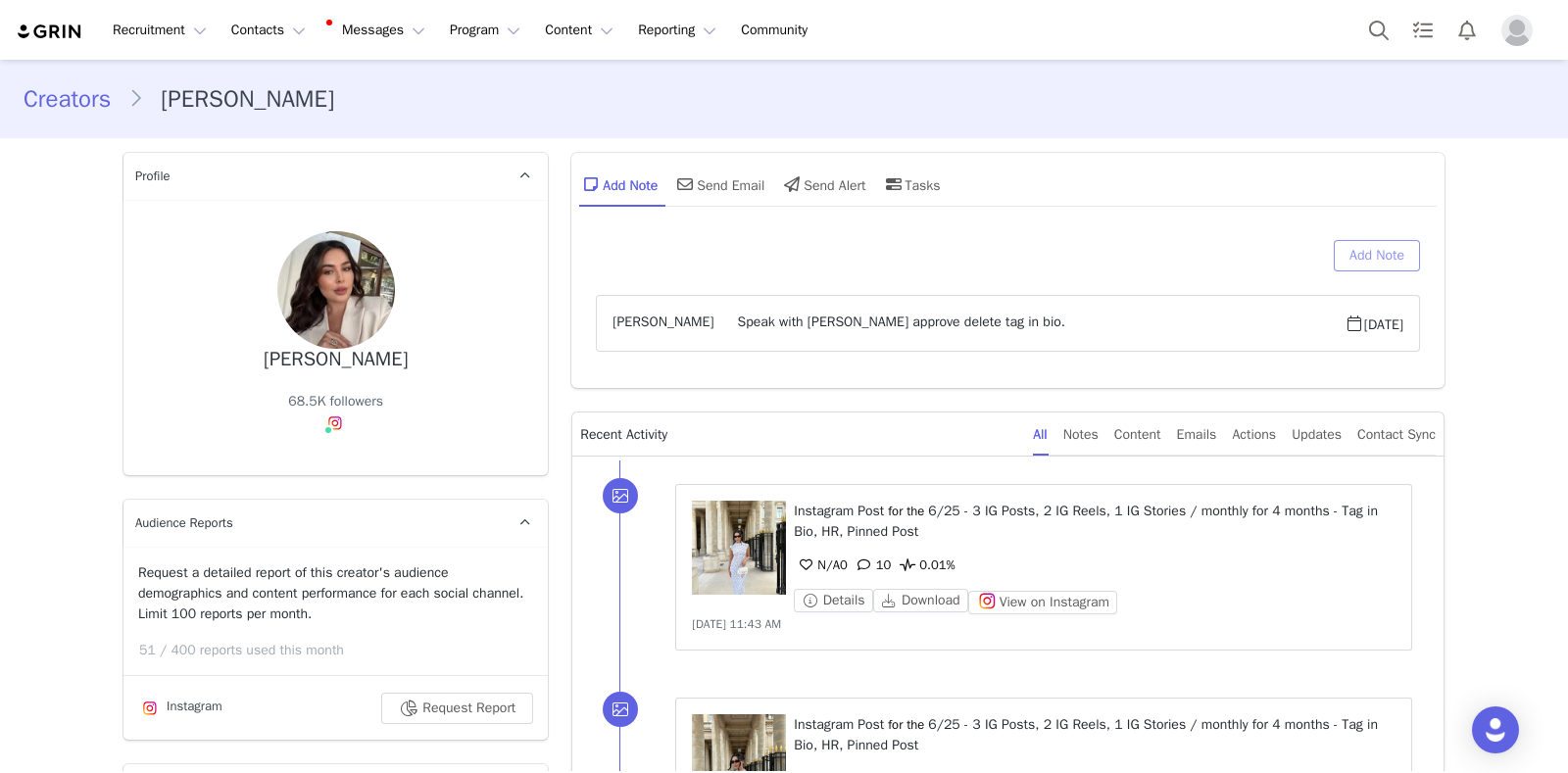 click on "Add Note" at bounding box center [1377, 256] 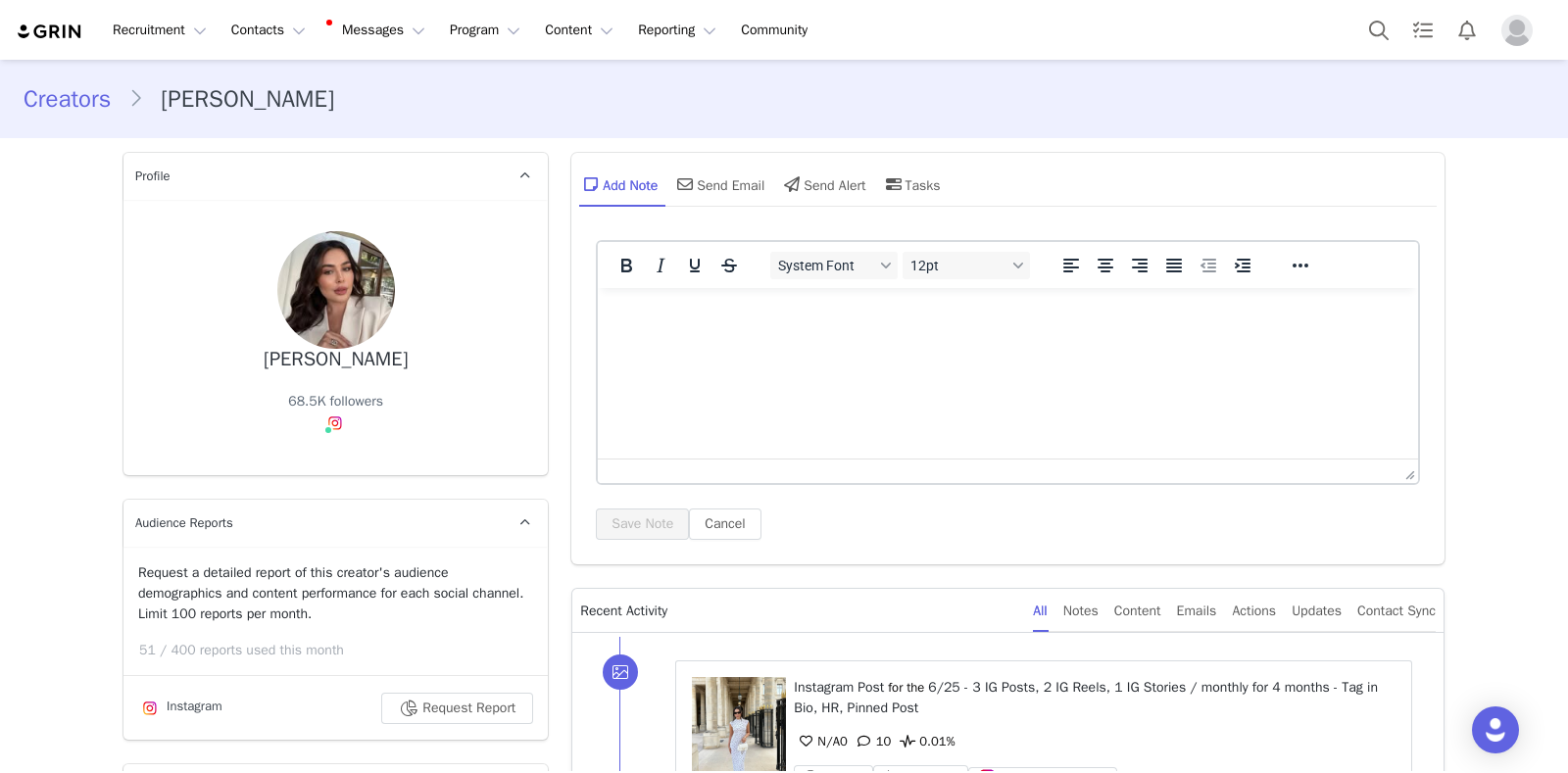 scroll, scrollTop: 0, scrollLeft: 0, axis: both 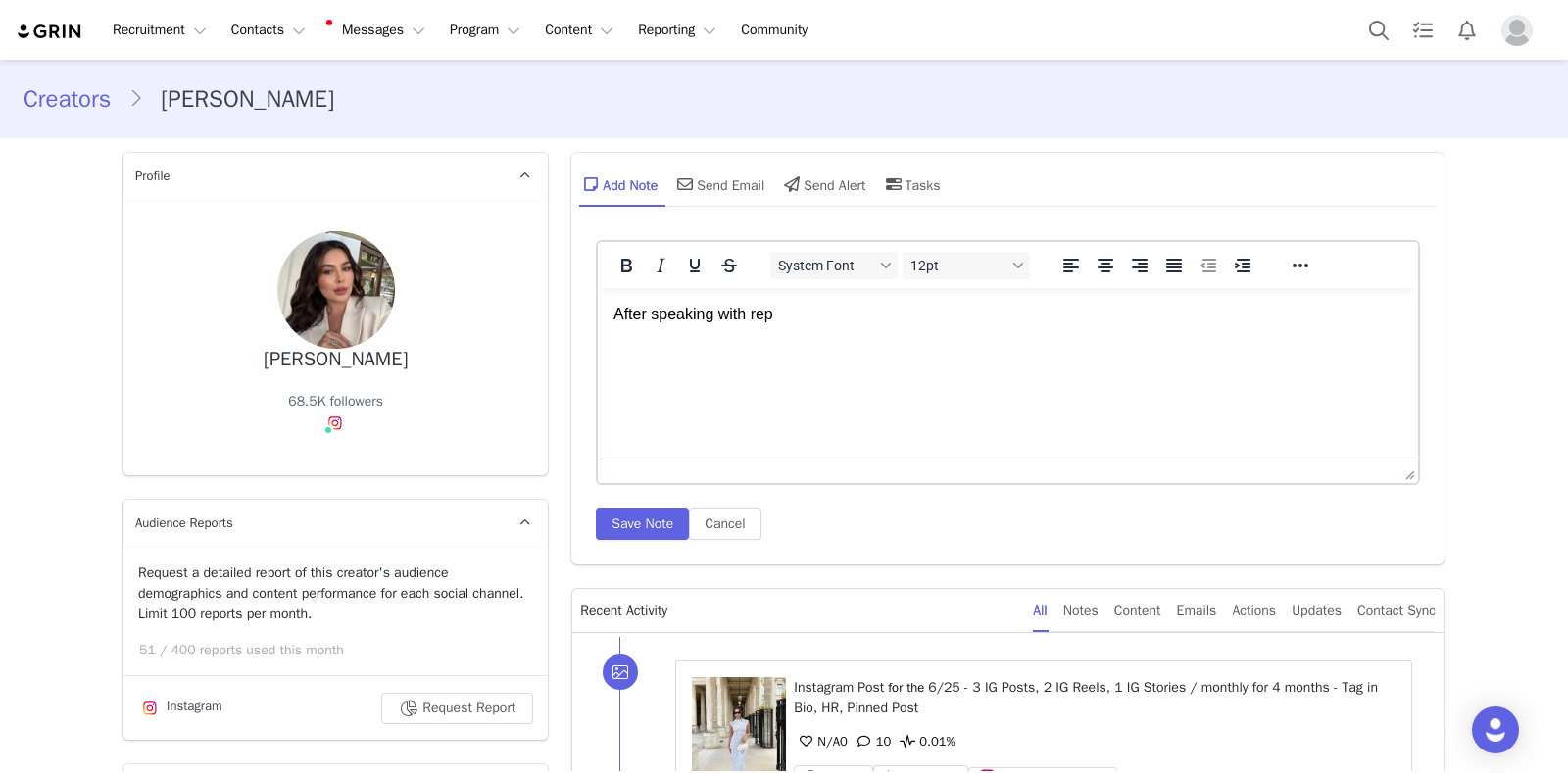 click on "After speaking with rep" at bounding box center (1007, 314) 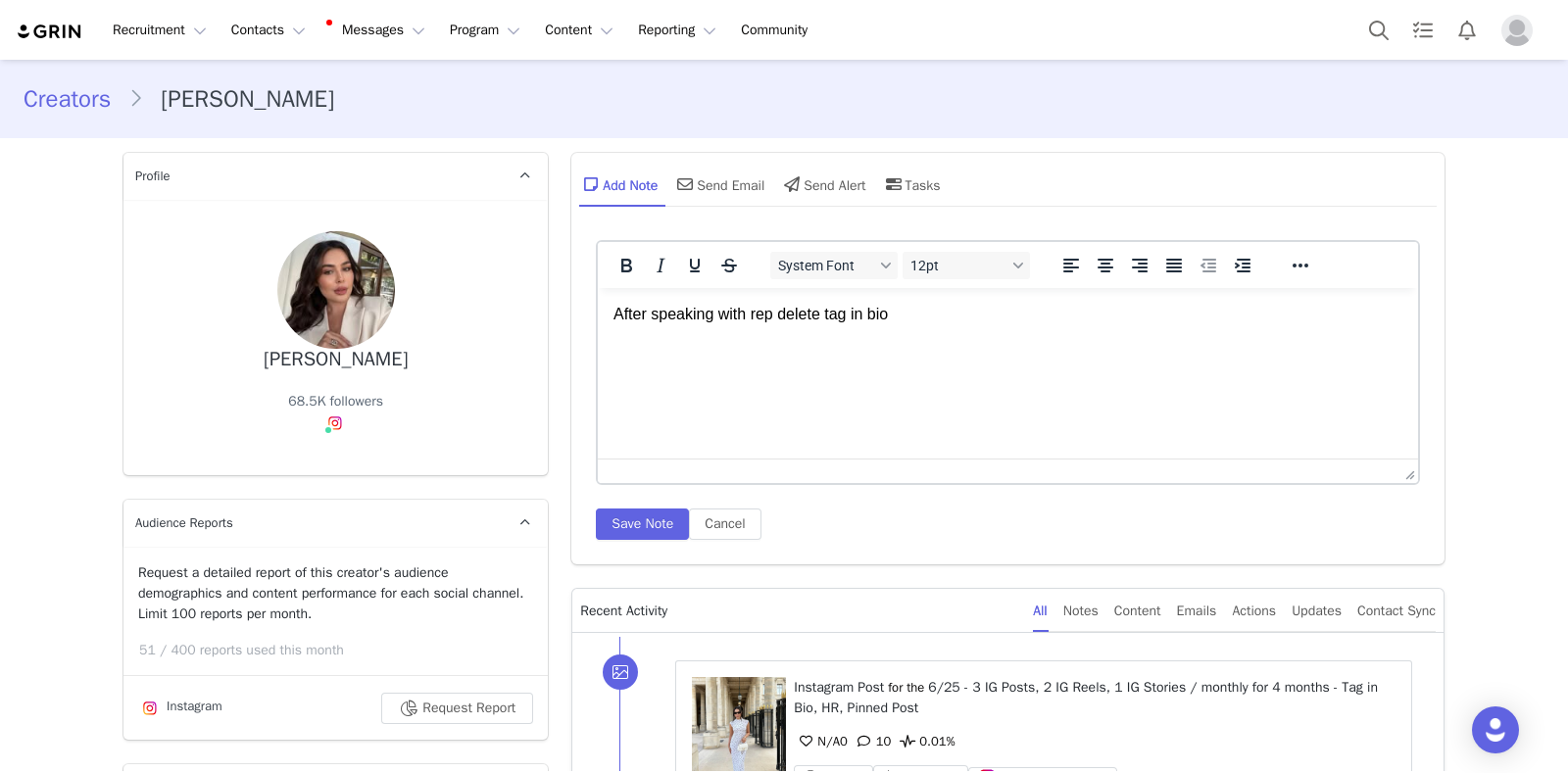 drag, startPoint x: 944, startPoint y: 323, endPoint x: 970, endPoint y: 601, distance: 279.21318 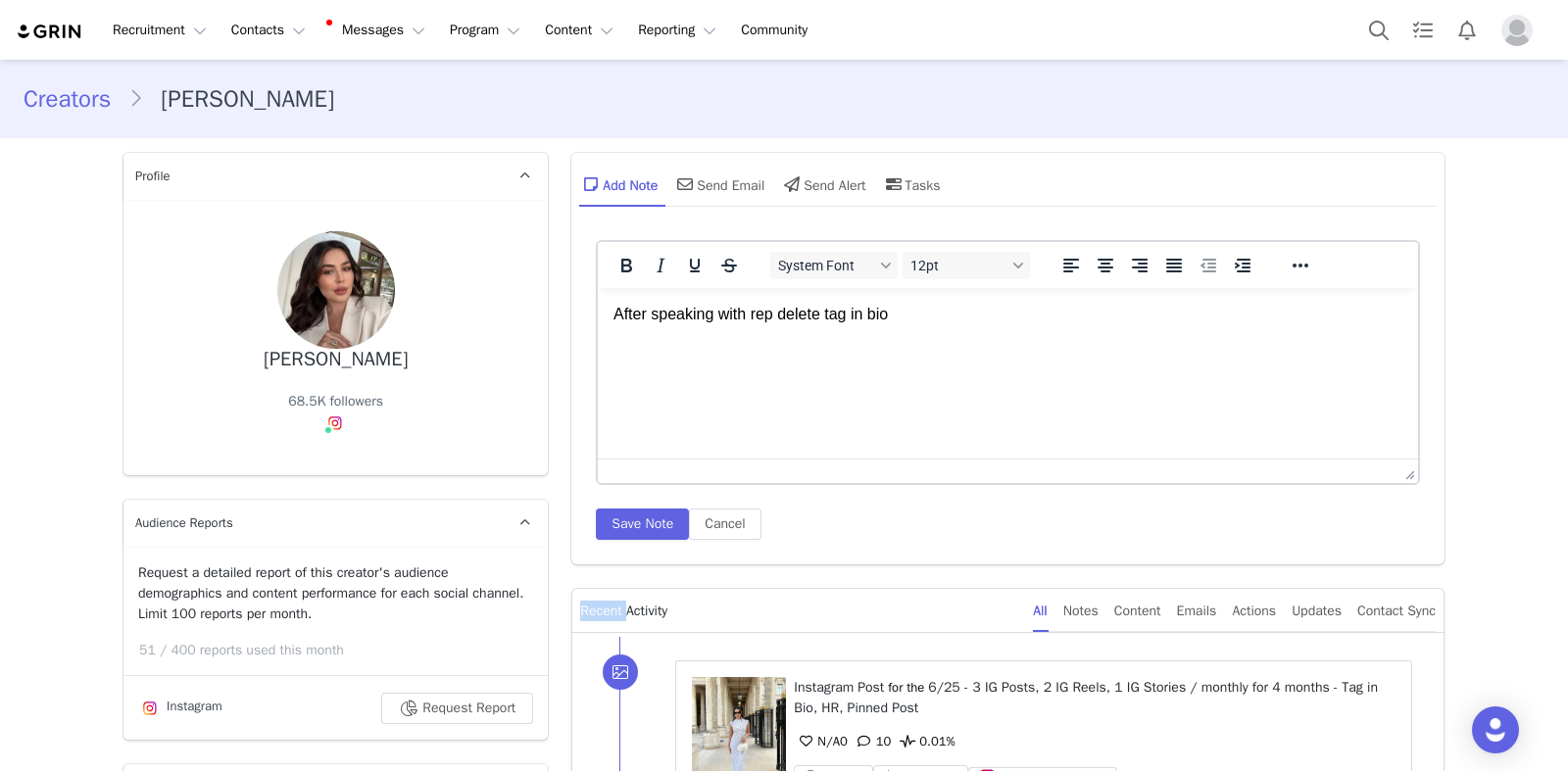 click on "System Font 12pt To open the popup, press Shift+Enter To open the popup, press Shift+Enter To open the popup, press Shift+Enter To open the popup, press Shift+Enter Save Note Cancel" at bounding box center (1007, 390) 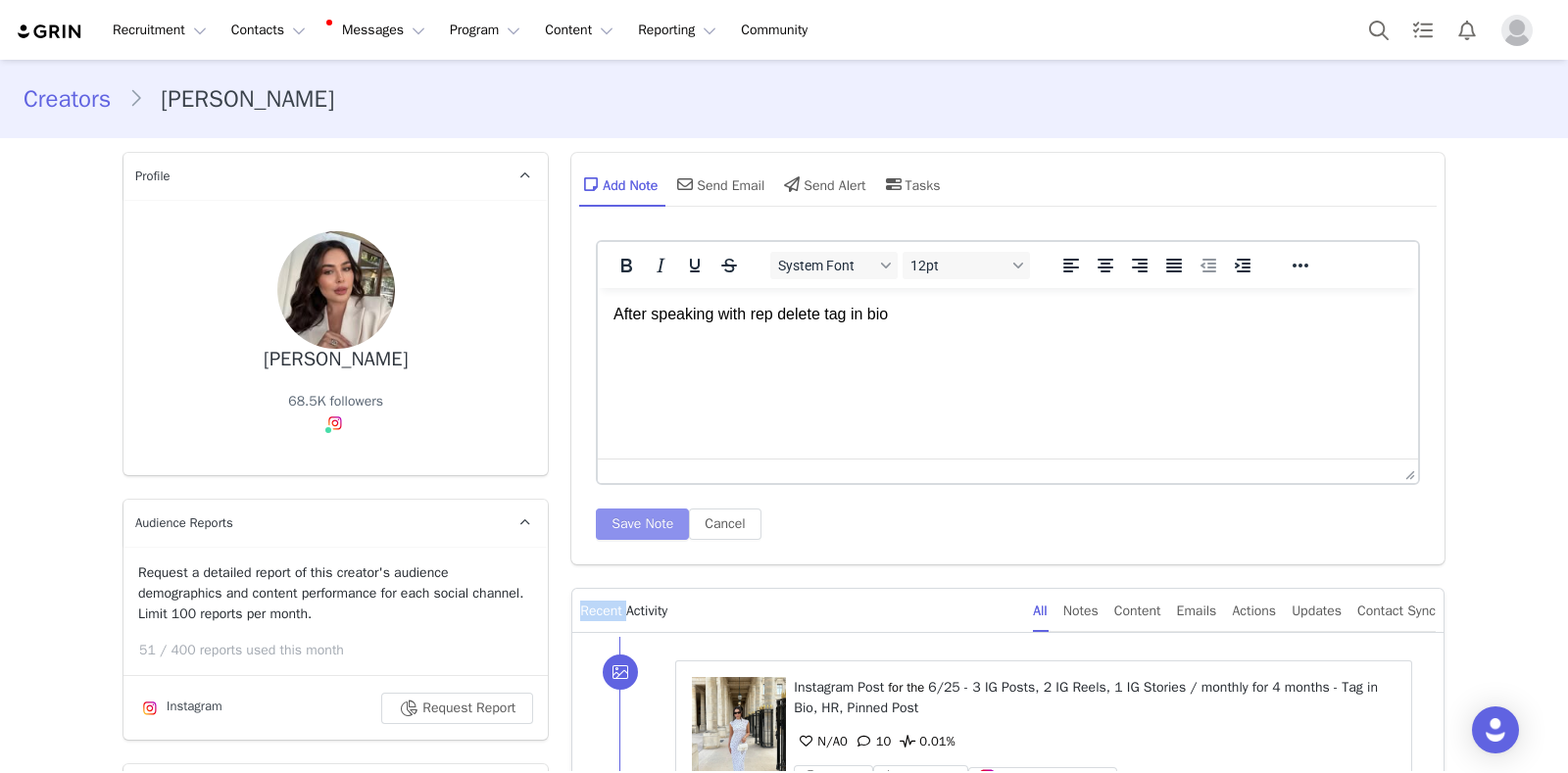 click on "Save Note" at bounding box center [642, 524] 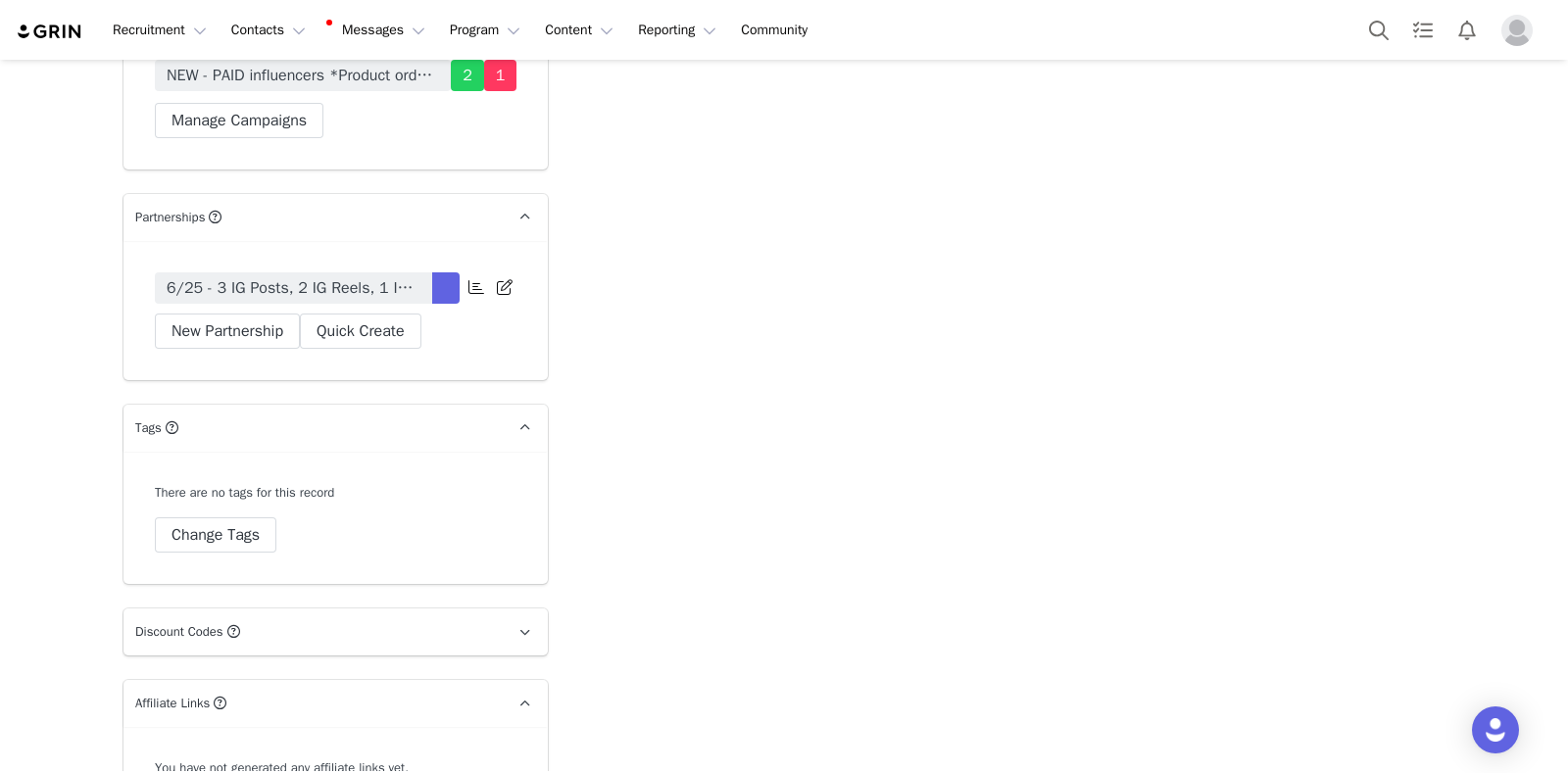 scroll, scrollTop: 5511, scrollLeft: 0, axis: vertical 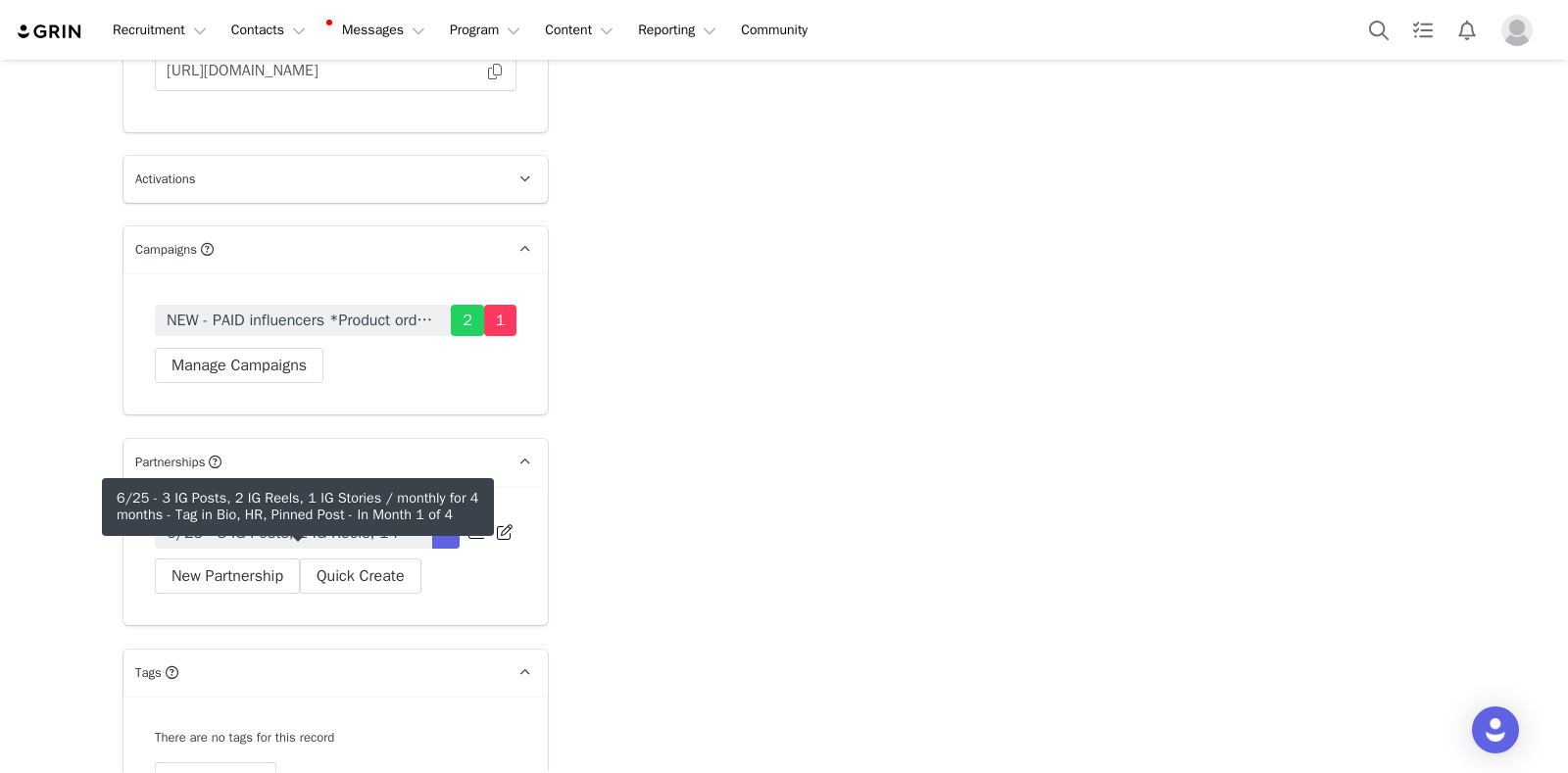 click on "6/25 -  3 IG Posts, 2 IG Reels, 1 IG Stories / monthly for 4 months - Tag in Bio, HR, Pinned Post" at bounding box center [293, 533] 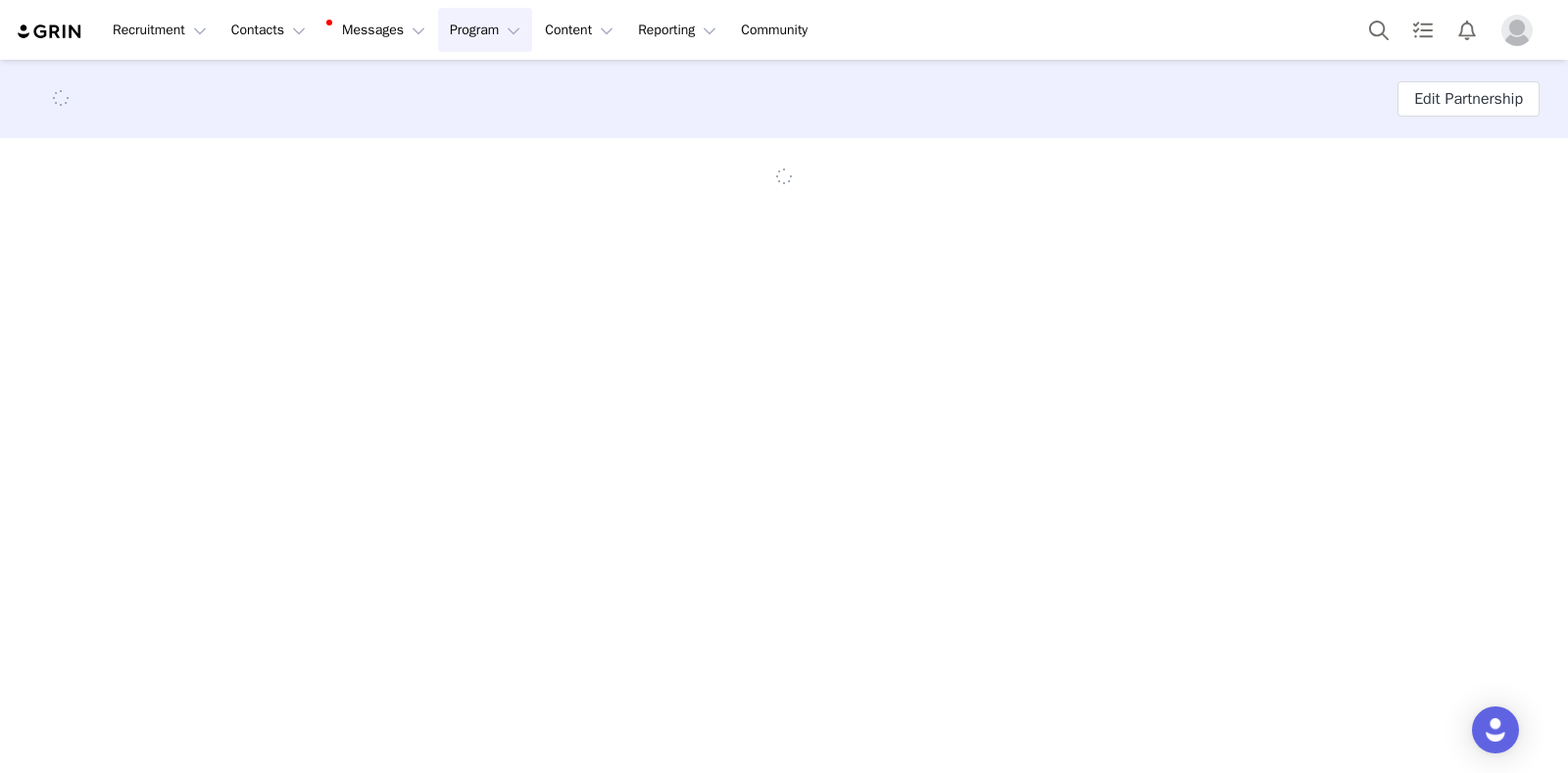 scroll, scrollTop: 0, scrollLeft: 0, axis: both 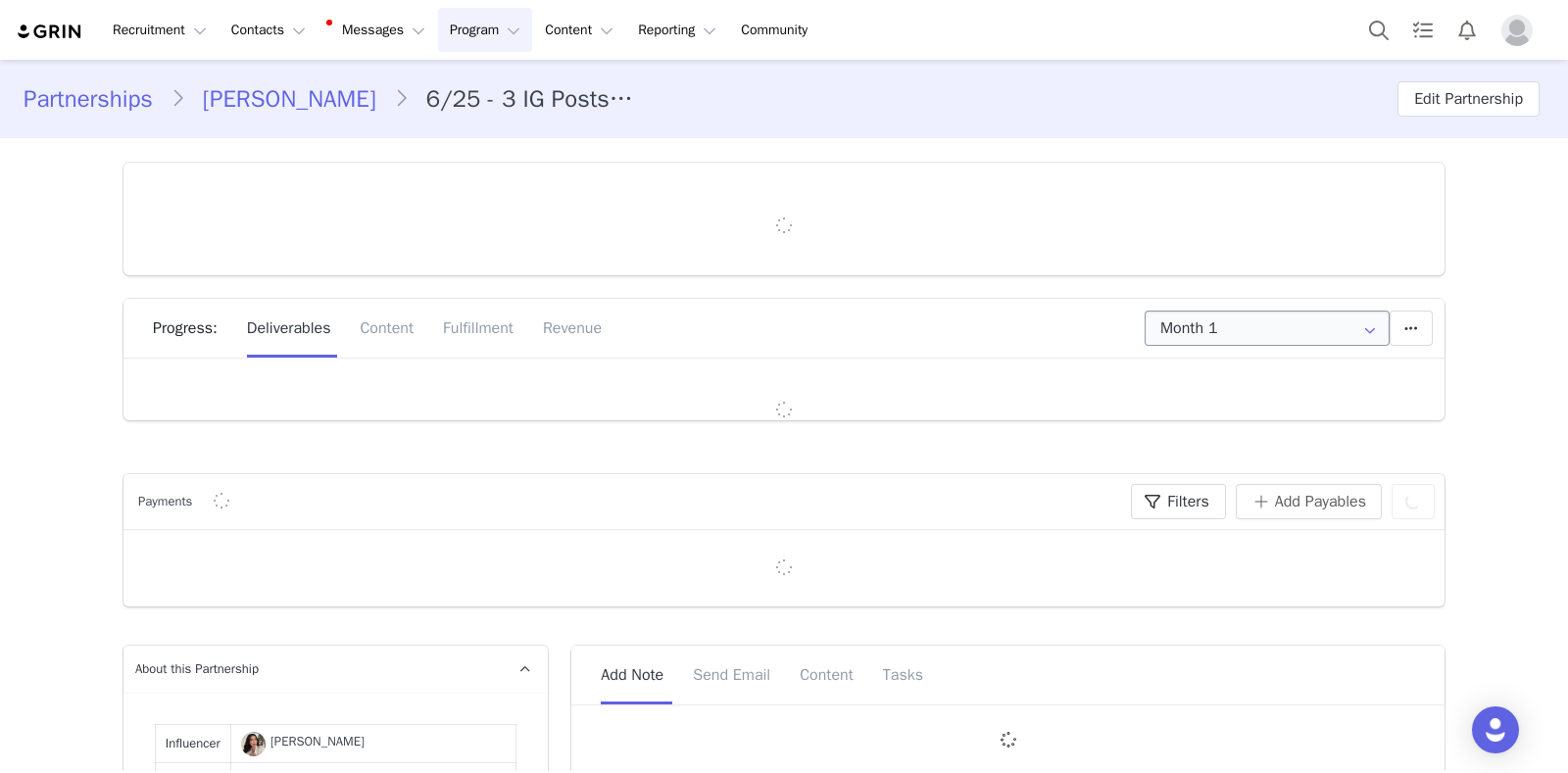type on "+33 ([GEOGRAPHIC_DATA])" 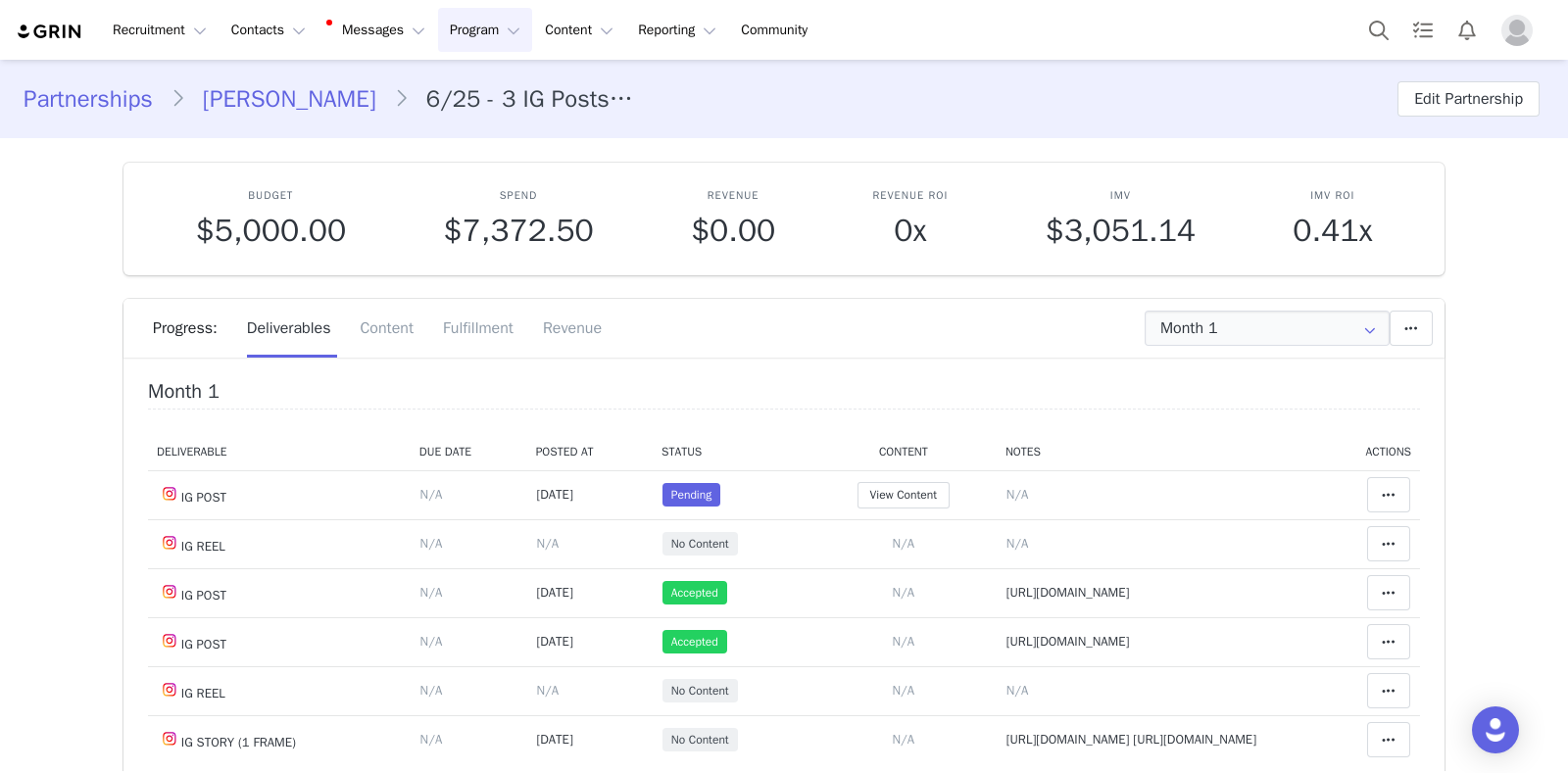 scroll, scrollTop: 0, scrollLeft: 0, axis: both 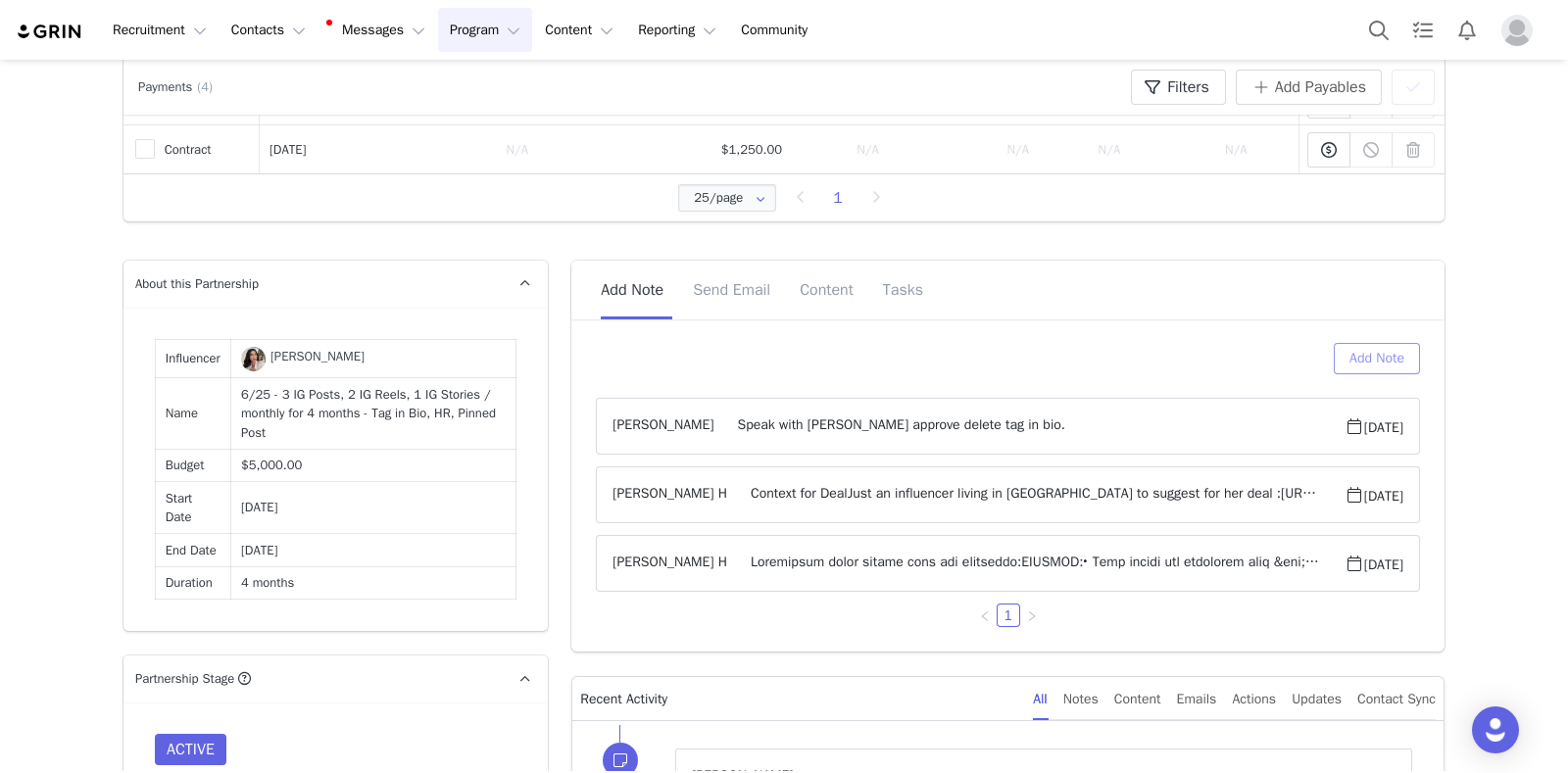 click on "Add Note" at bounding box center (1377, 359) 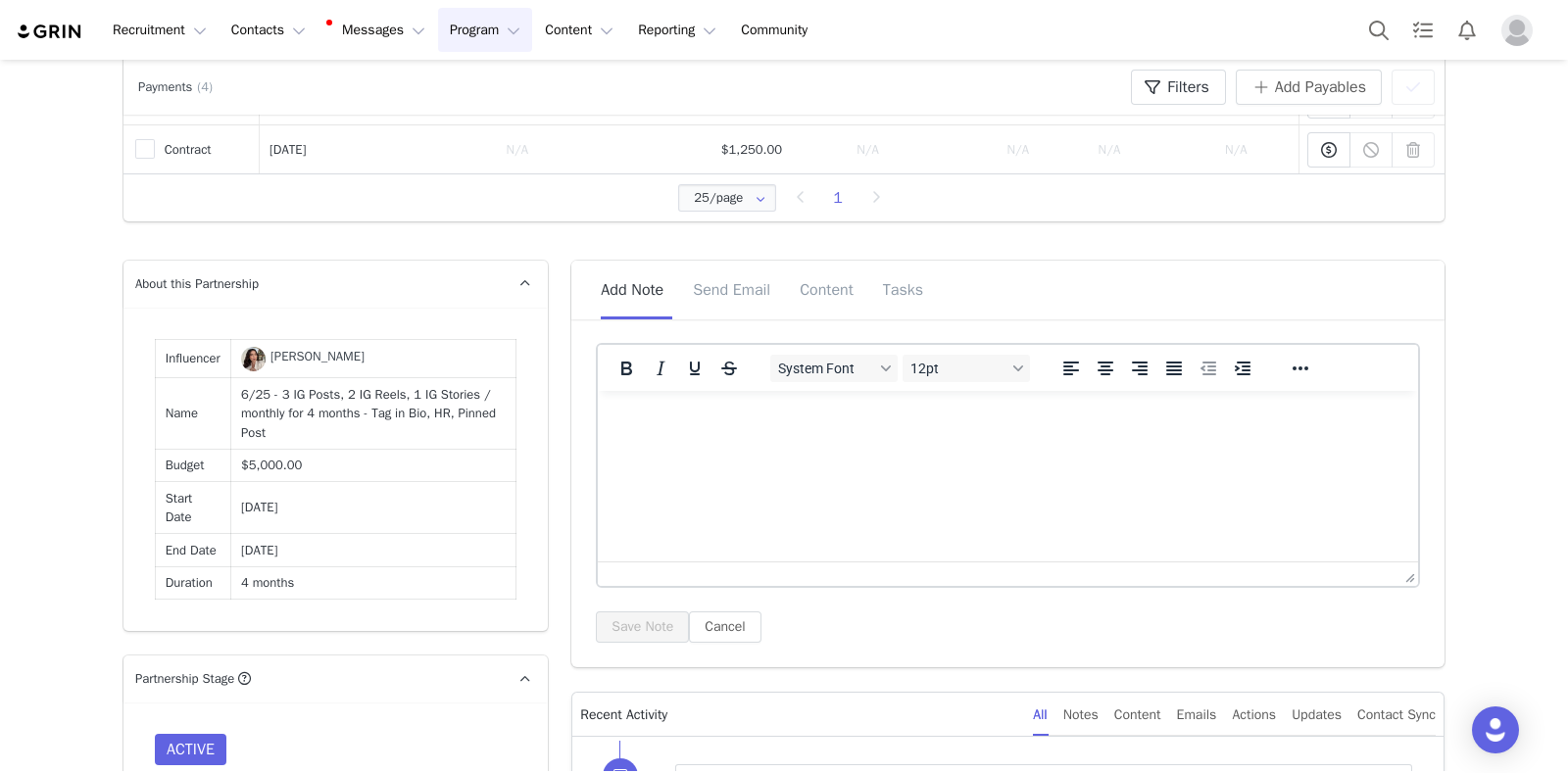scroll, scrollTop: 0, scrollLeft: 0, axis: both 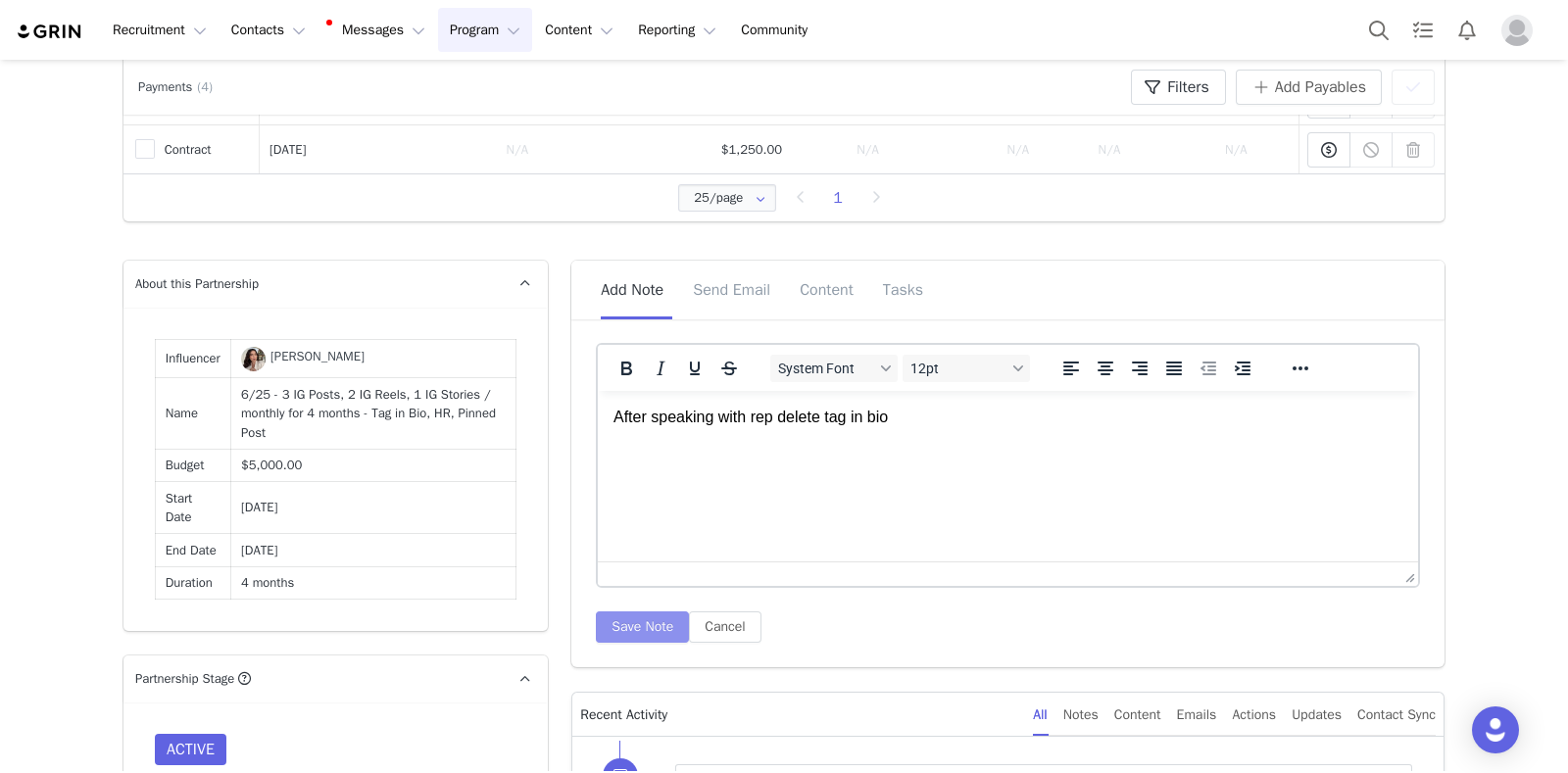 click on "Save Note" at bounding box center (642, 627) 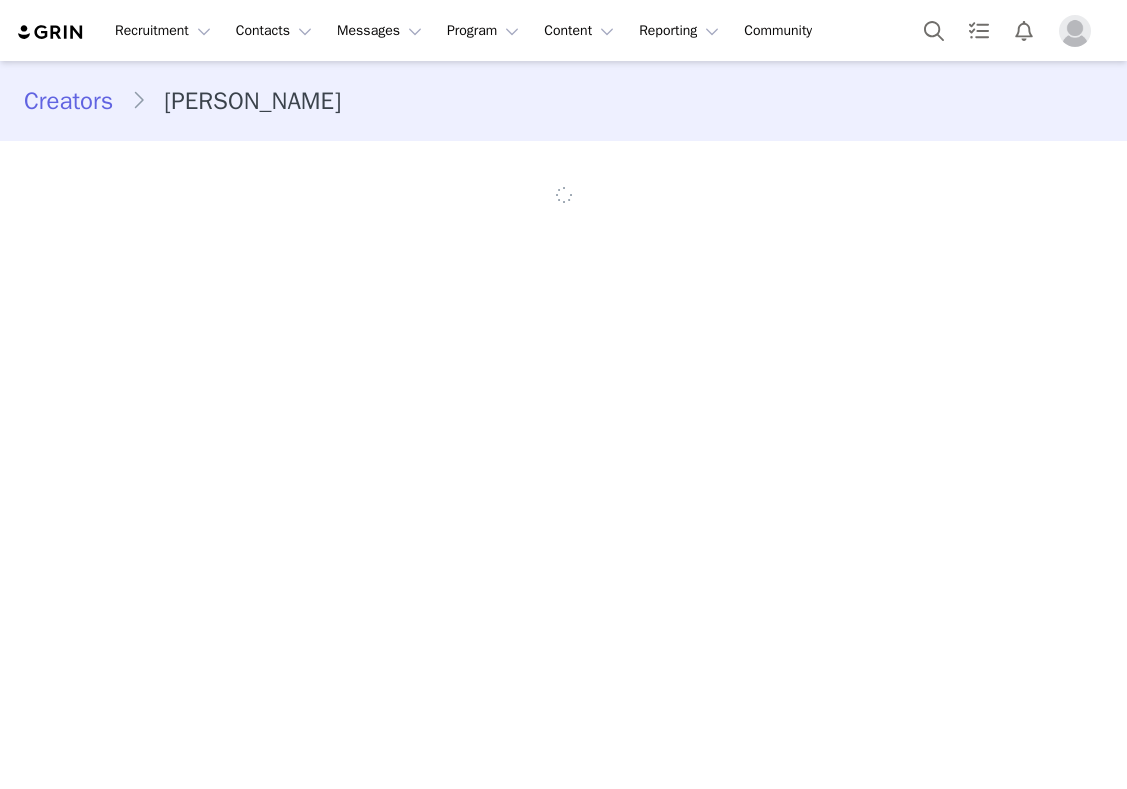 scroll, scrollTop: 0, scrollLeft: 0, axis: both 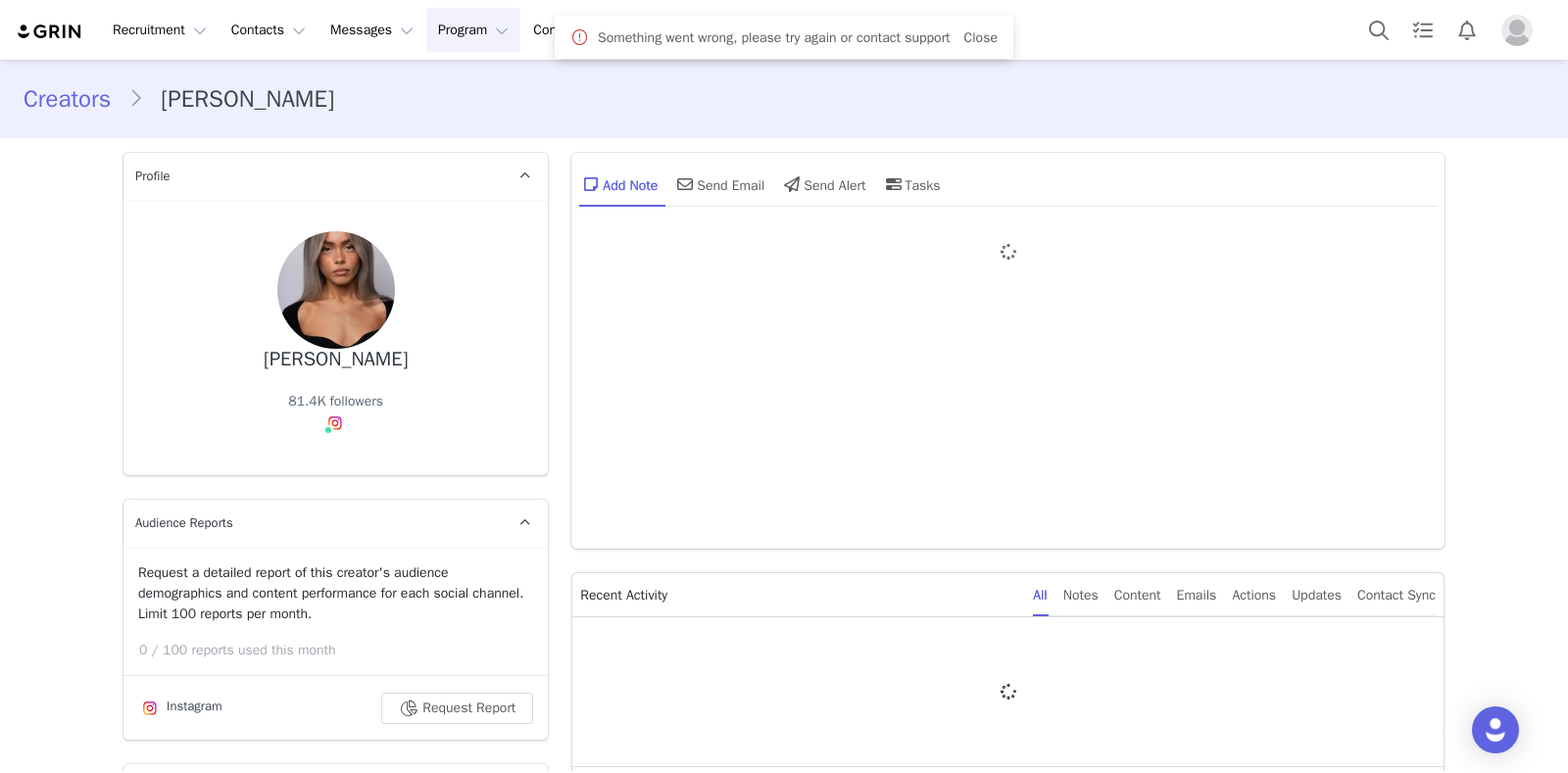 type on "+1 ([GEOGRAPHIC_DATA])" 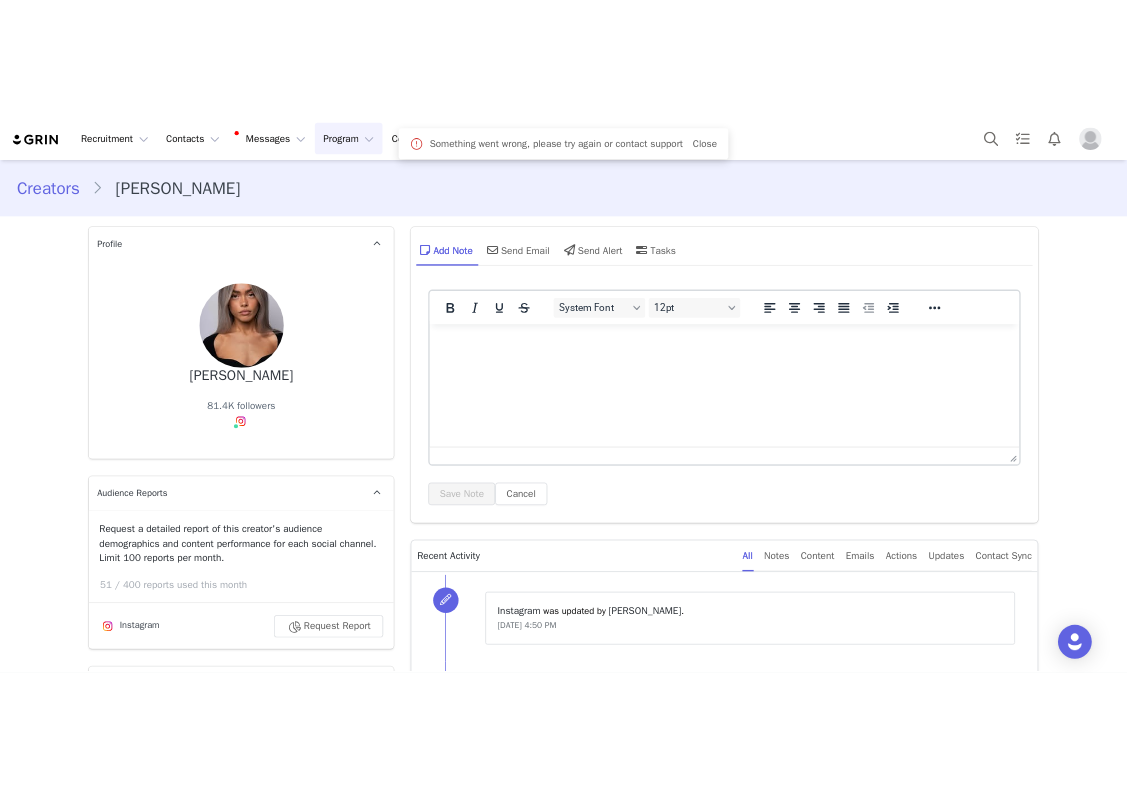 scroll, scrollTop: 0, scrollLeft: 0, axis: both 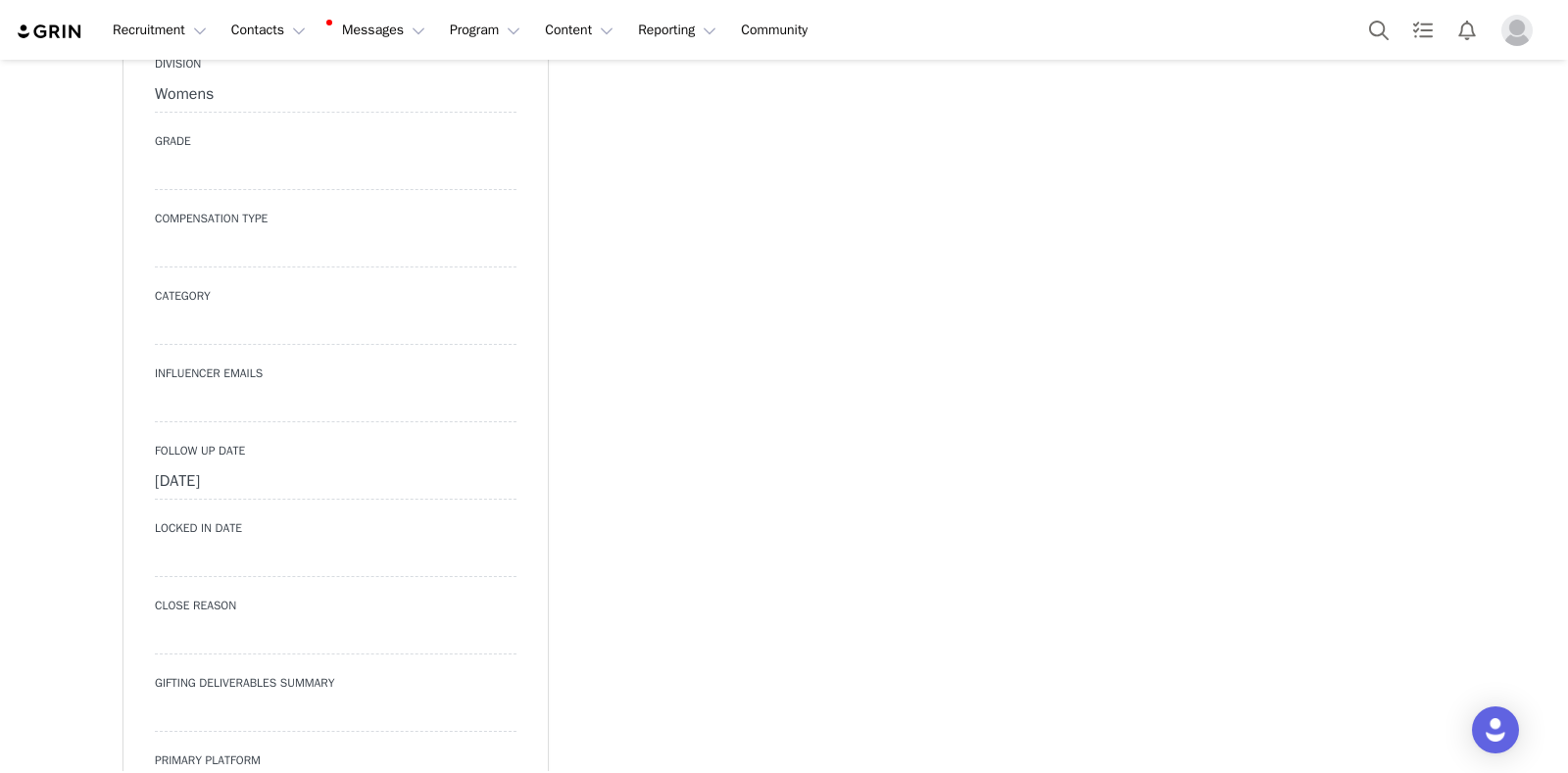 click on "[DATE]" at bounding box center [335, 482] 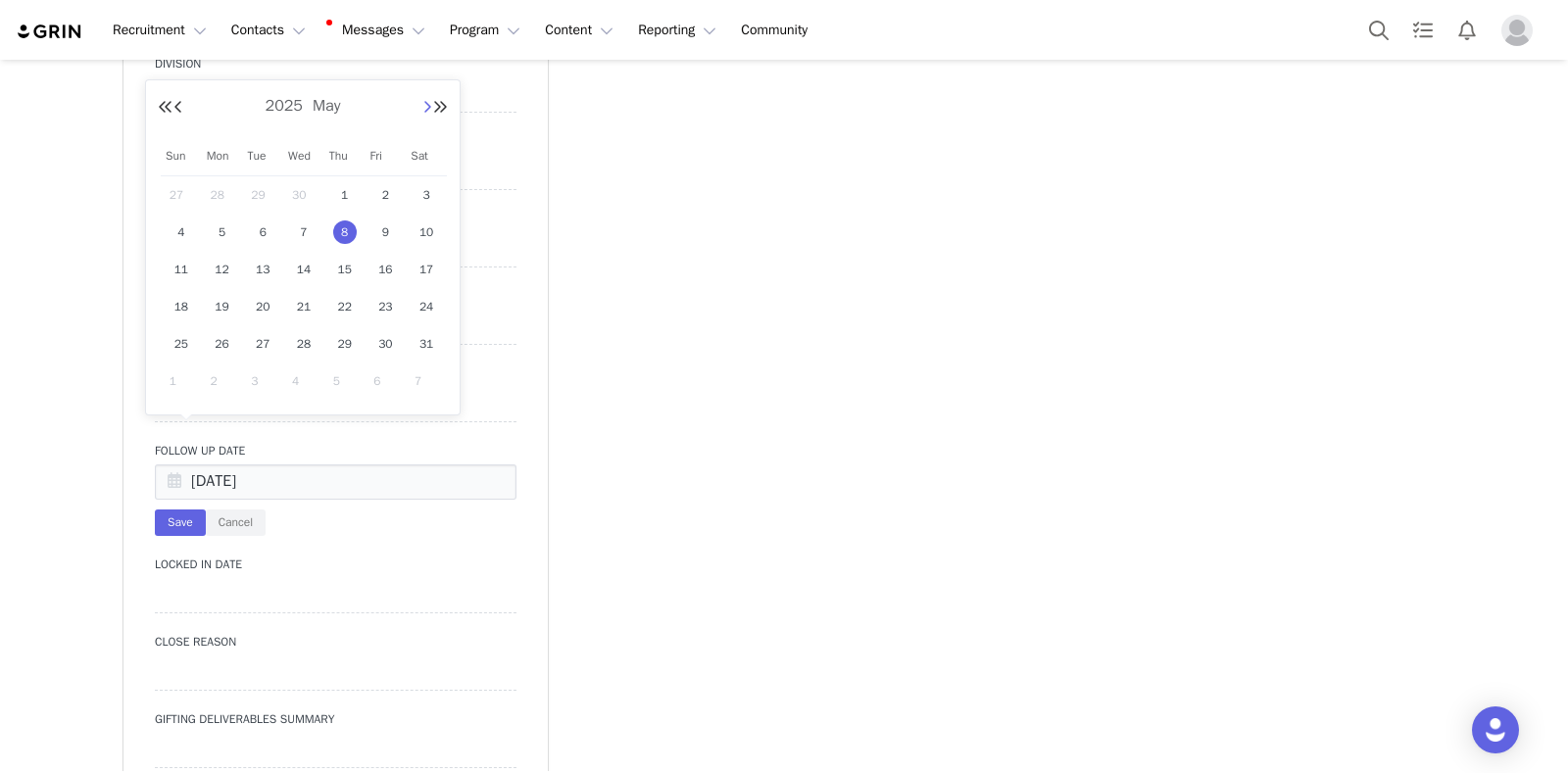 click at bounding box center (427, 108) 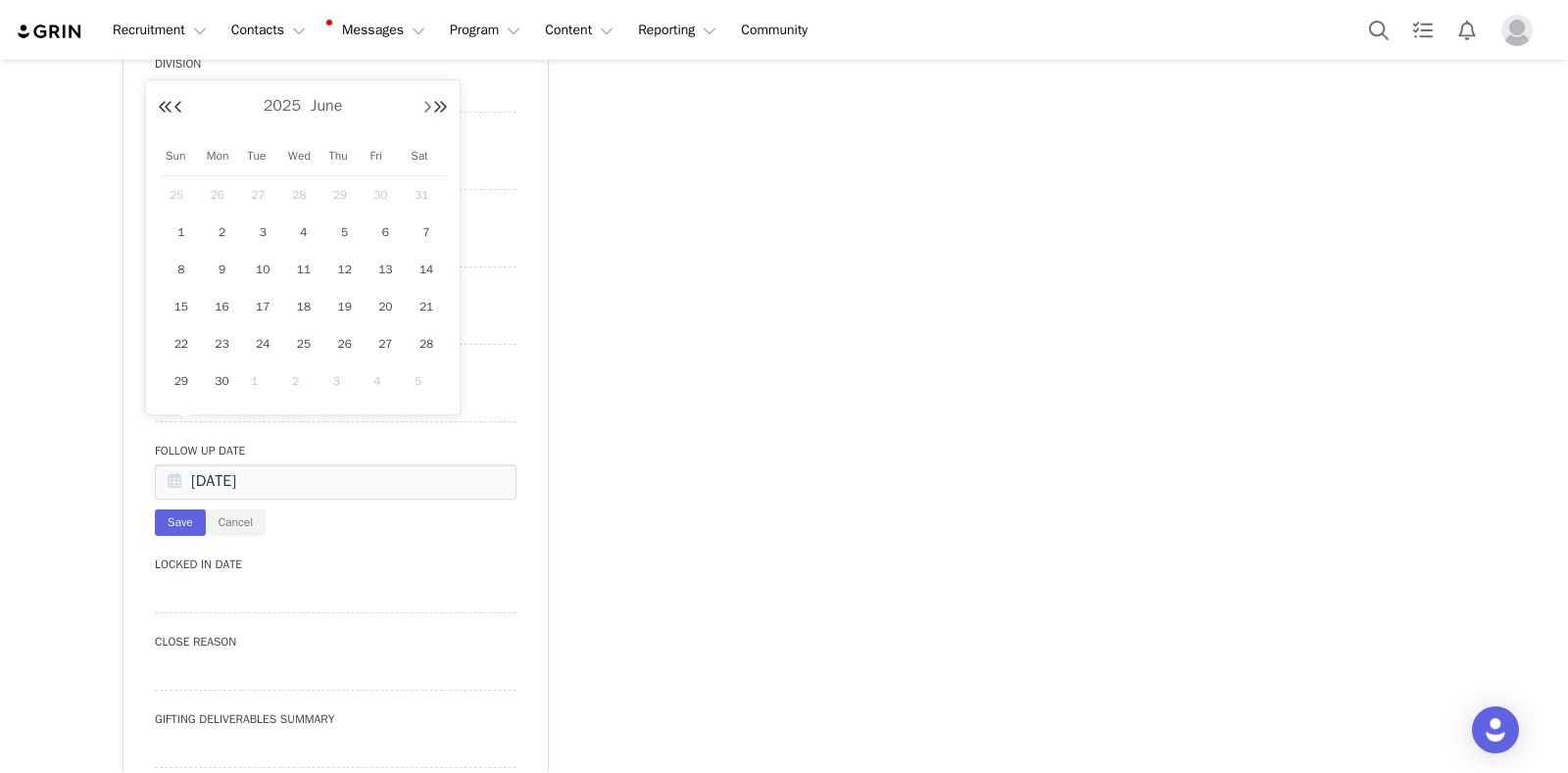 click at bounding box center (427, 108) 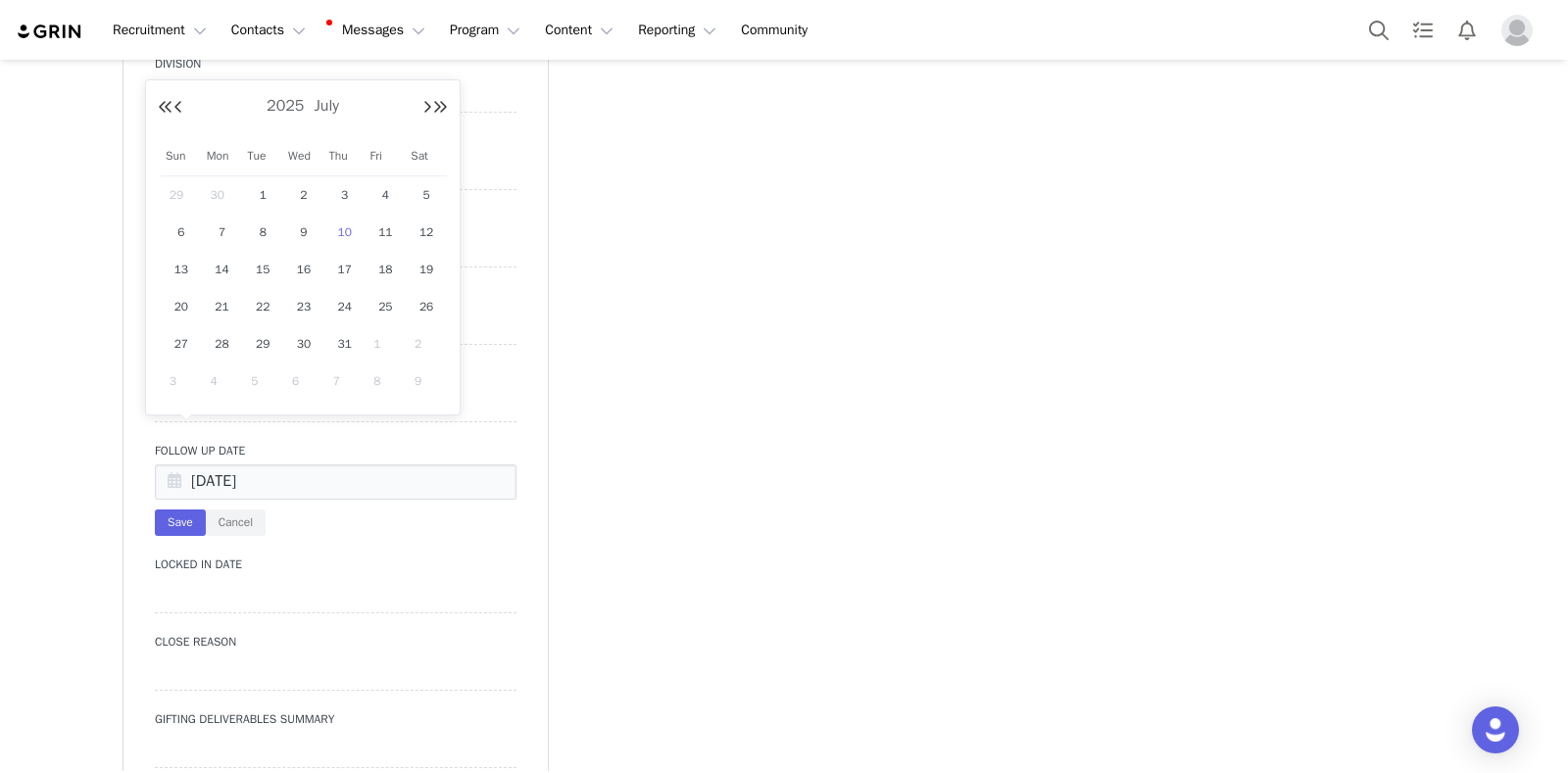 click on "10" at bounding box center (345, 232) 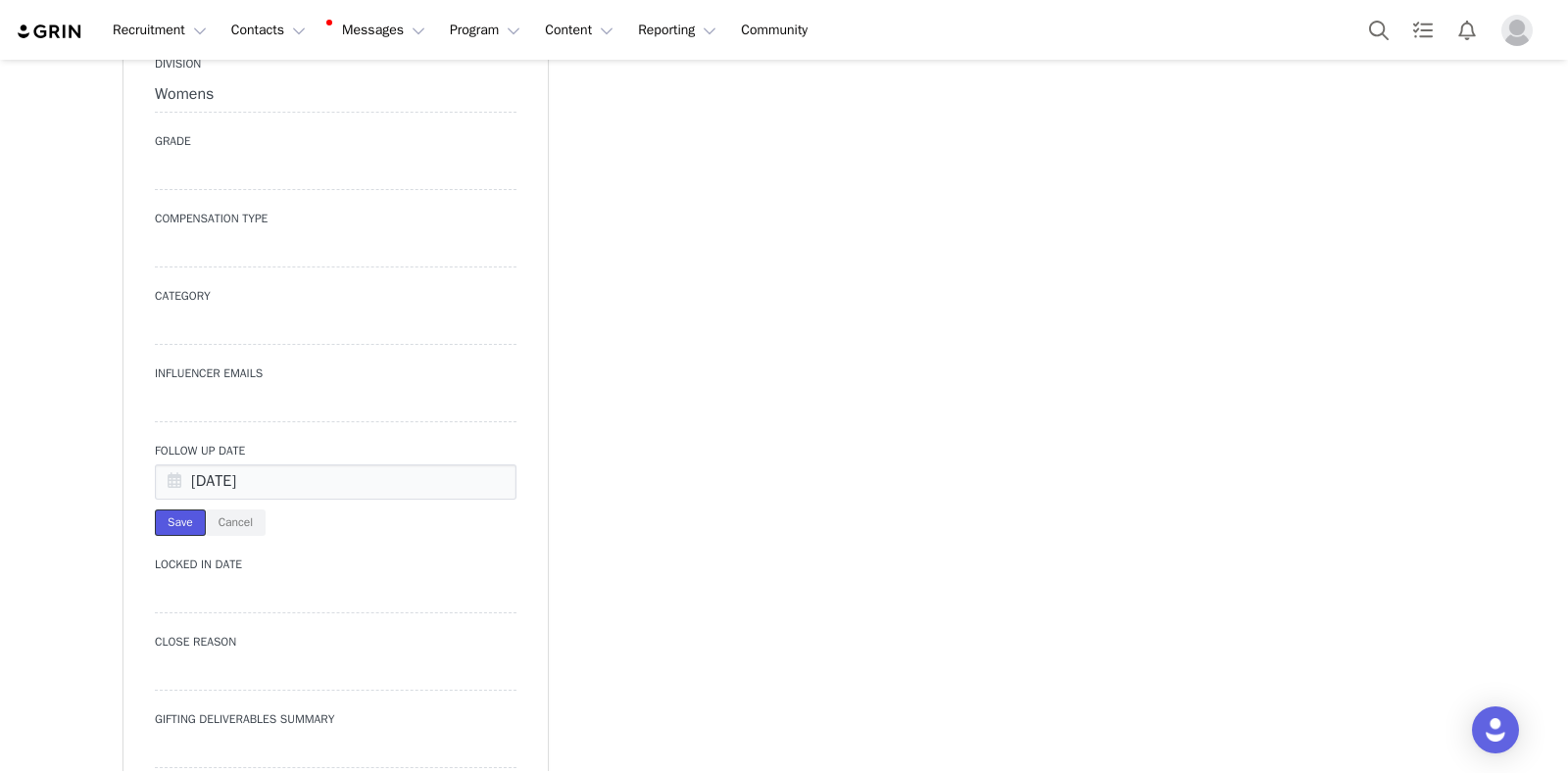 click on "Save" at bounding box center (180, 522) 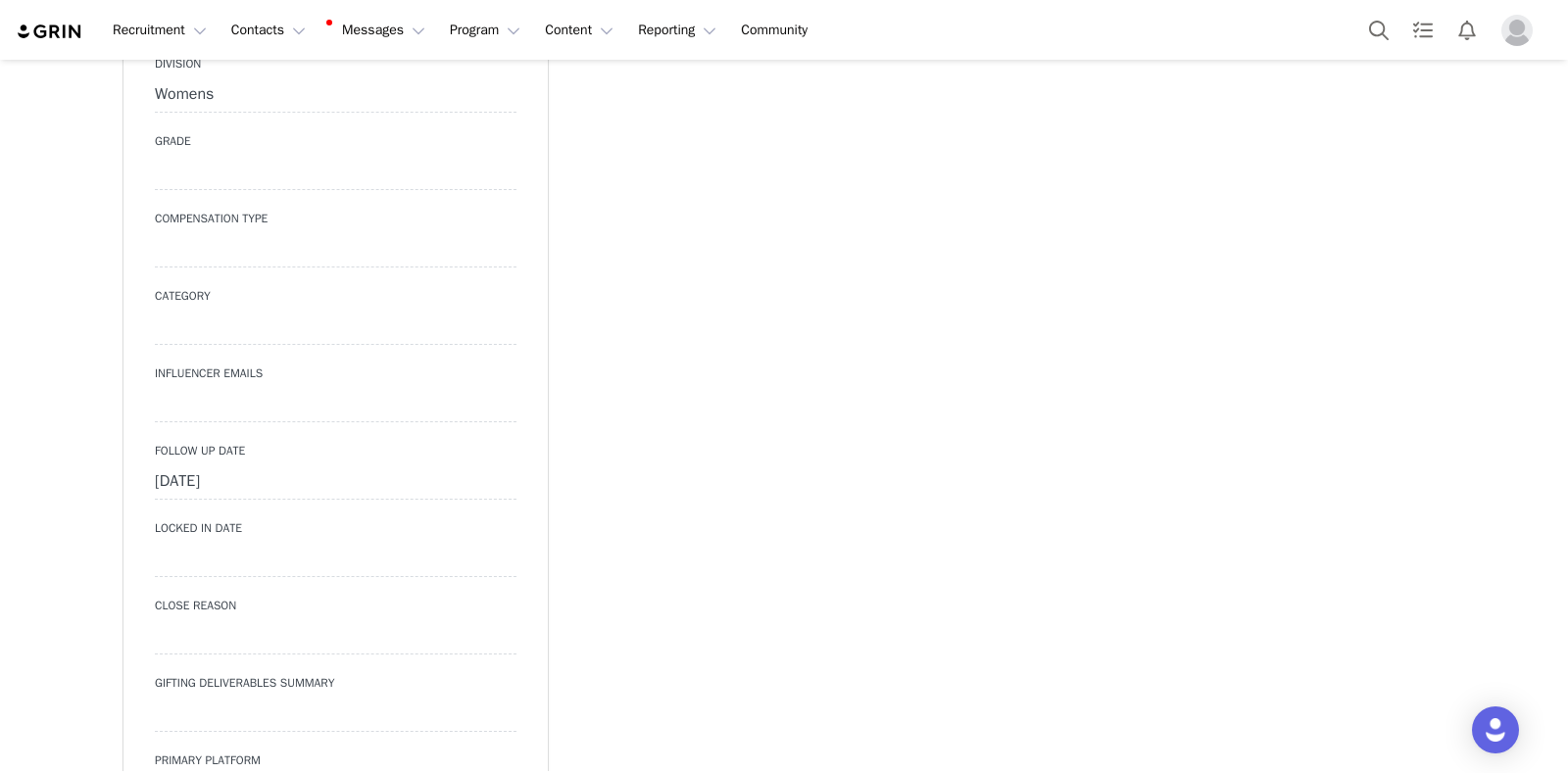 click at bounding box center [335, 559] 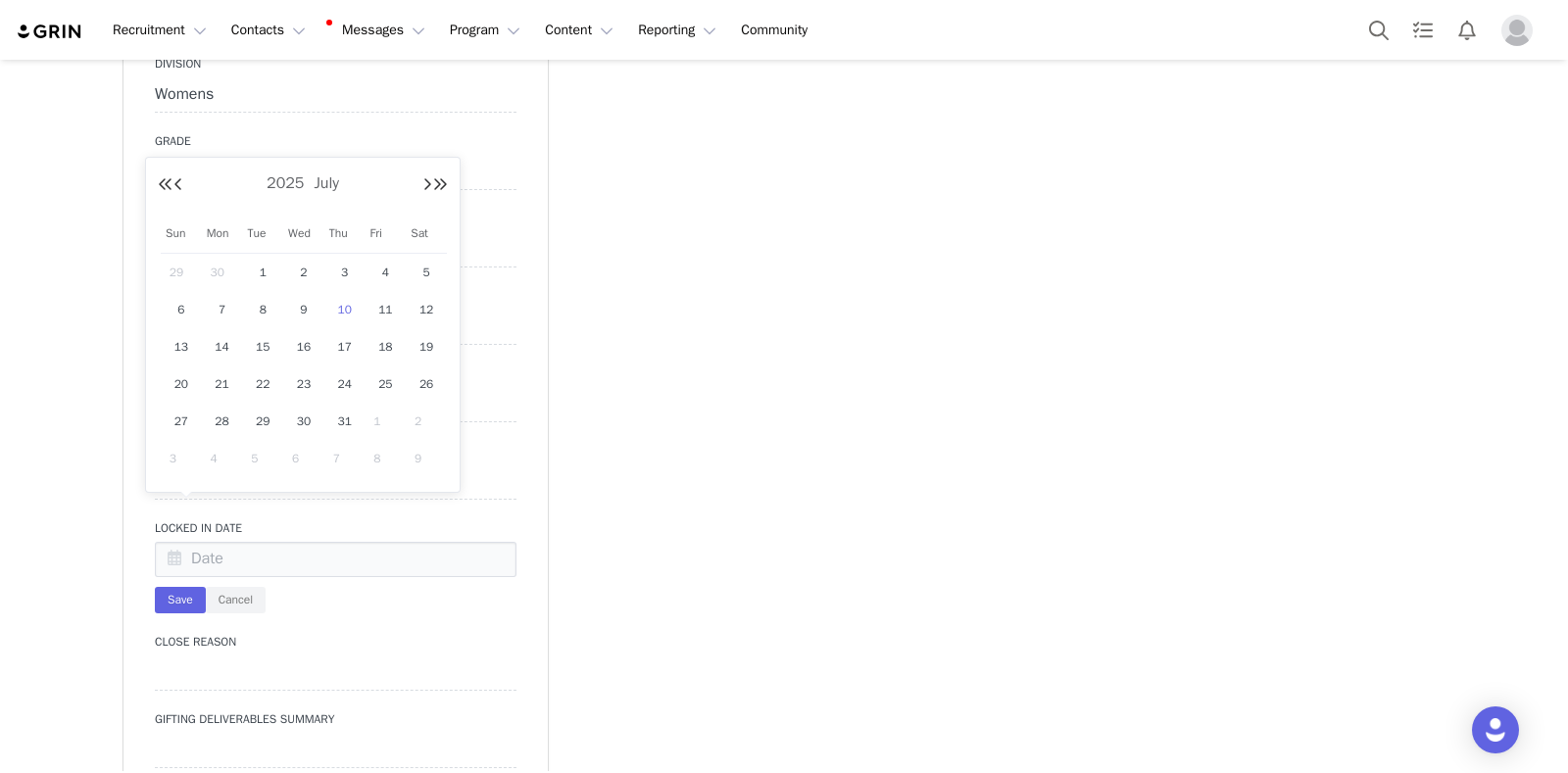 click on "10" at bounding box center (345, 310) 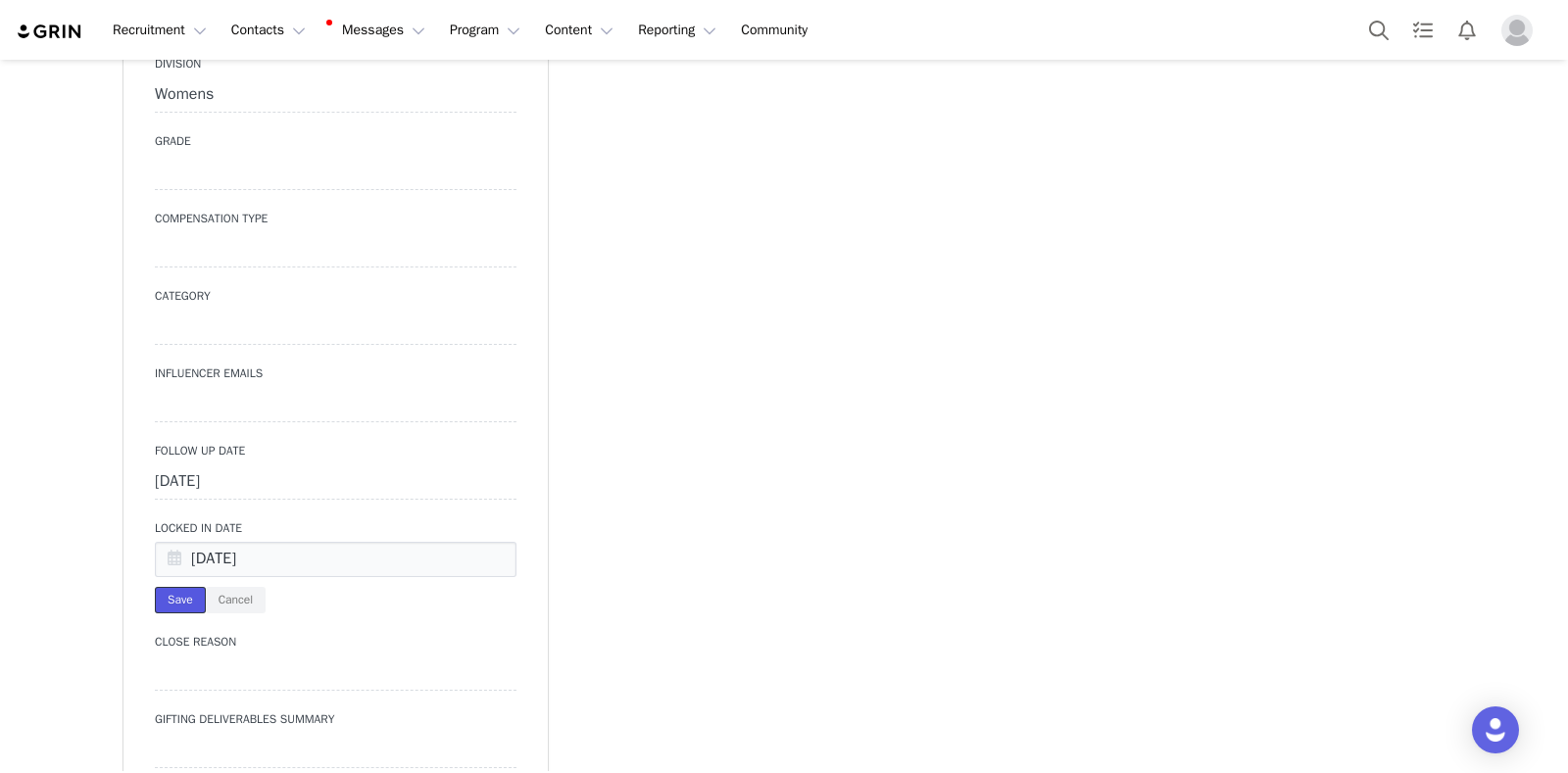 click on "Save" at bounding box center (180, 600) 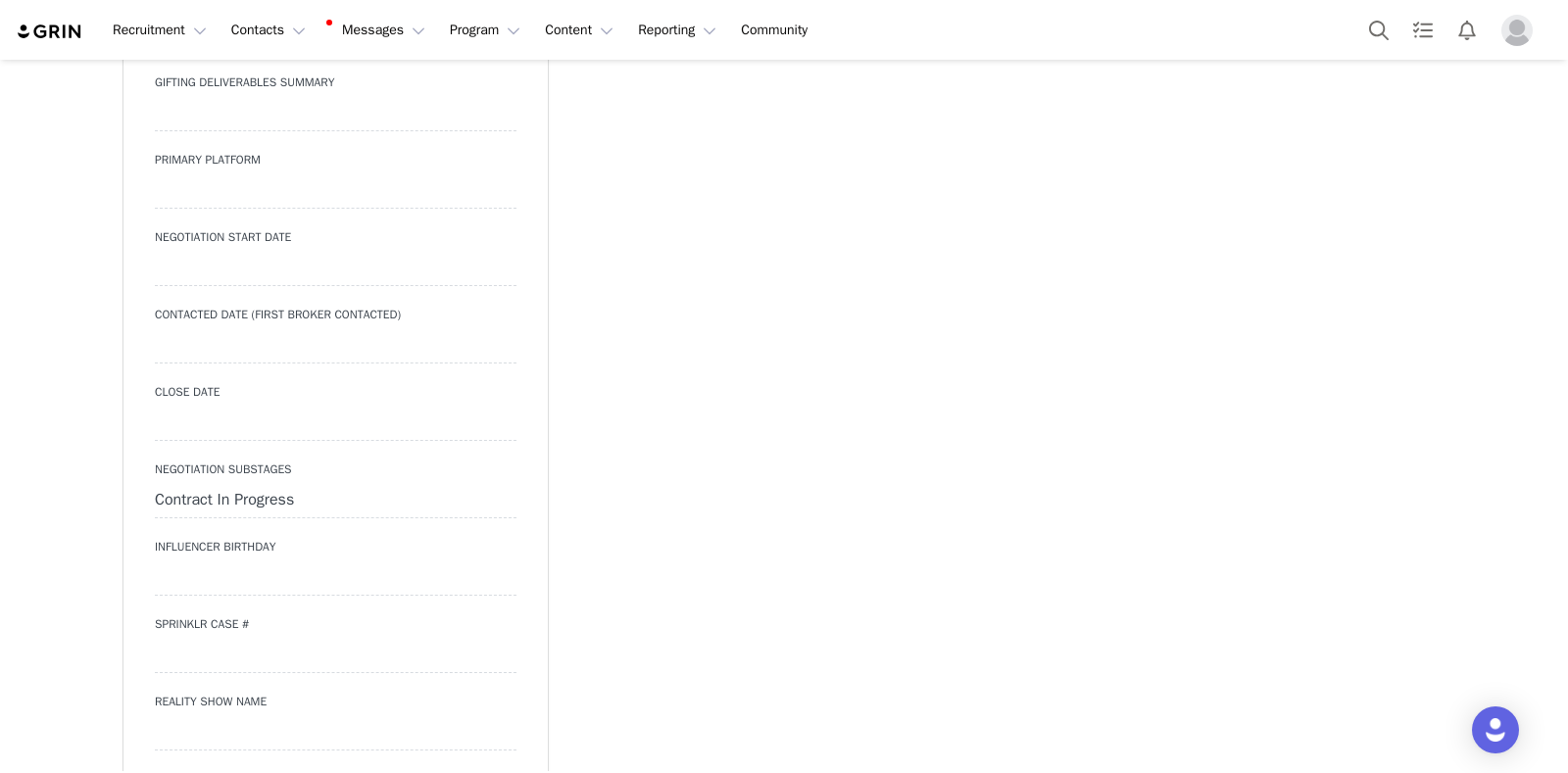scroll, scrollTop: 2939, scrollLeft: 0, axis: vertical 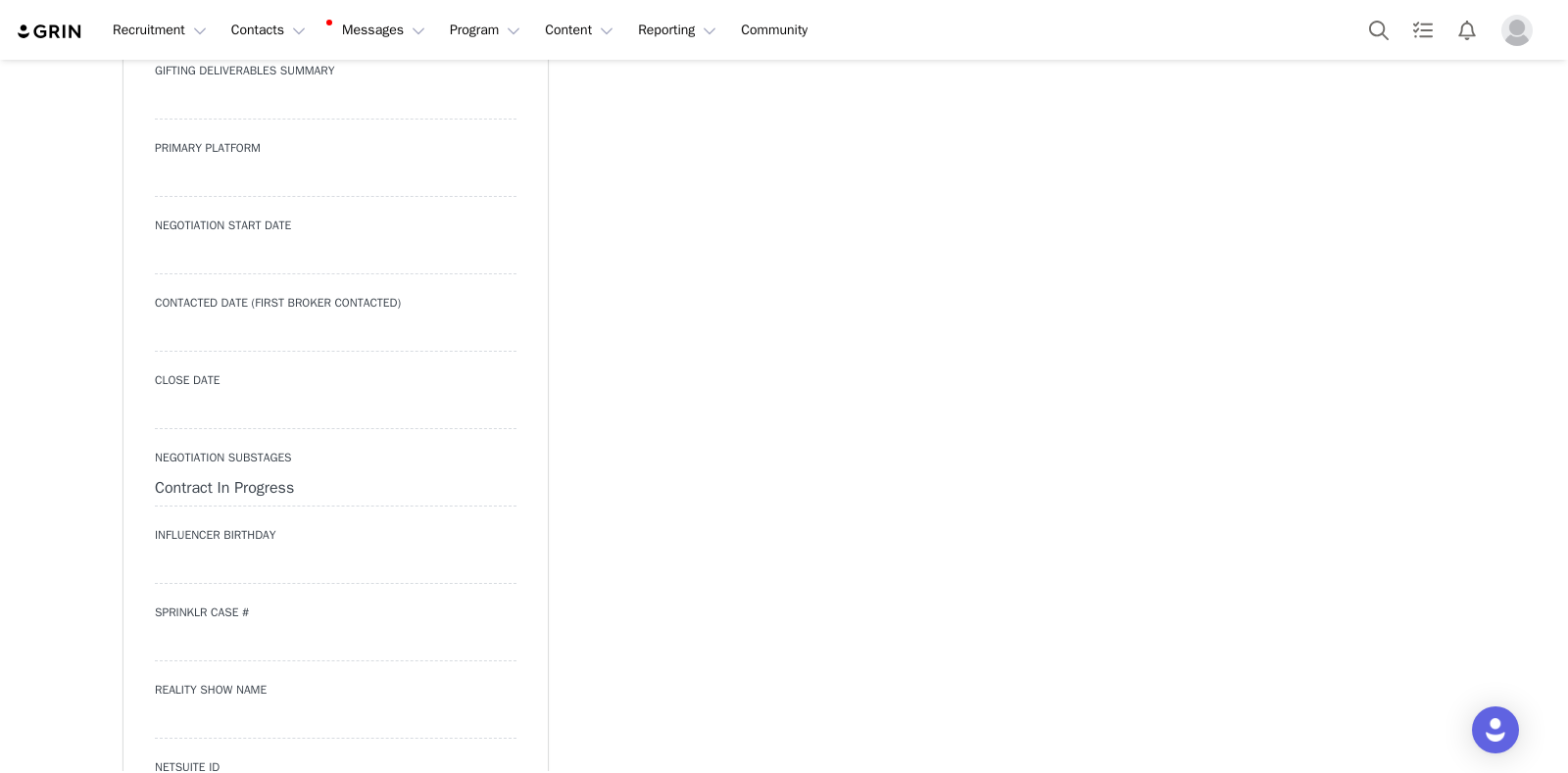 click on "Contract In Progress" at bounding box center (335, 489) 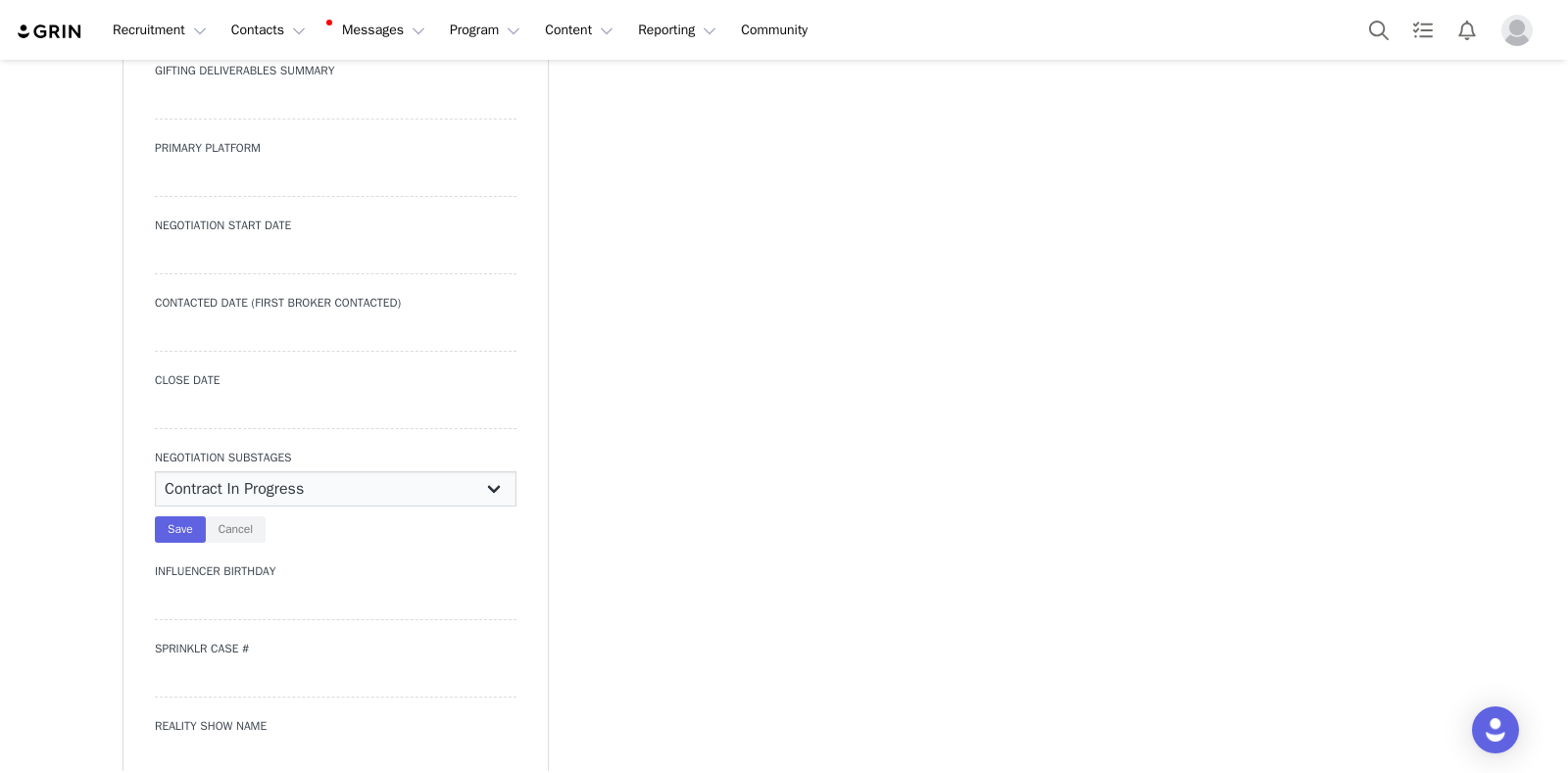 select on "ONBOARDING COMPLETE" 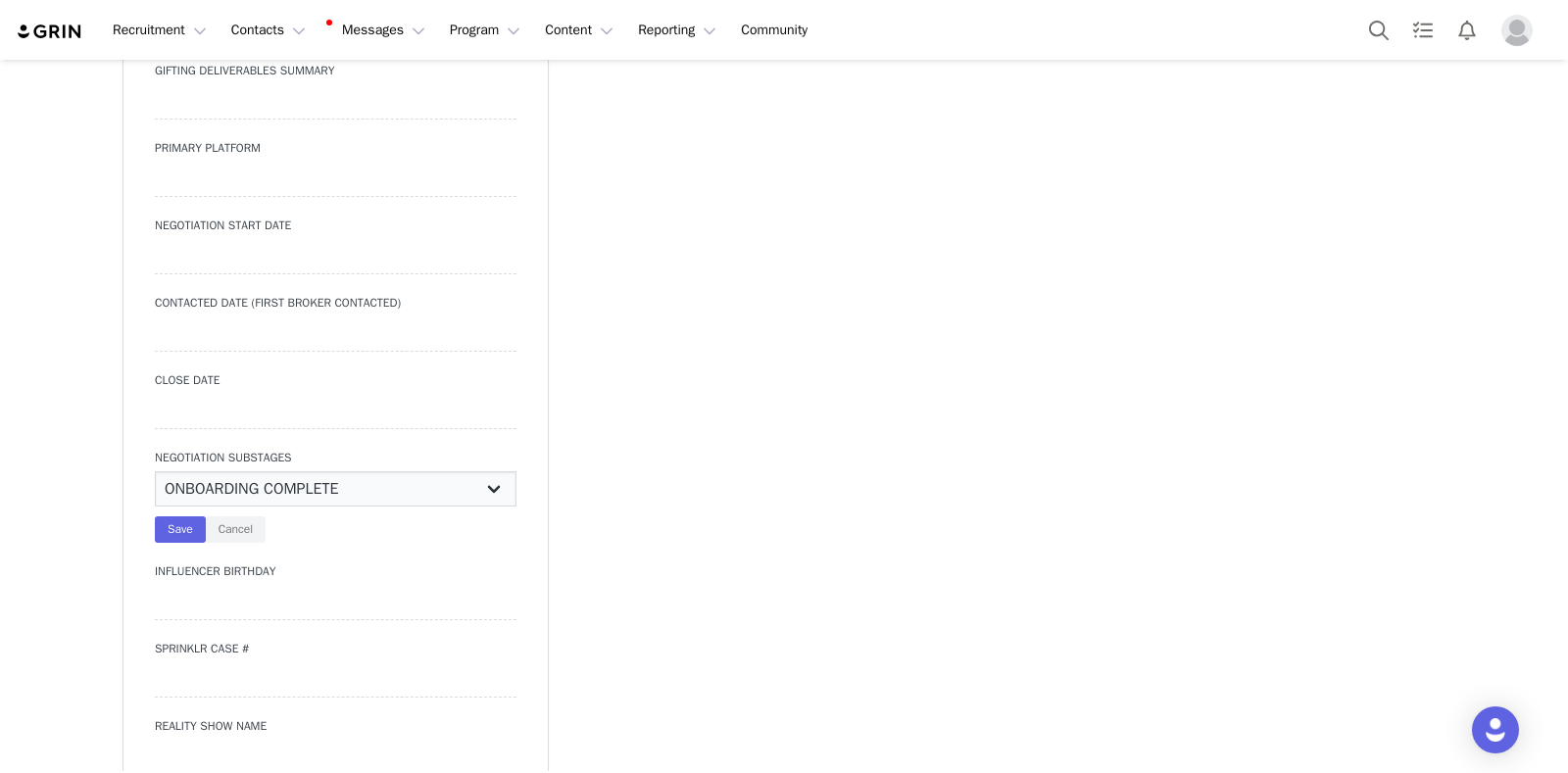click on "N/A  Negotiating Rates & Deliverables In Progress   Vendor Portal In Progress   Contract In Progress   ONBOARDING COMPLETE" at bounding box center (335, 489) 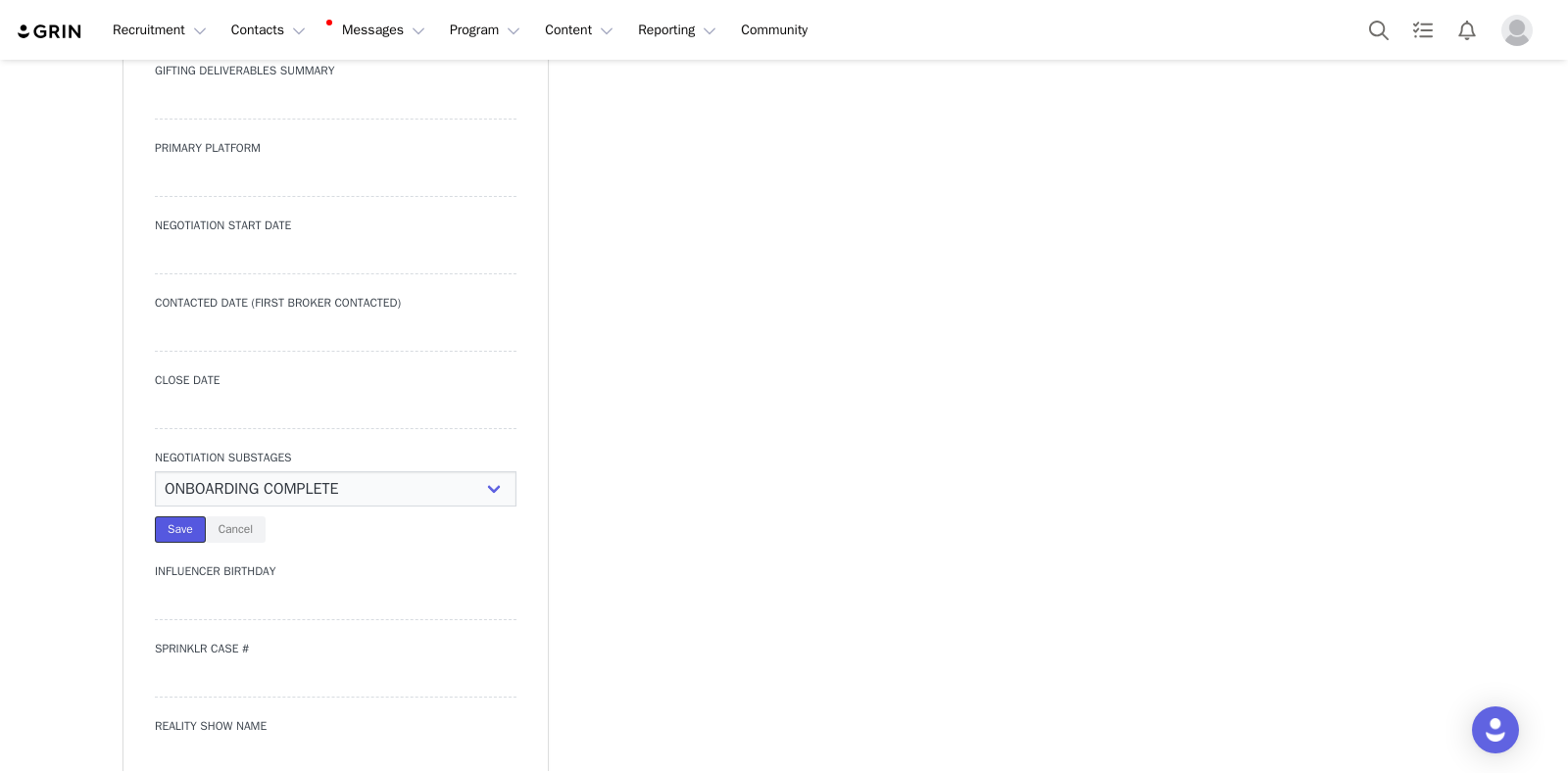 click on "Save" at bounding box center (180, 529) 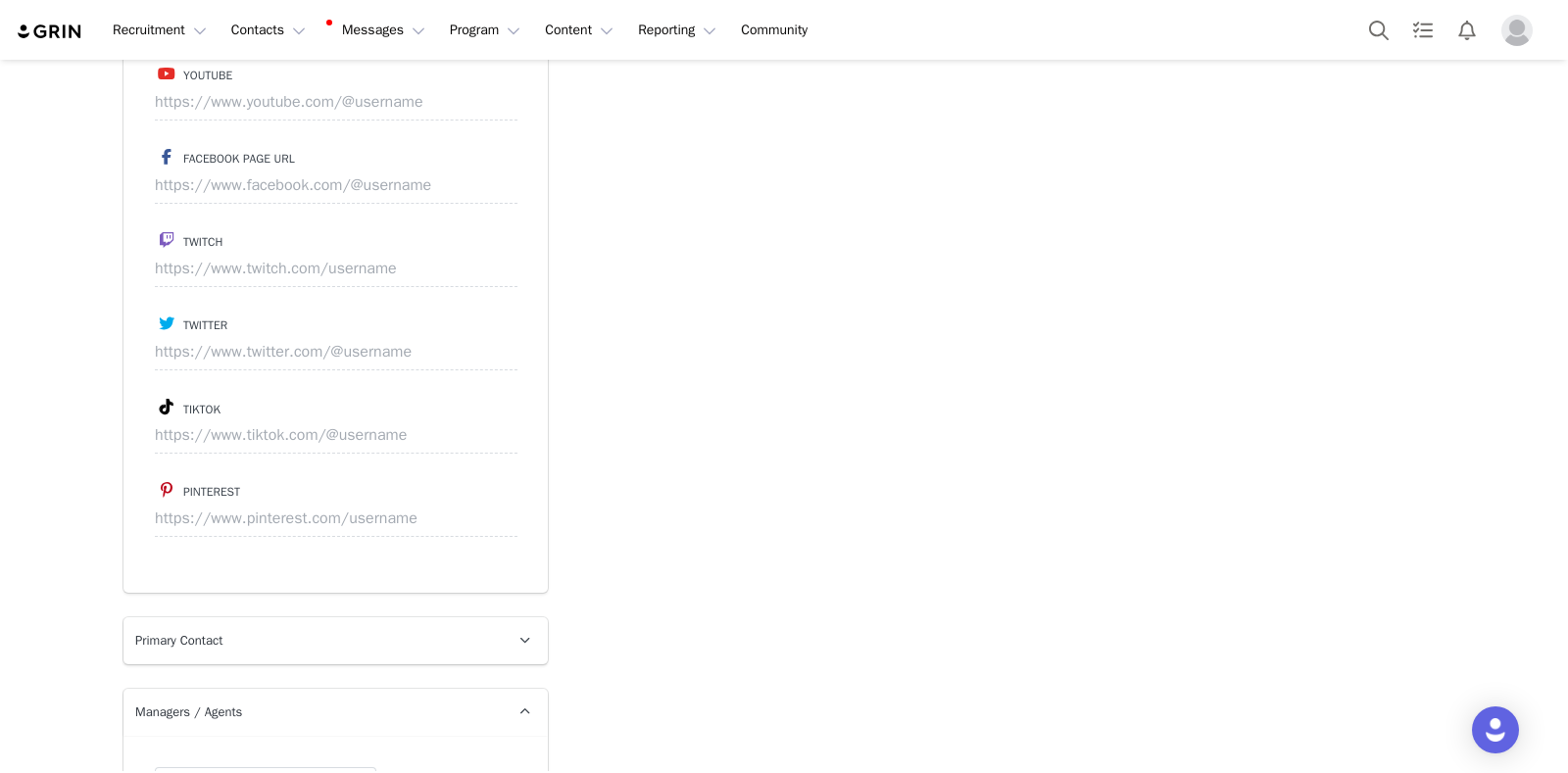 scroll, scrollTop: 4776, scrollLeft: 0, axis: vertical 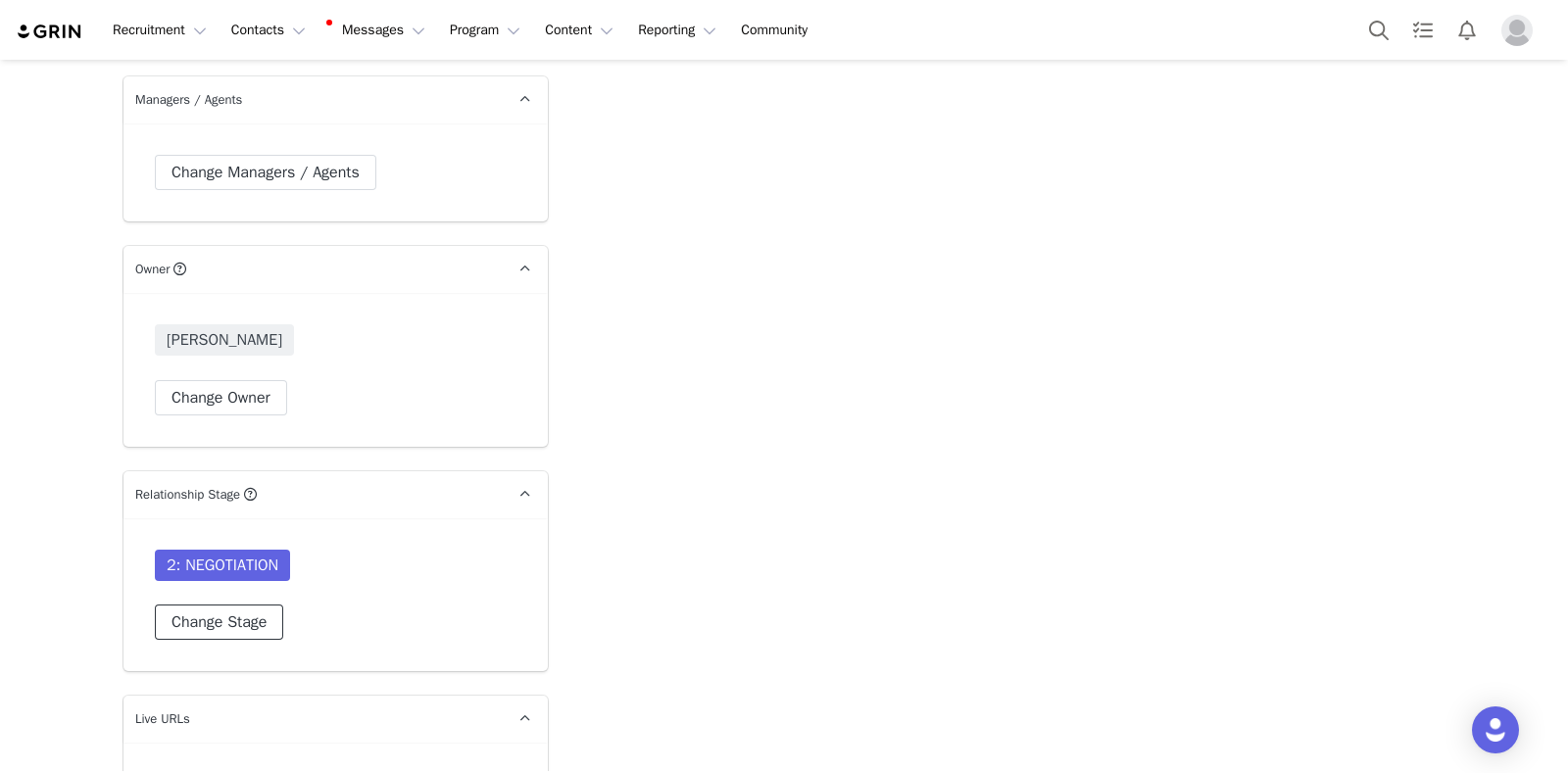 click on "Change Stage" at bounding box center [219, 622] 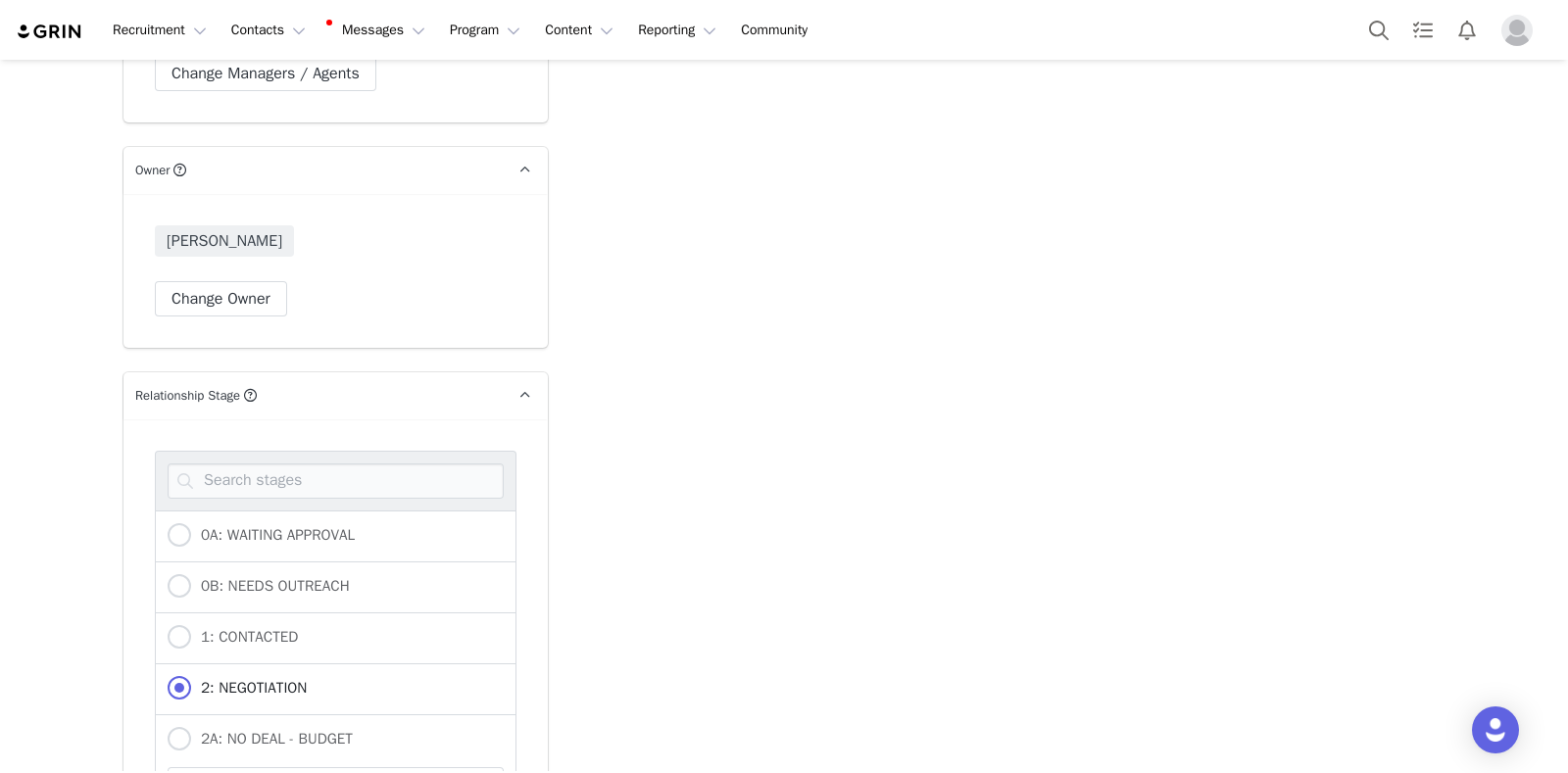 scroll, scrollTop: 4899, scrollLeft: 0, axis: vertical 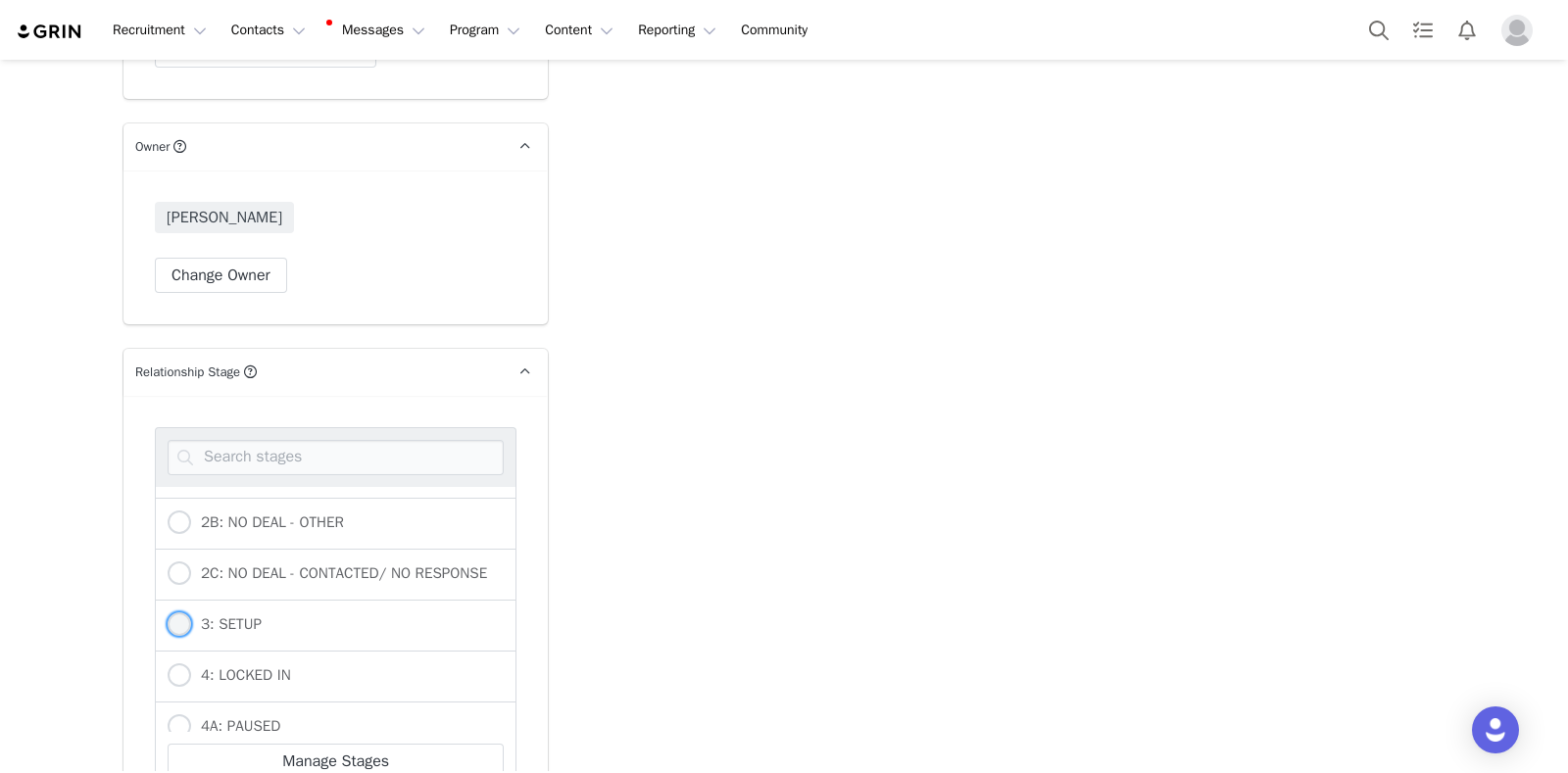 click on "3: SETUP" at bounding box center [226, 624] 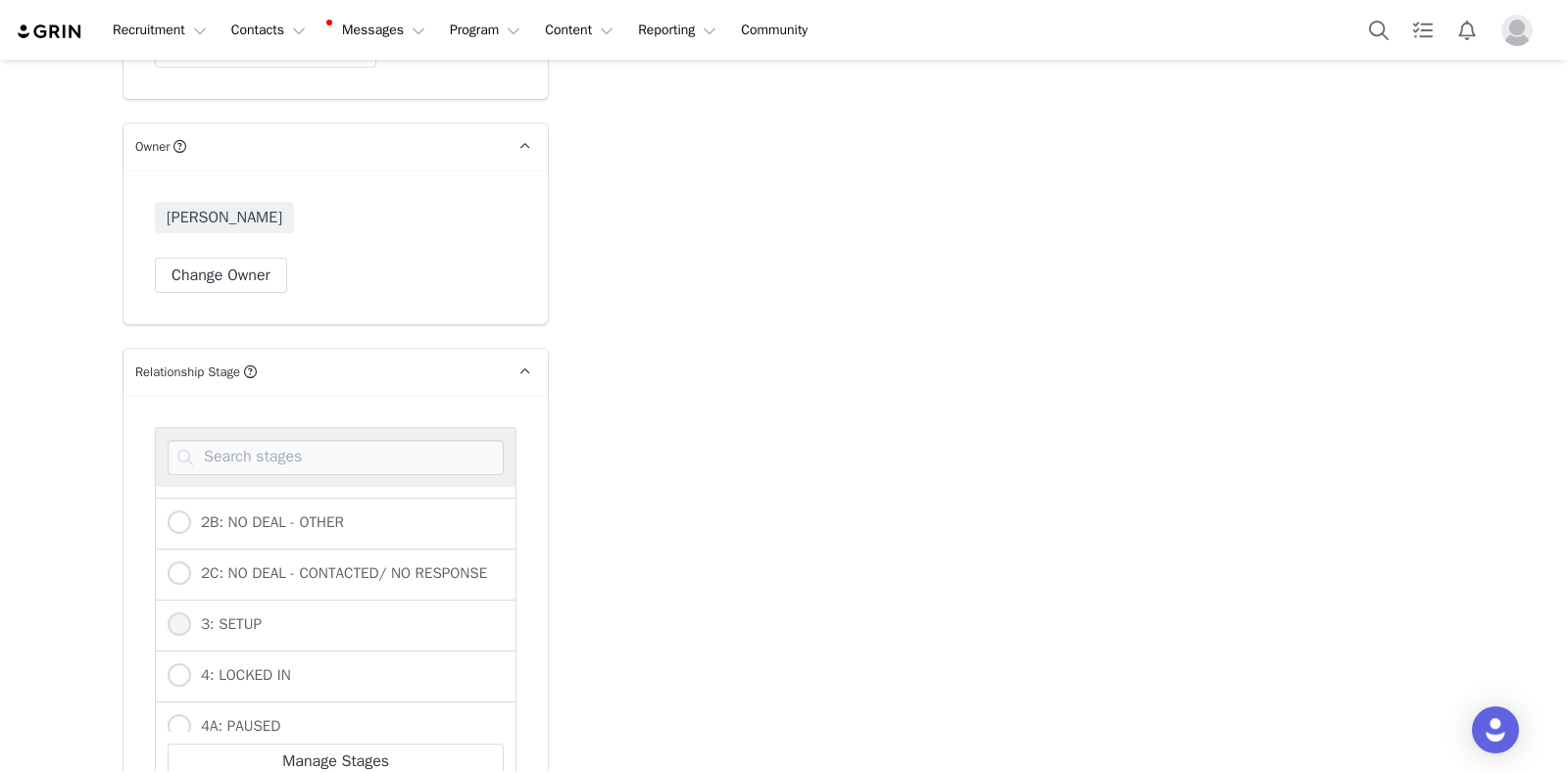 click on "3: SETUP" at bounding box center (179, 625) 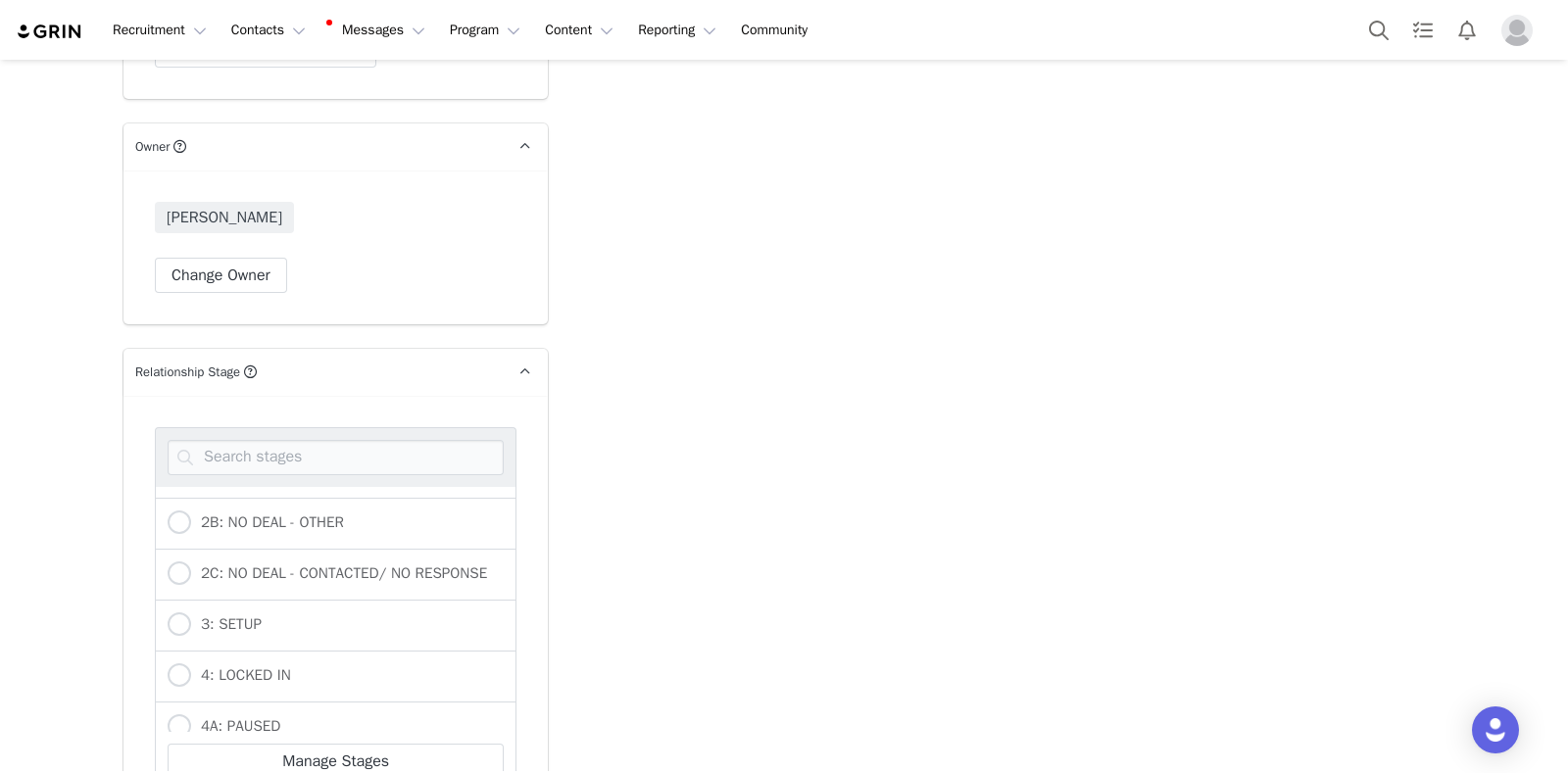 radio on "false" 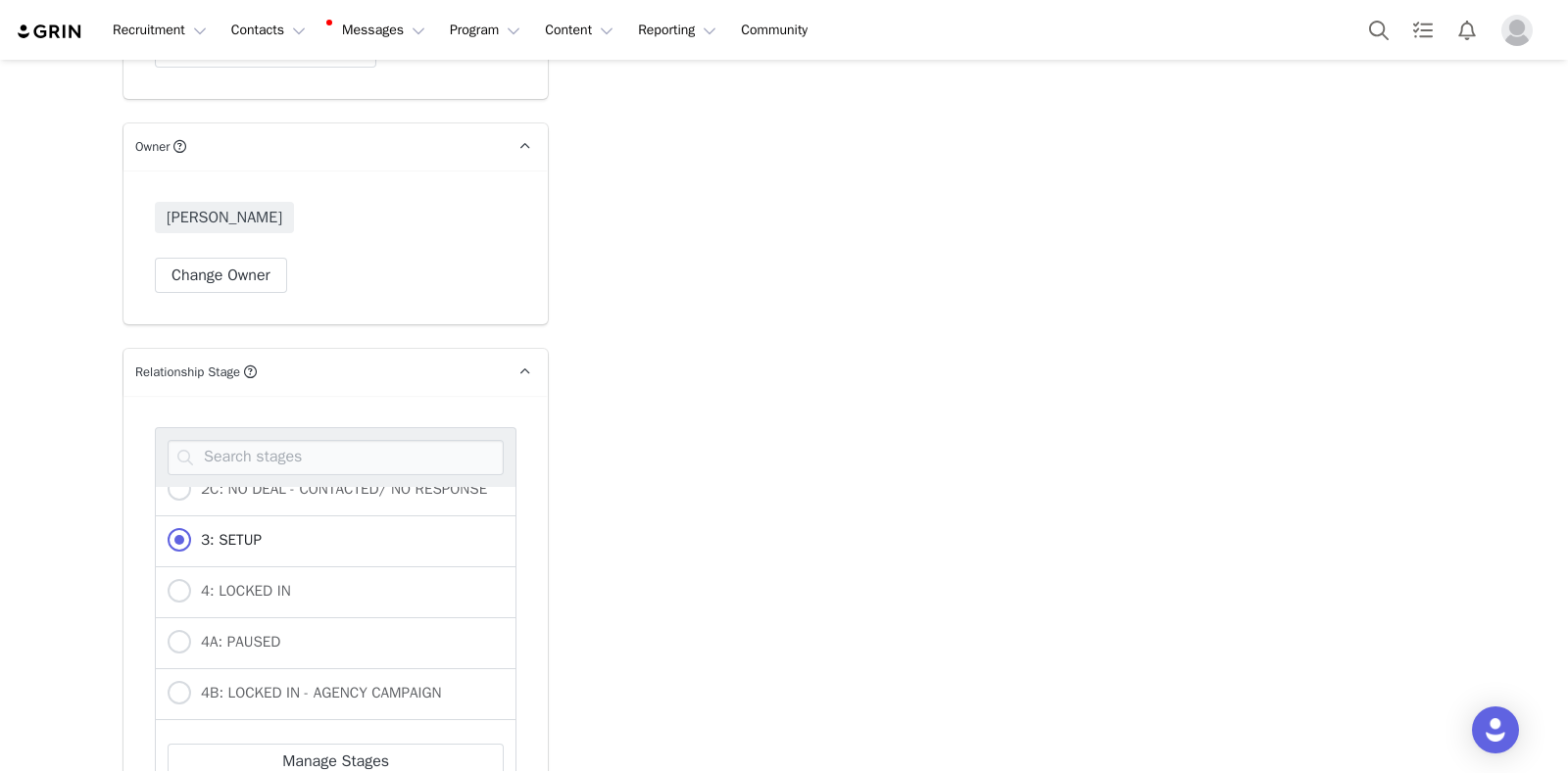 scroll, scrollTop: 367, scrollLeft: 0, axis: vertical 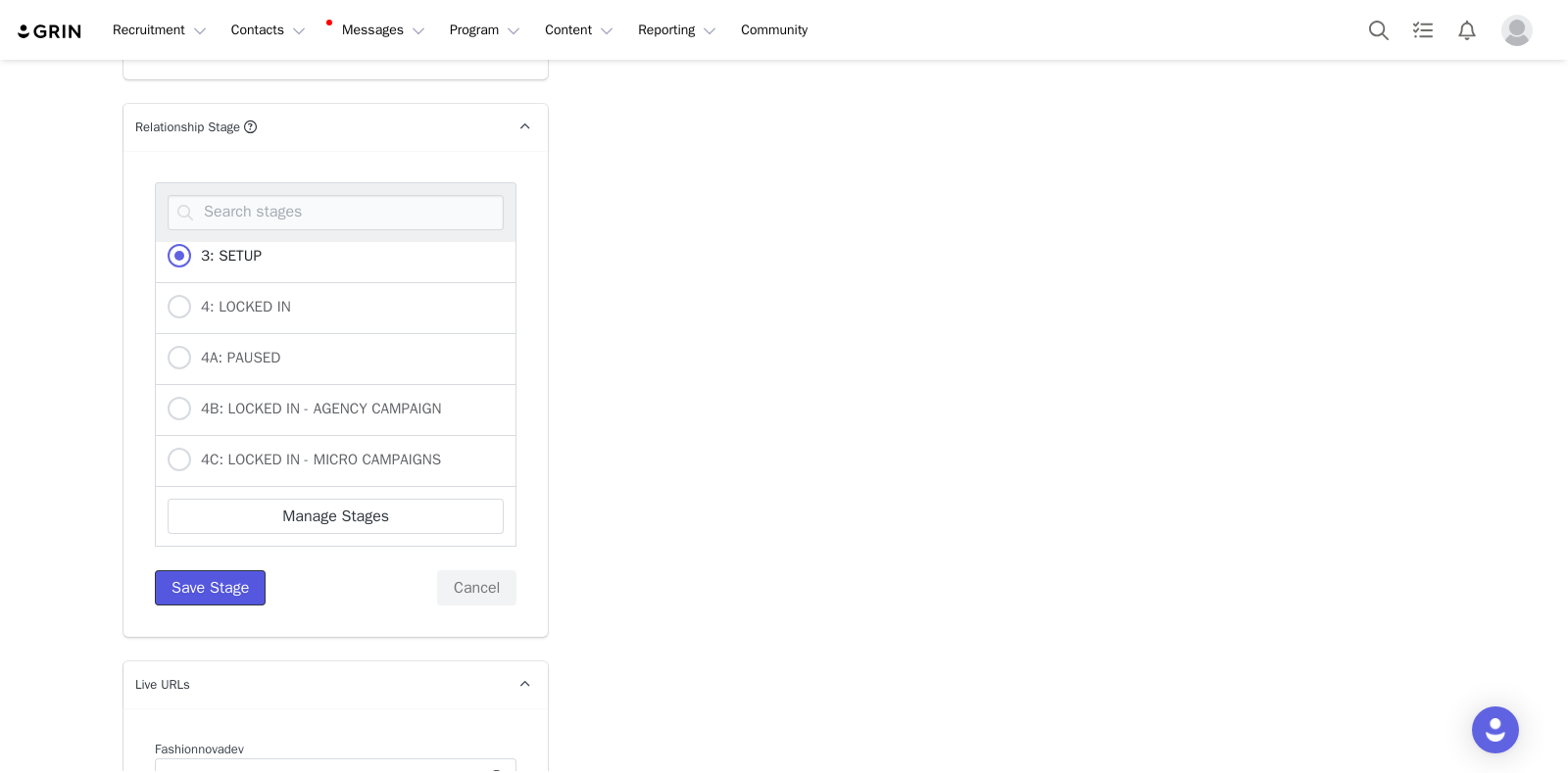 click on "Save Stage" at bounding box center [210, 588] 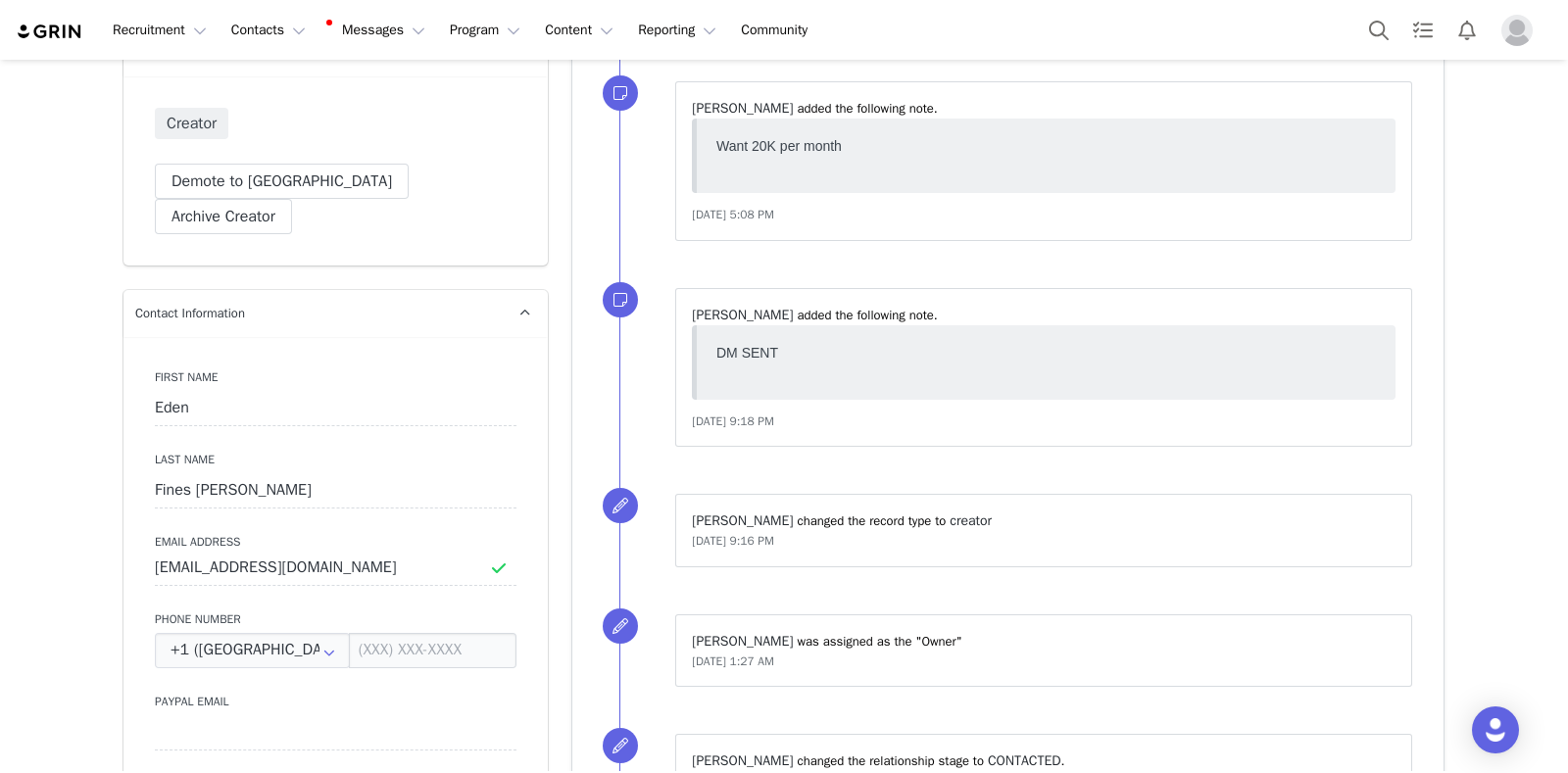 scroll, scrollTop: 0, scrollLeft: 0, axis: both 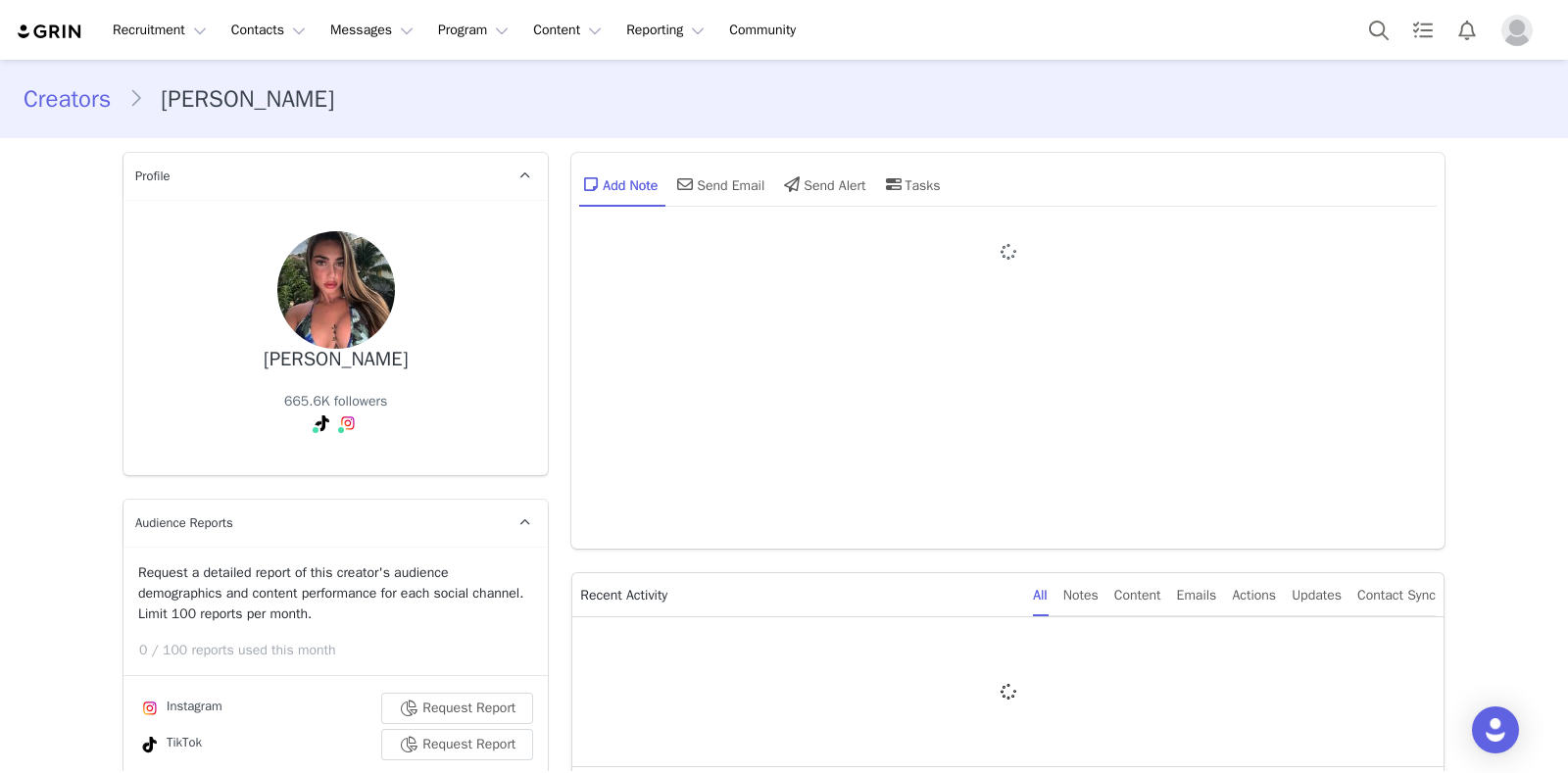 type on "+33 ([GEOGRAPHIC_DATA])" 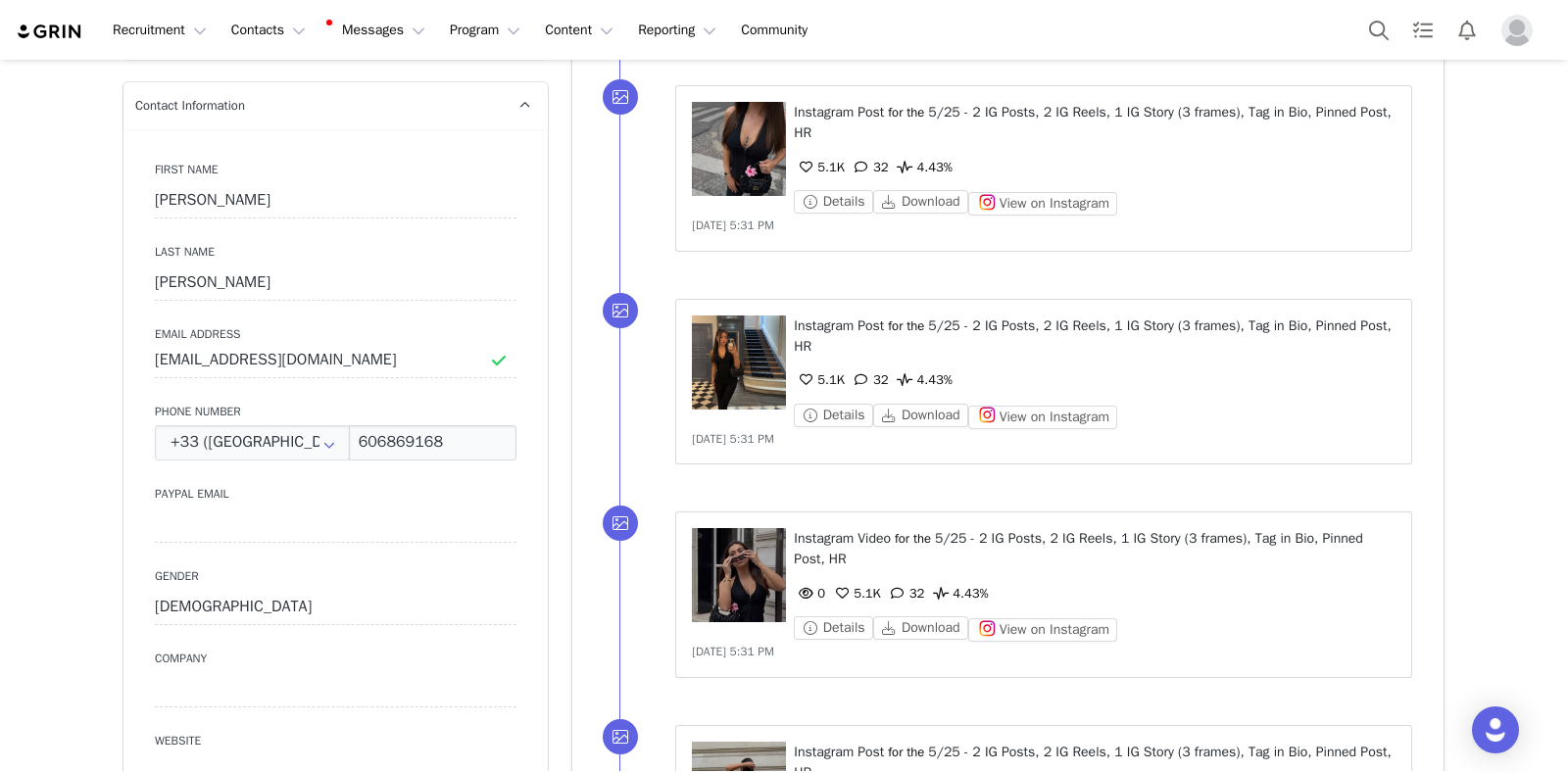 scroll, scrollTop: 1714, scrollLeft: 0, axis: vertical 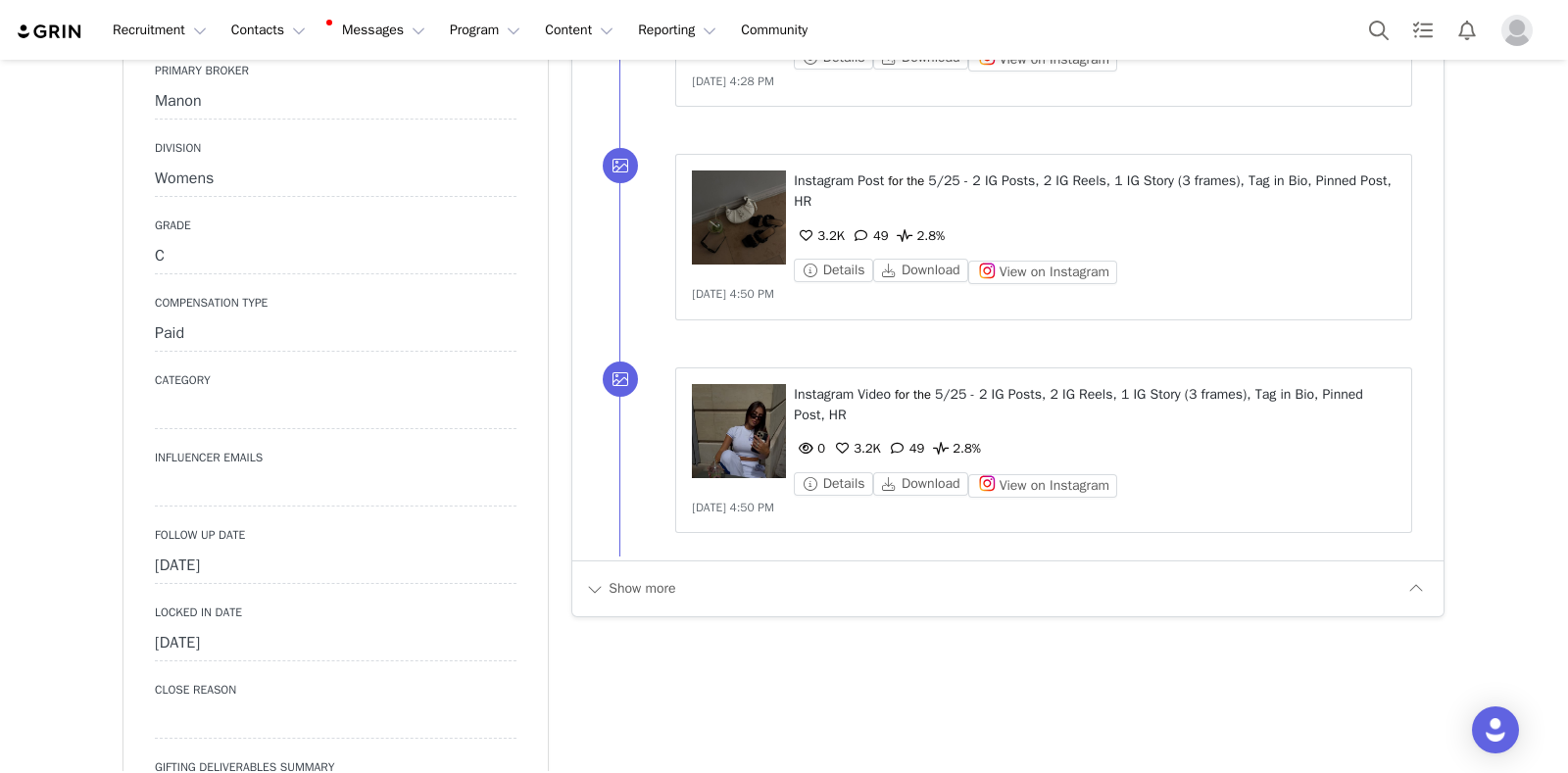 click on "July 10th, 2025" at bounding box center (335, 566) 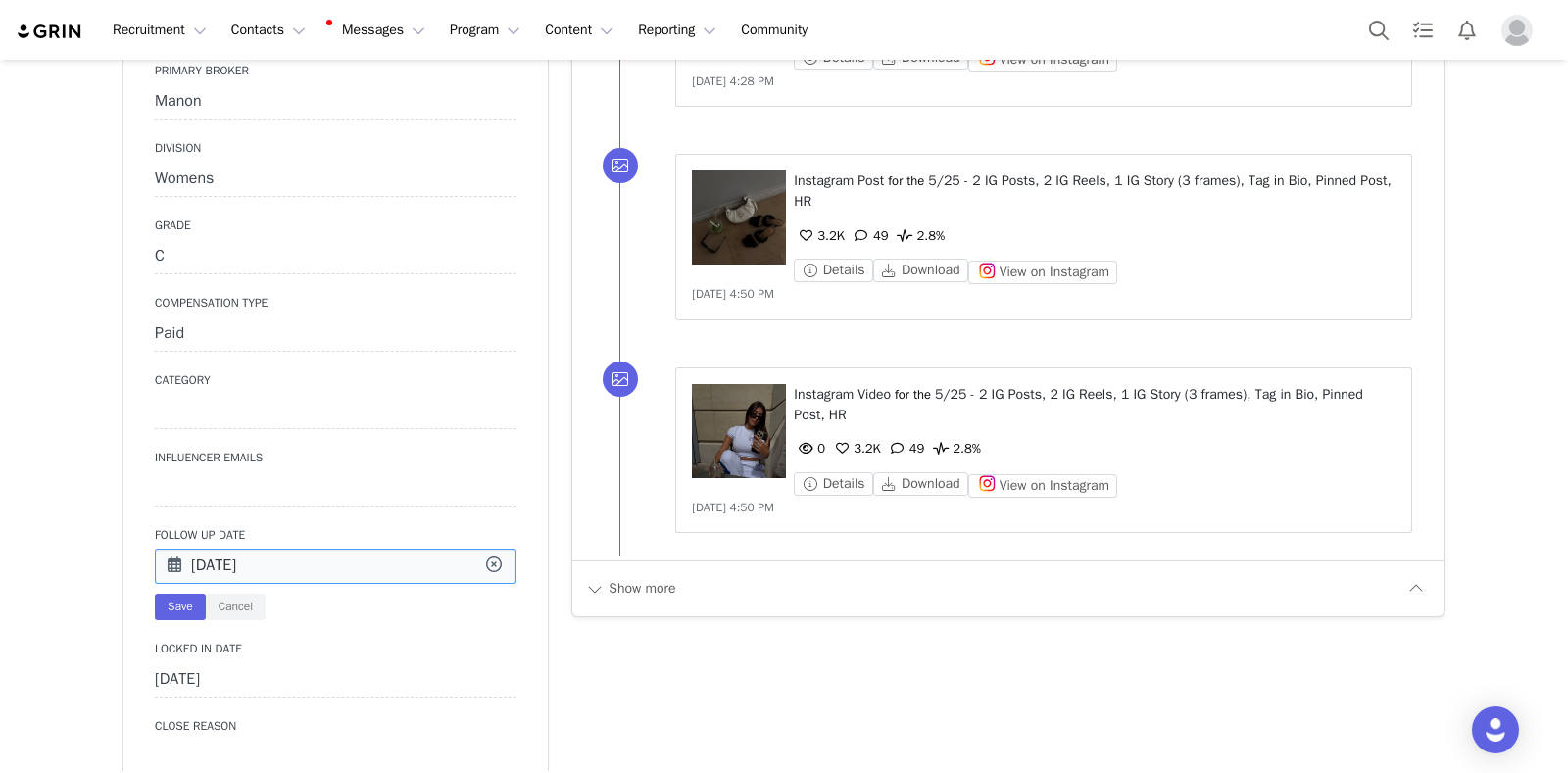 click on "Jul 10 2025" at bounding box center [335, 566] 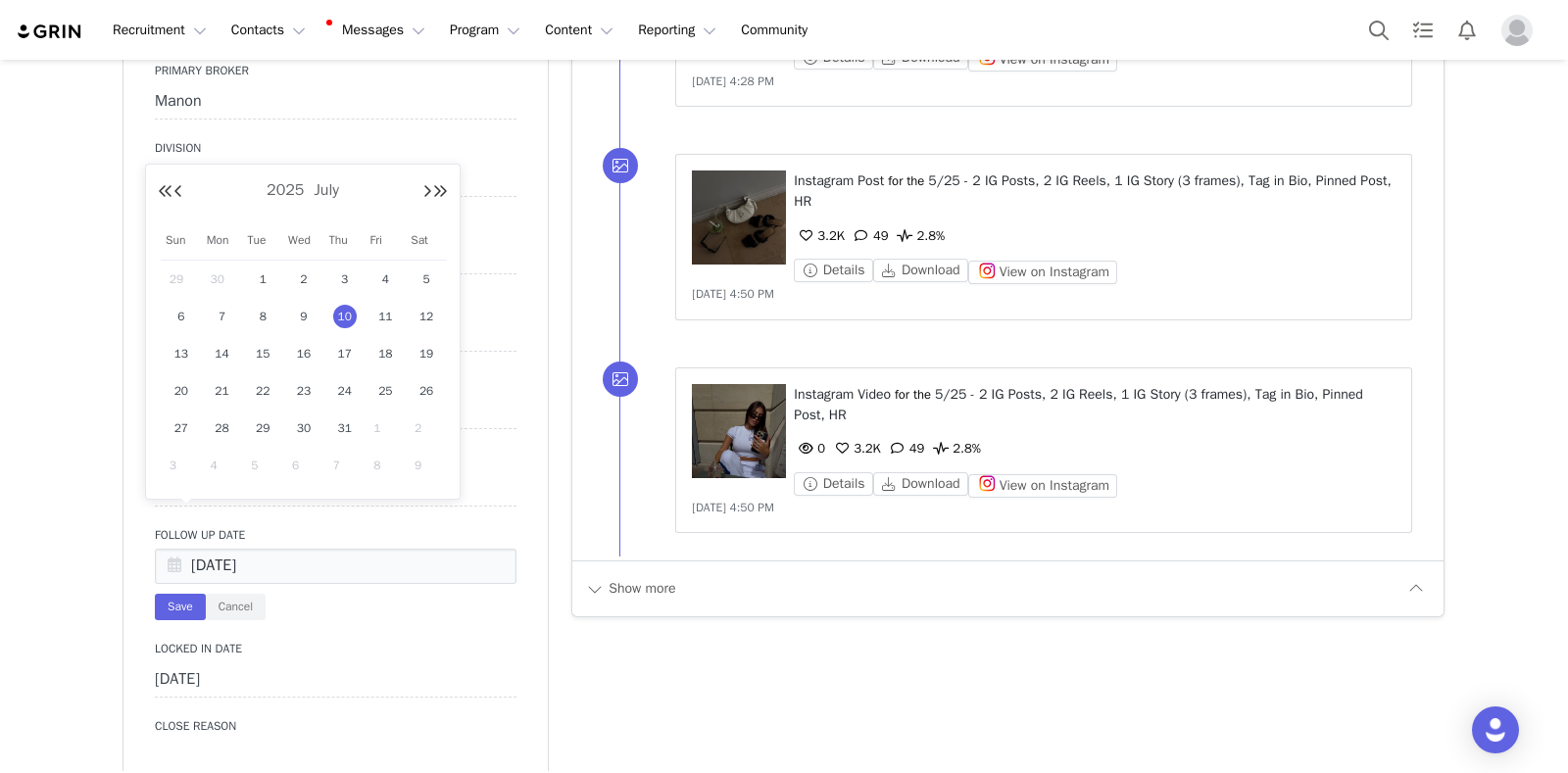 click on "May 8th, 2025" at bounding box center (335, 680) 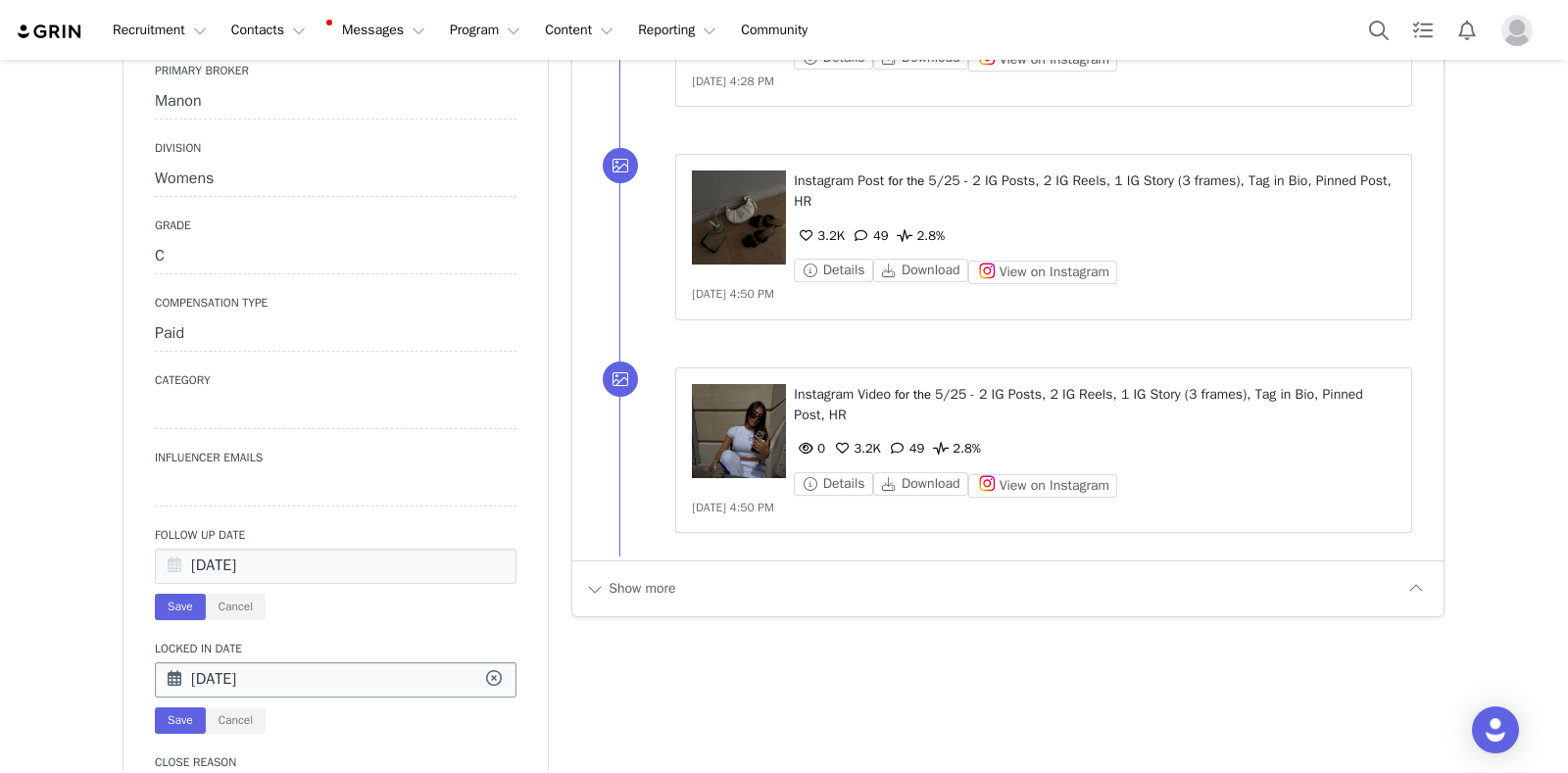 click on "May 08 2025" at bounding box center [335, 680] 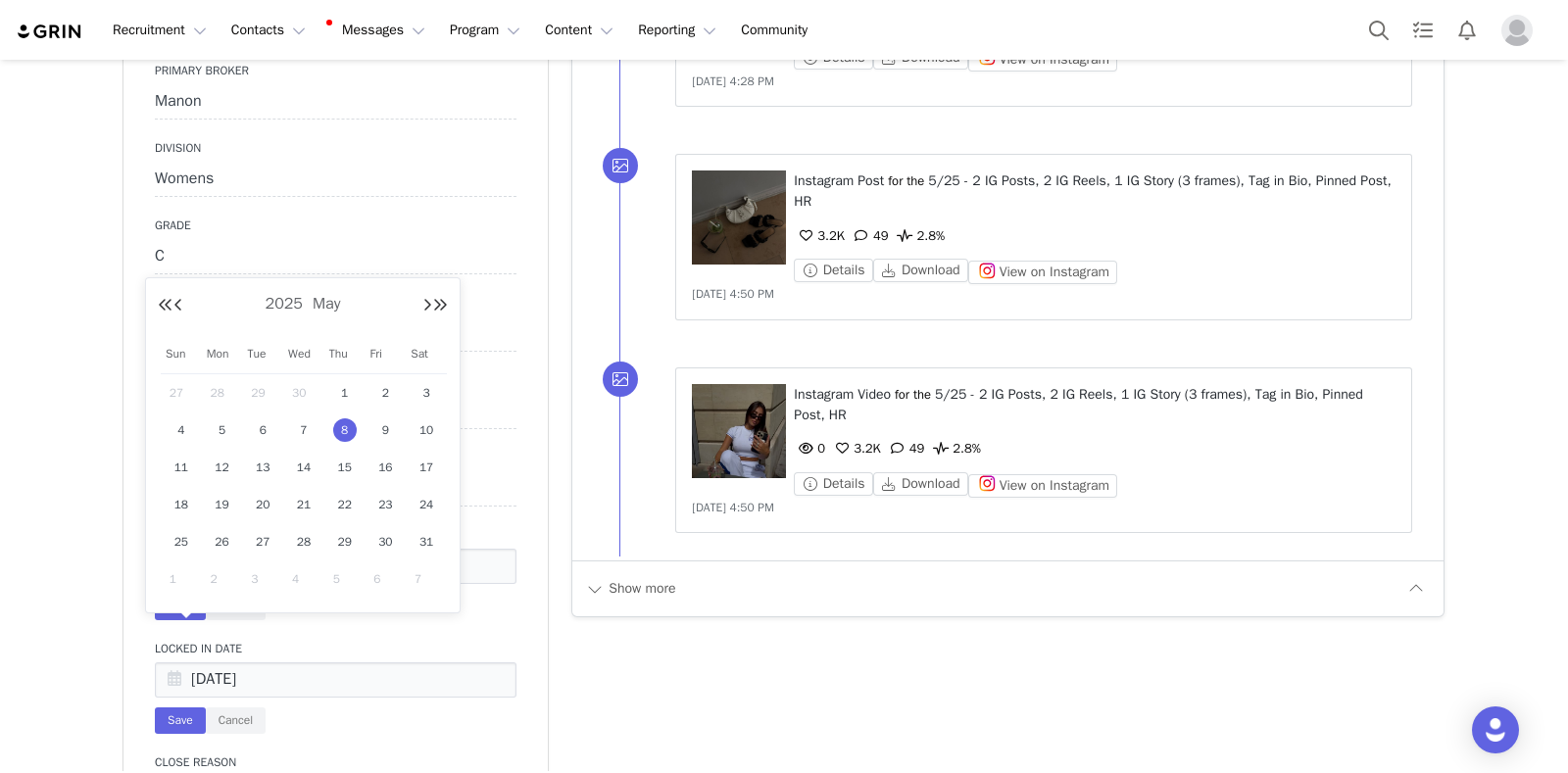 click on "Primary Broker   Manon   Division   Womens   Grade   C   Compensation Type   Paid   Category      Influencer Emails      Follow Up Date  Jul 10 2025  Save  Cancel  Locked In Date  May 08 2025  Save  Cancel  Close Reason      Gifting Deliverables Summary      Primary Platform      Negotiation Start Date      Contacted Date (First Broker Contacted)      Close Date      NEGOTIATION SUBSTAGES   ONBOARDING COMPLETE   Influencer Birthday      Sprinklr Case #   468031   Reality Show Name      NETSUITE ID   5111995   VENDOR NAME   MS MARKETING   UTM Link   https://www.fashionnova.com/collections/new?utm_source=influencer&utm_medium=promo&utm_campaign=claracolada   Category (NEW)" at bounding box center (335, 949) 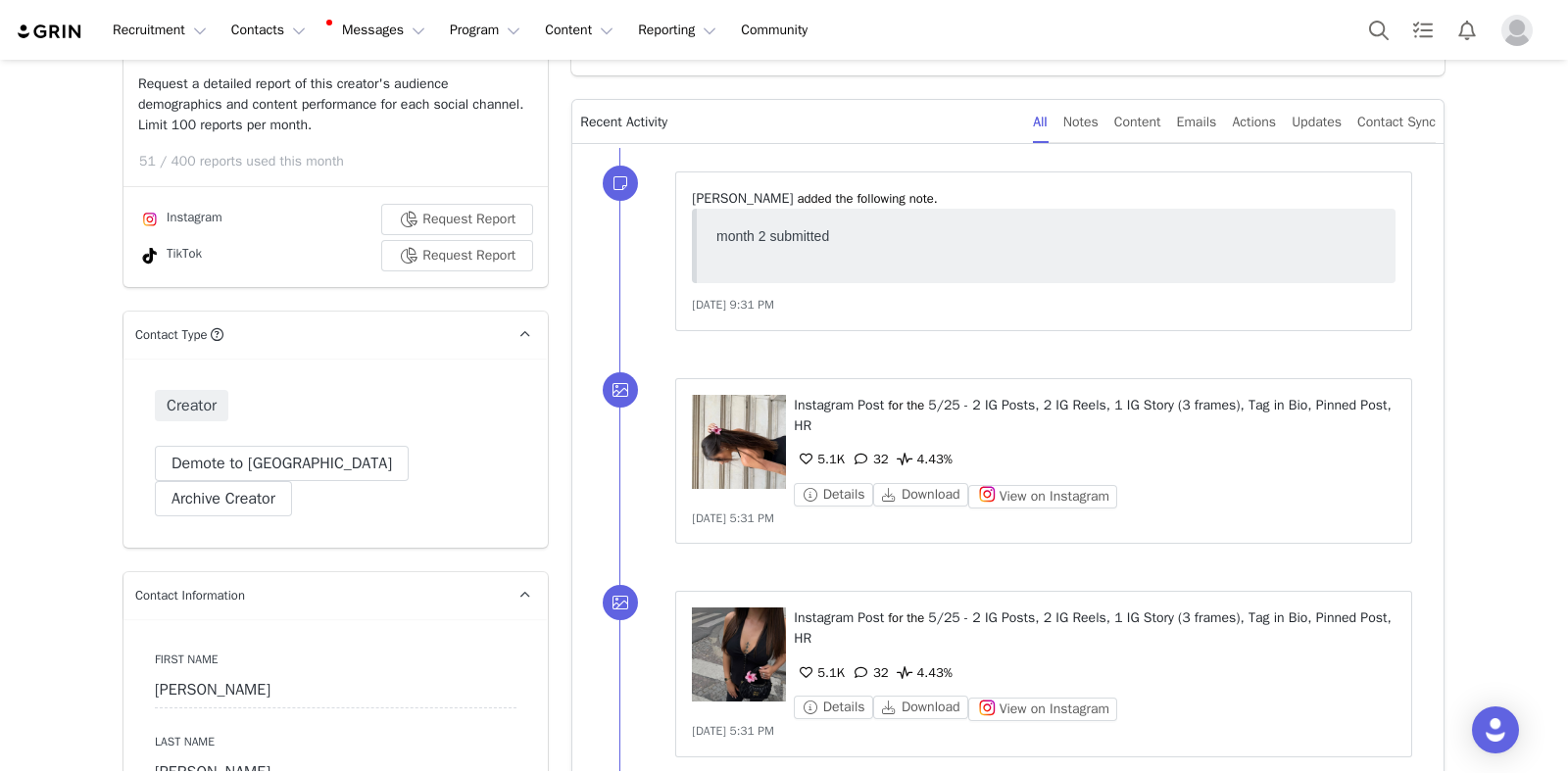 scroll, scrollTop: 0, scrollLeft: 0, axis: both 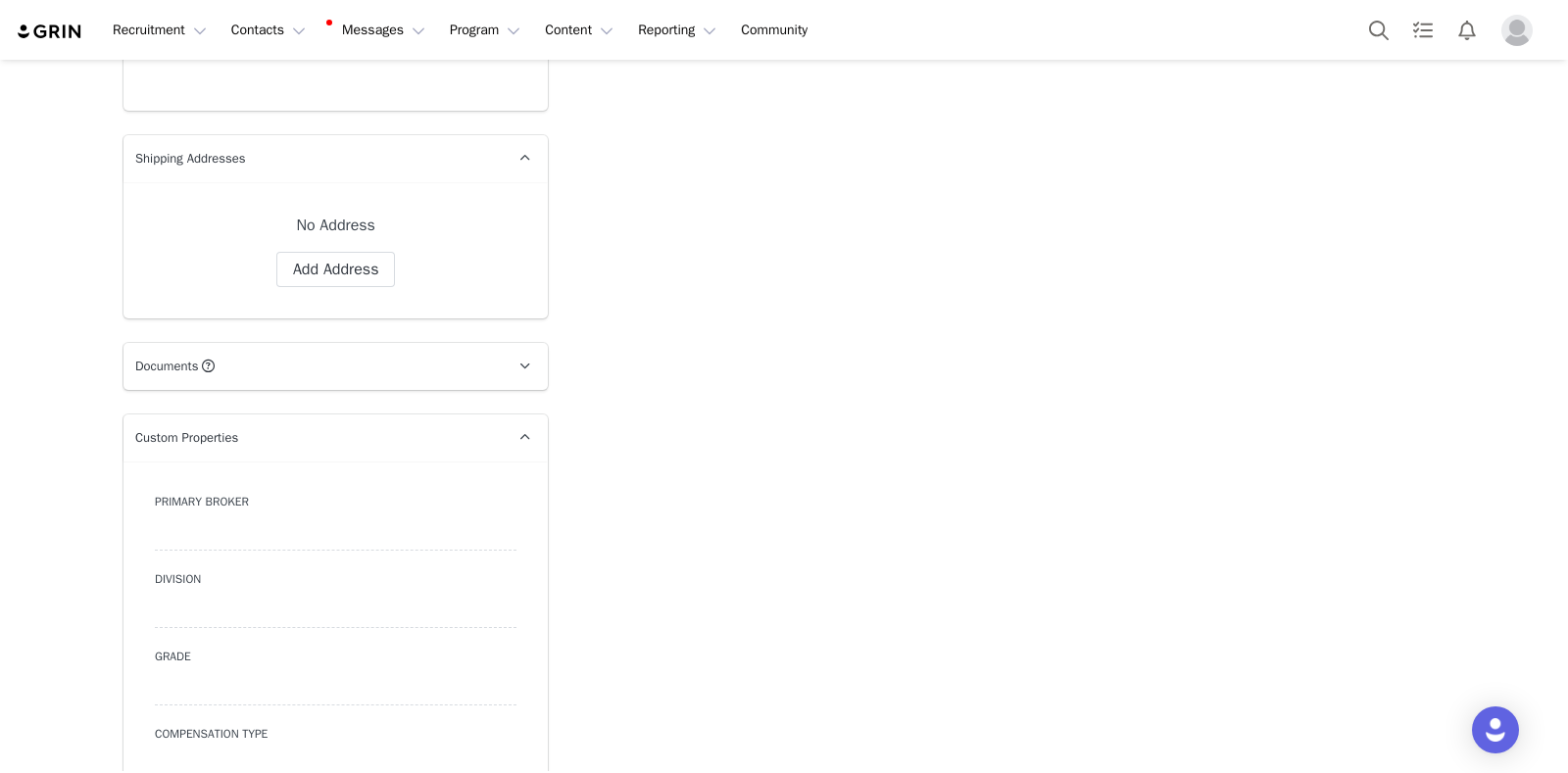 click at bounding box center (335, 533) 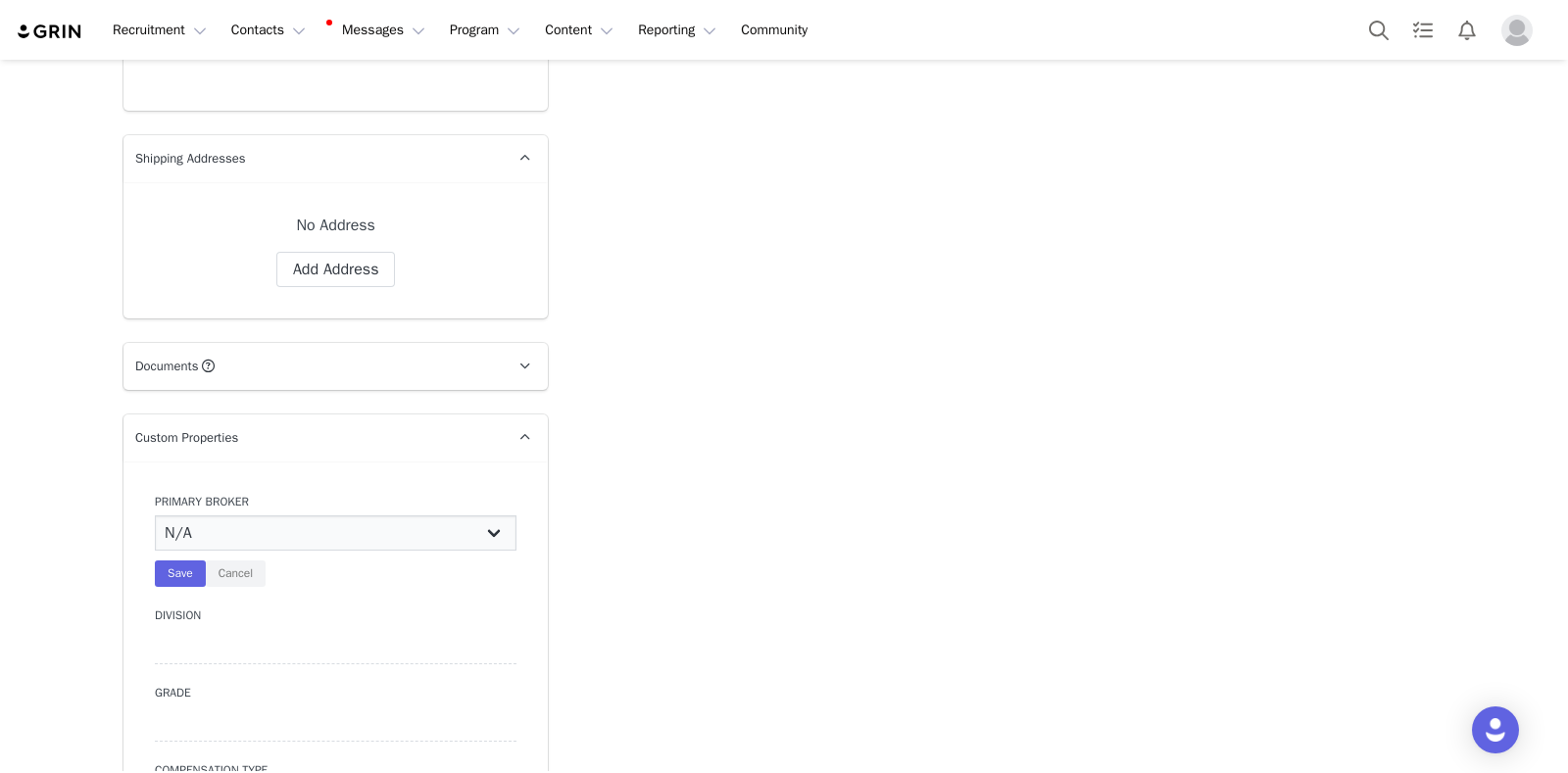 click on "N/A  [PERSON_NAME]   [PERSON_NAME]   Jasmine   [PERSON_NAME]   Bre   [PERSON_NAME]   Jonny   [PERSON_NAME]   [PERSON_NAME]   [PERSON_NAME]   [PERSON_NAME]   [PERSON_NAME]" at bounding box center (335, 533) 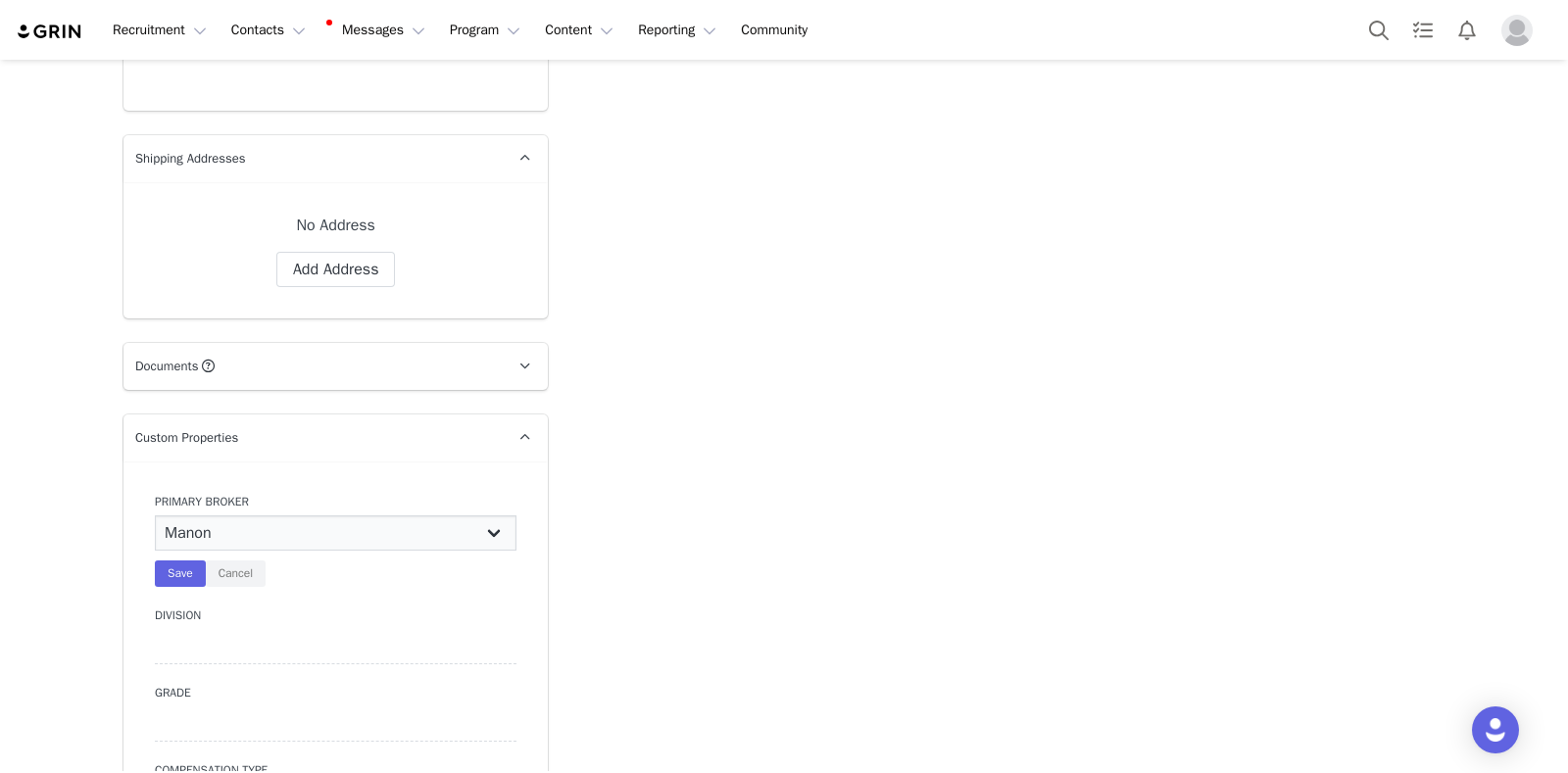 click on "N/A  [PERSON_NAME]   [PERSON_NAME]   Jasmine   [PERSON_NAME]   Bre   [PERSON_NAME]   Jonny   [PERSON_NAME]   [PERSON_NAME]   [PERSON_NAME]   [PERSON_NAME]   [PERSON_NAME]" at bounding box center (335, 533) 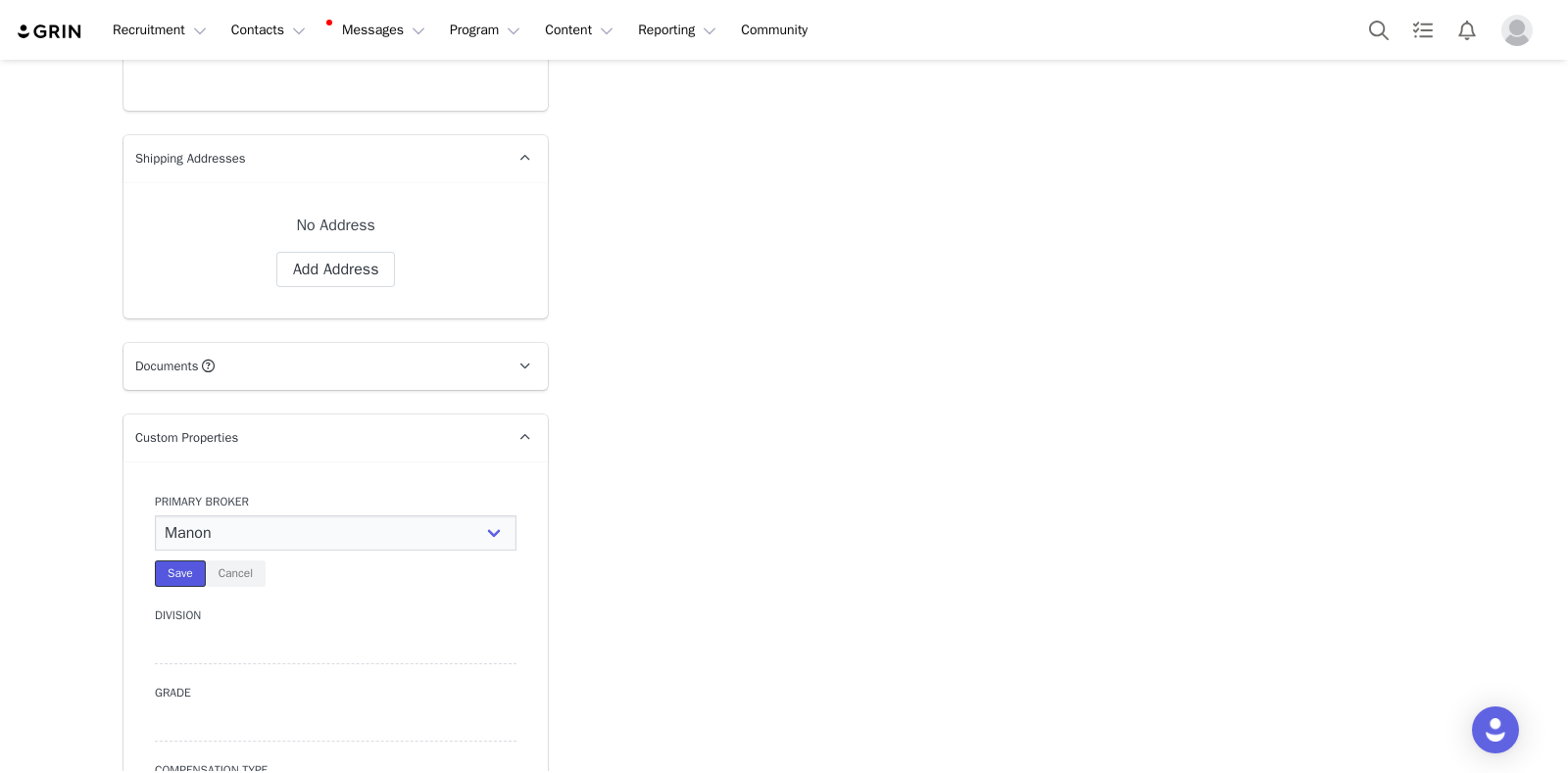 click on "Save" at bounding box center (180, 573) 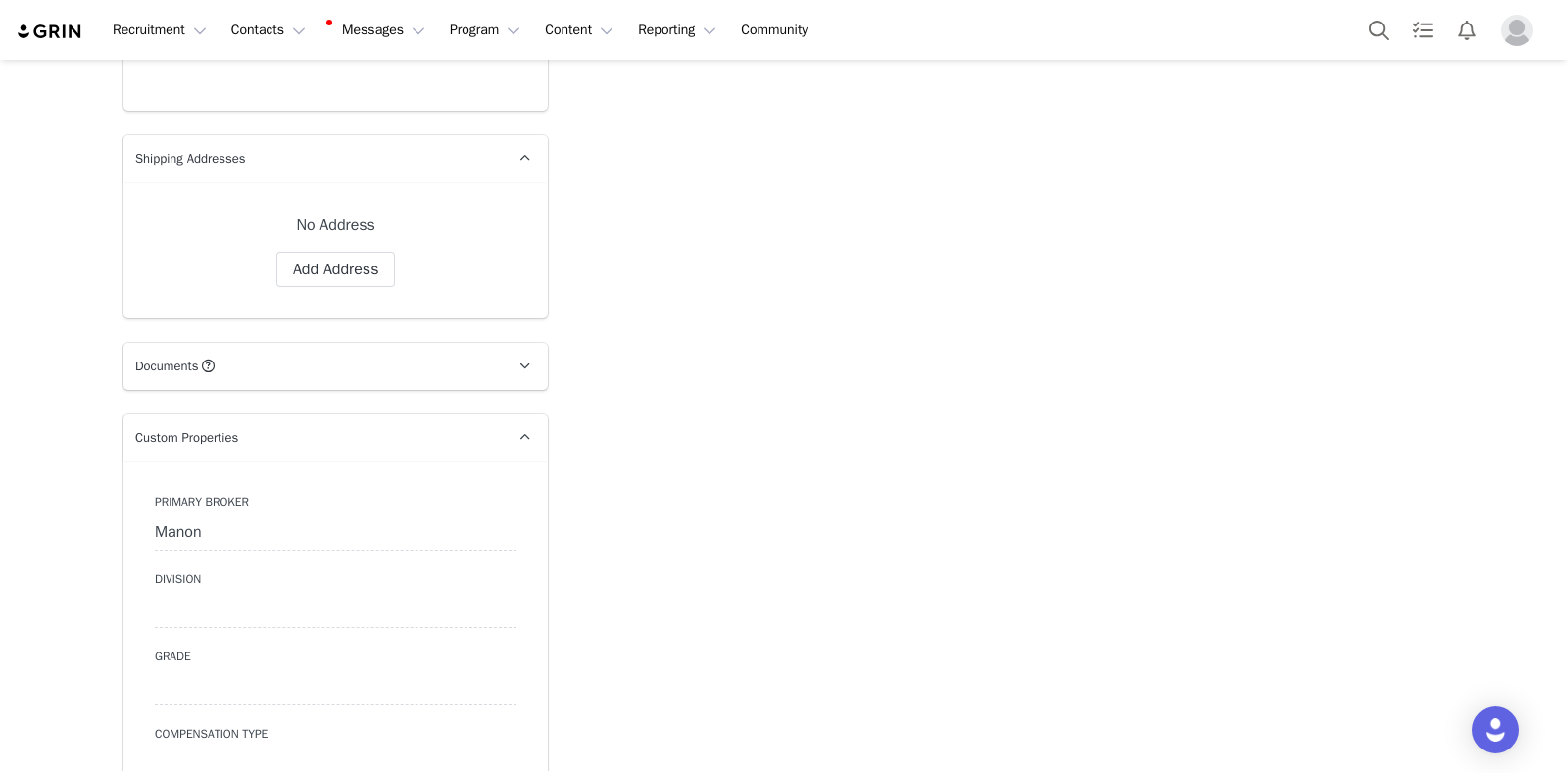click at bounding box center [335, 610] 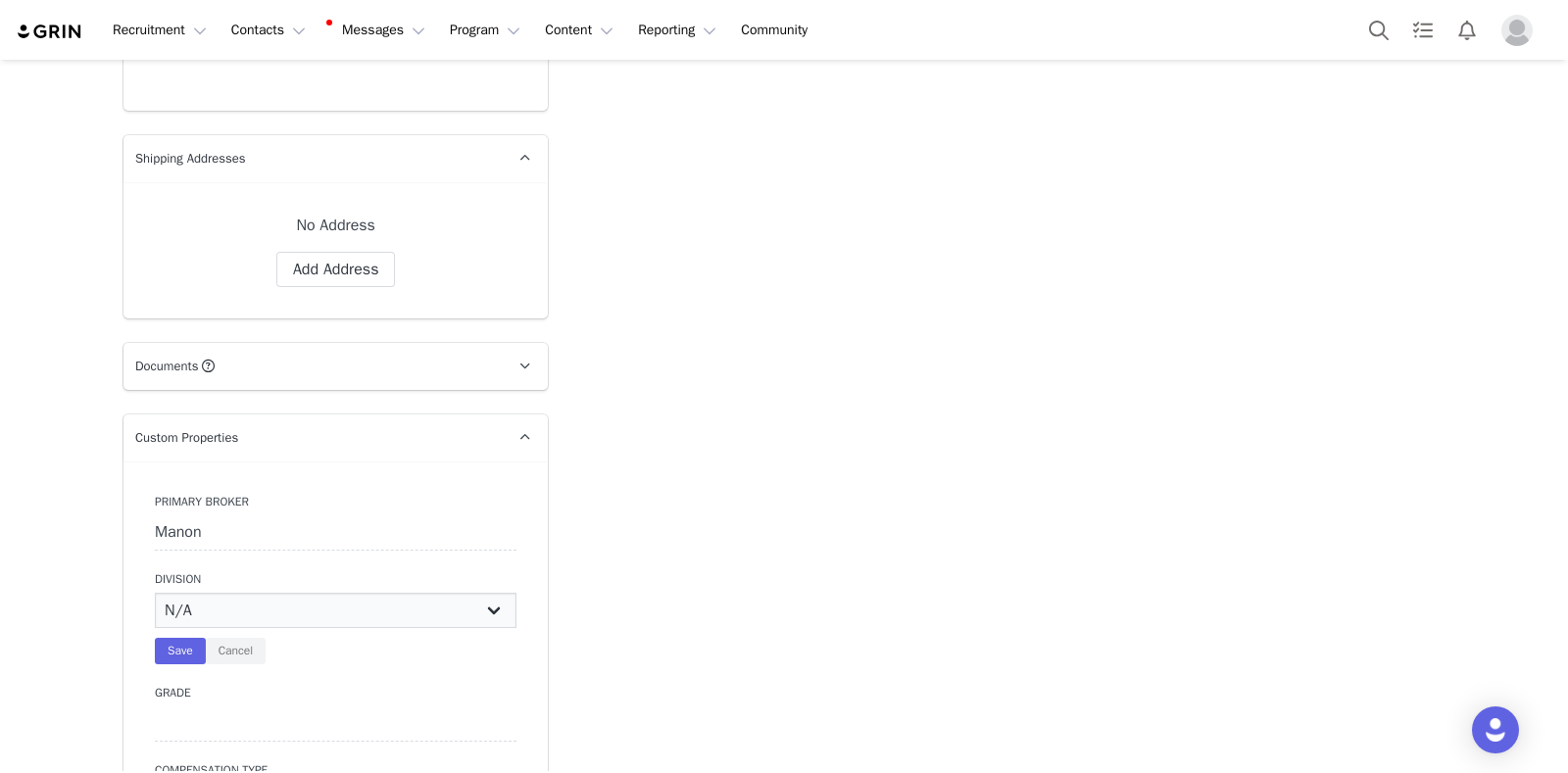 click on "N/A  NOVA BEAUTY   Womens   Curve   Mens   Promo   Nova Kids   Maven Beauty   Bombshell" at bounding box center (335, 610) 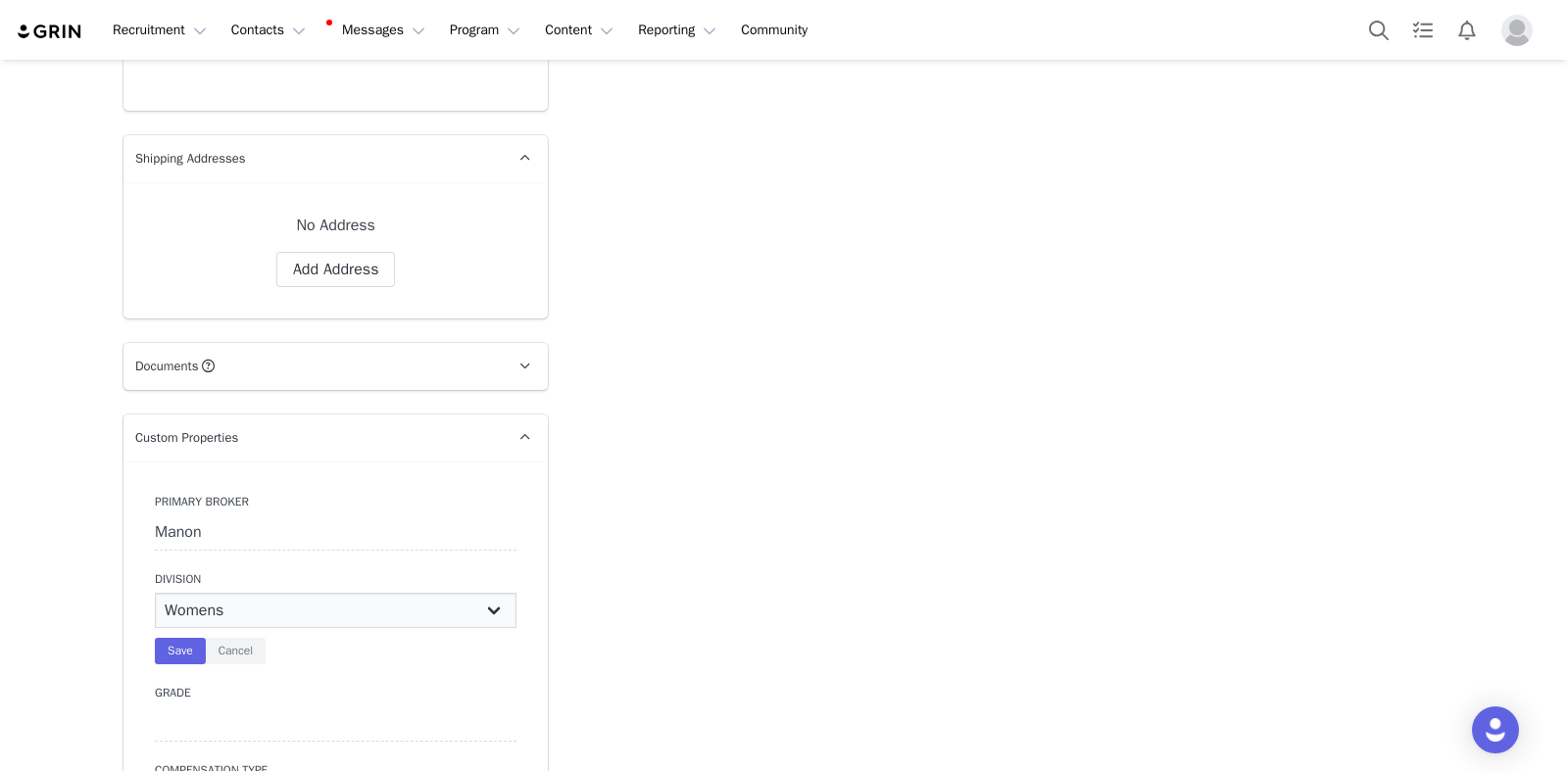 click on "N/A  NOVA BEAUTY   Womens   Curve   Mens   Promo   Nova Kids   Maven Beauty   Bombshell" at bounding box center (335, 610) 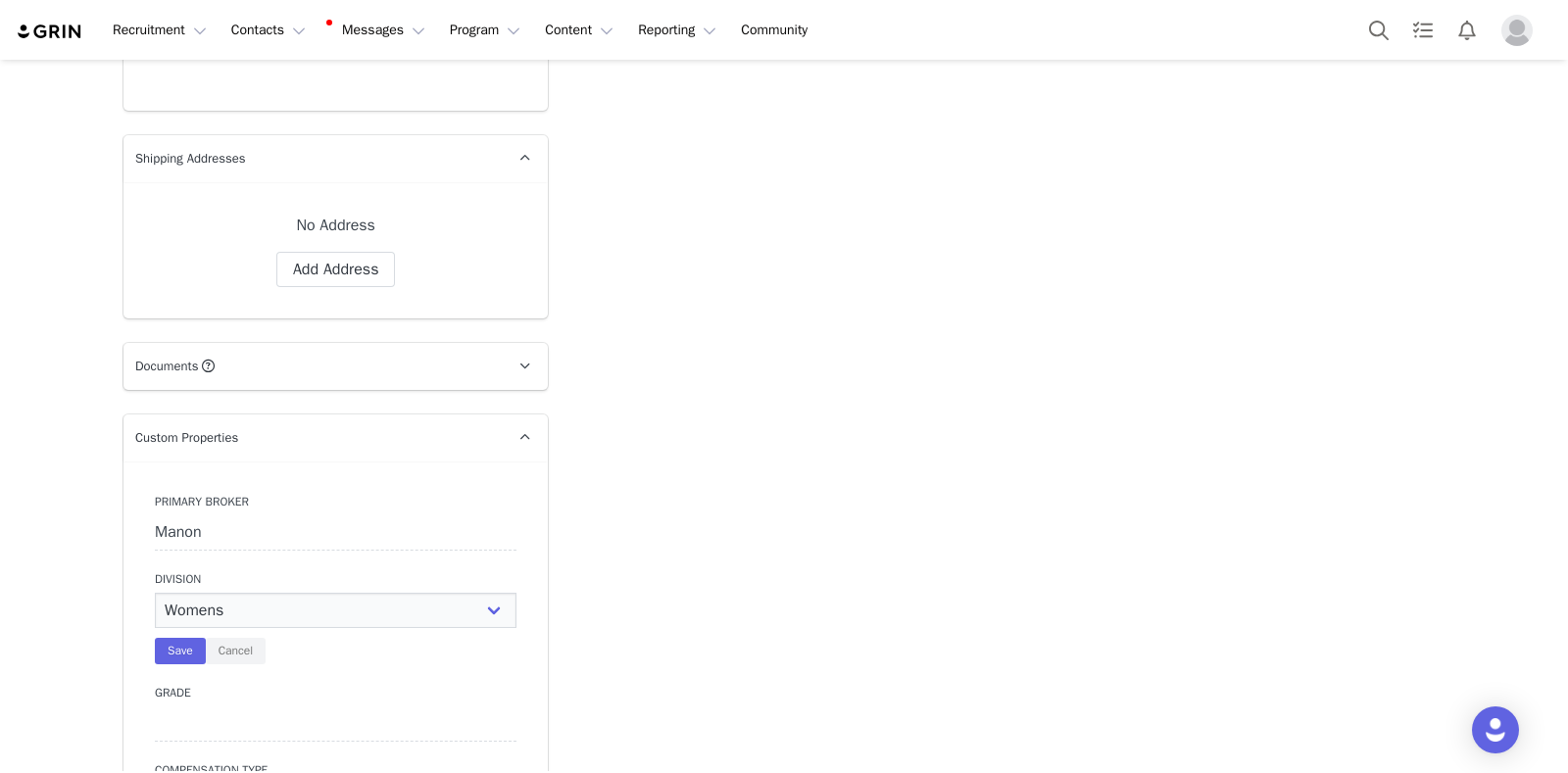 click on "N/A  NOVA BEAUTY   Womens   Curve   Mens   Promo   Nova Kids   Maven Beauty   Bombshell   Save  Cancel" at bounding box center (335, 628) 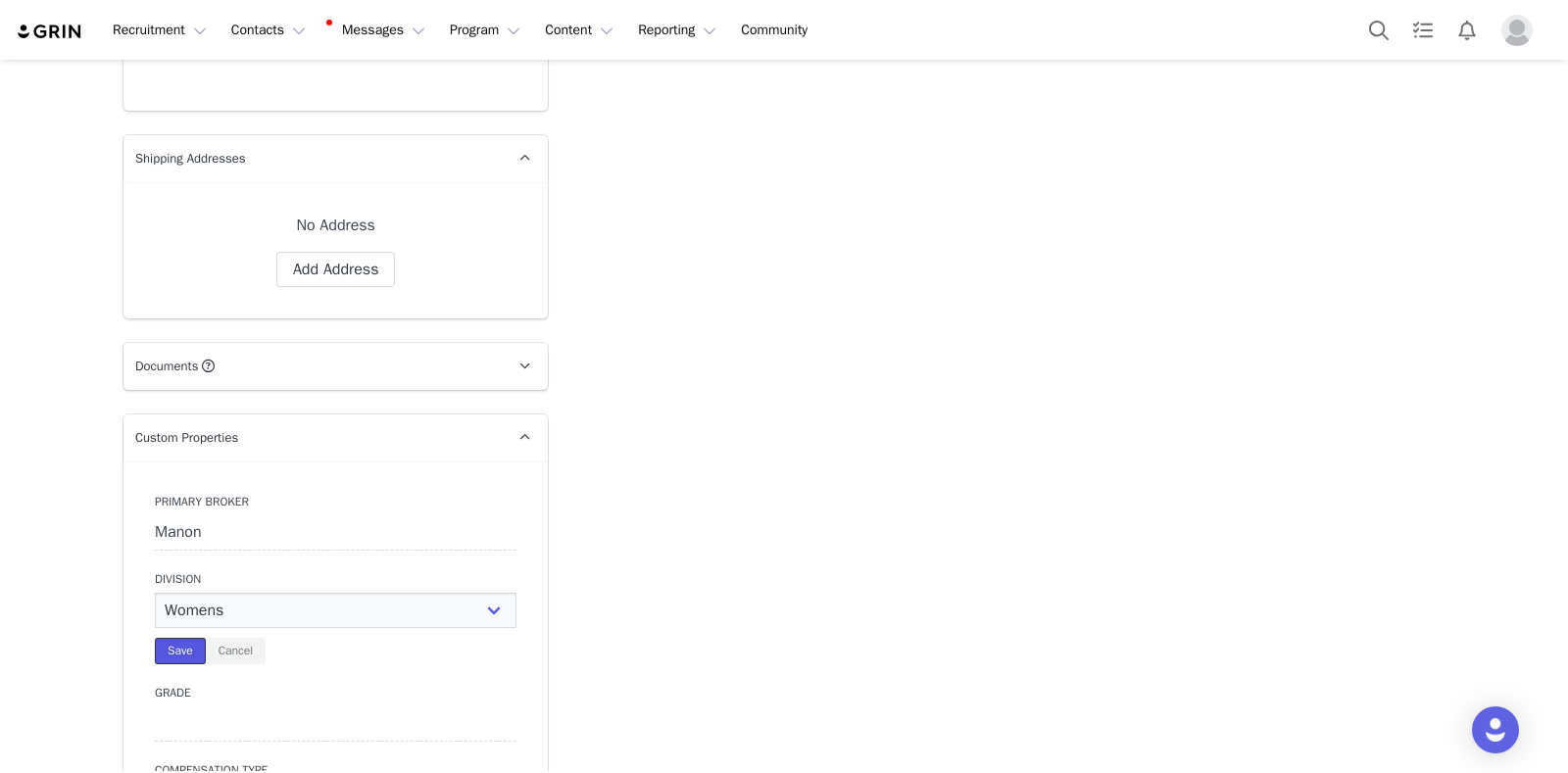 click on "Save" at bounding box center (180, 651) 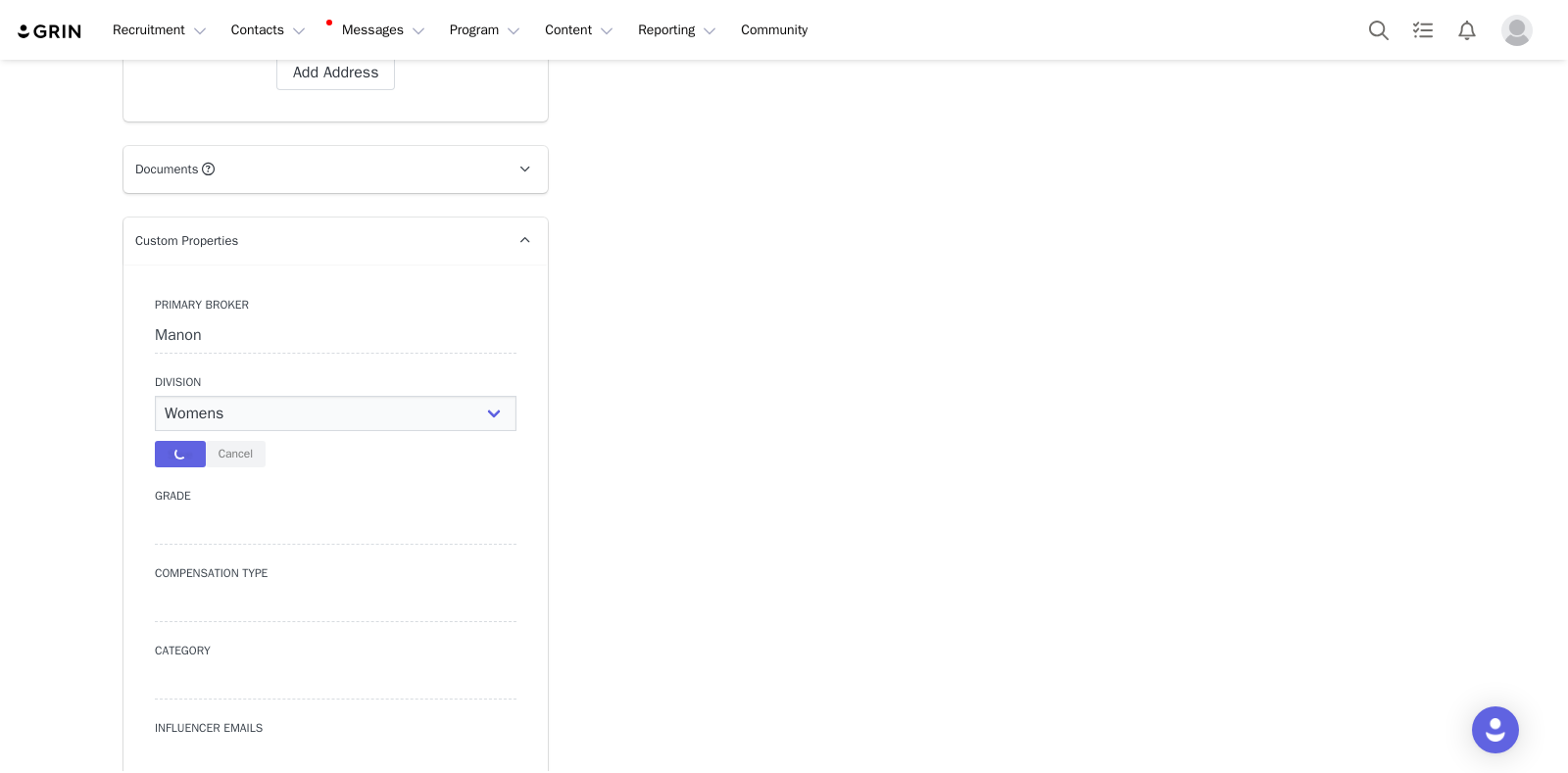 scroll, scrollTop: 1958, scrollLeft: 0, axis: vertical 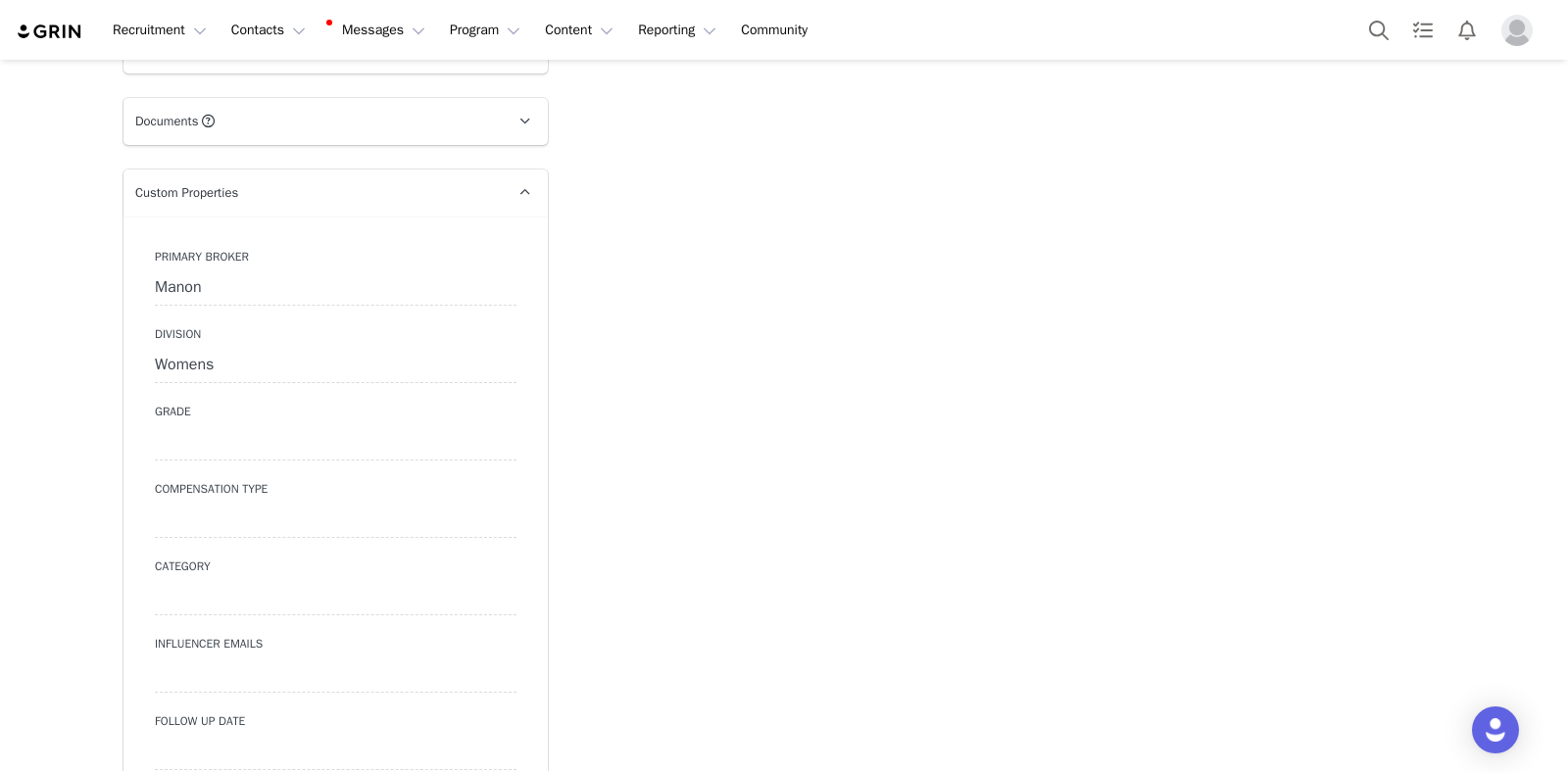 click at bounding box center [335, 520] 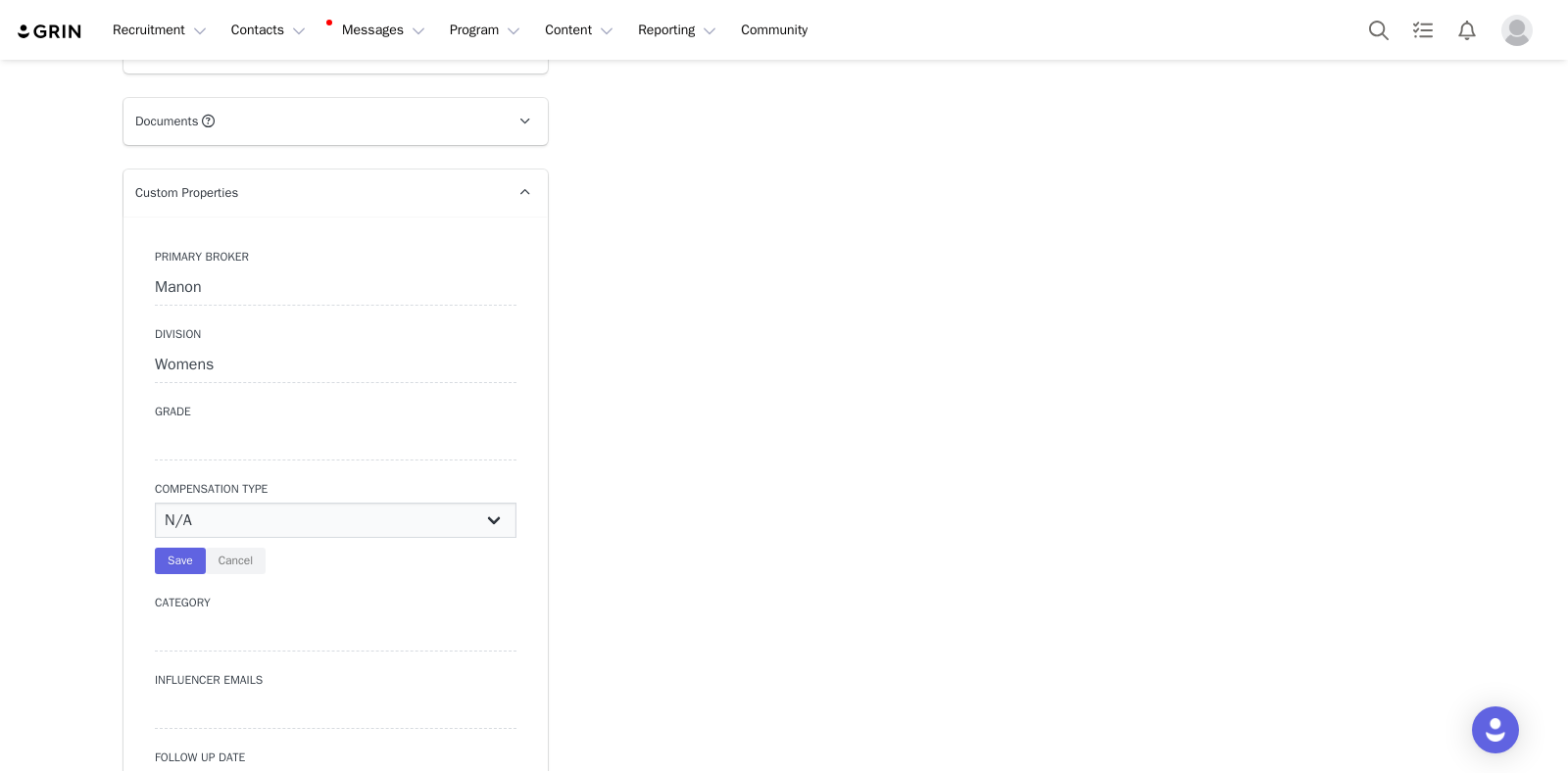 click on "N/A  Paid   Post for Product" at bounding box center (335, 520) 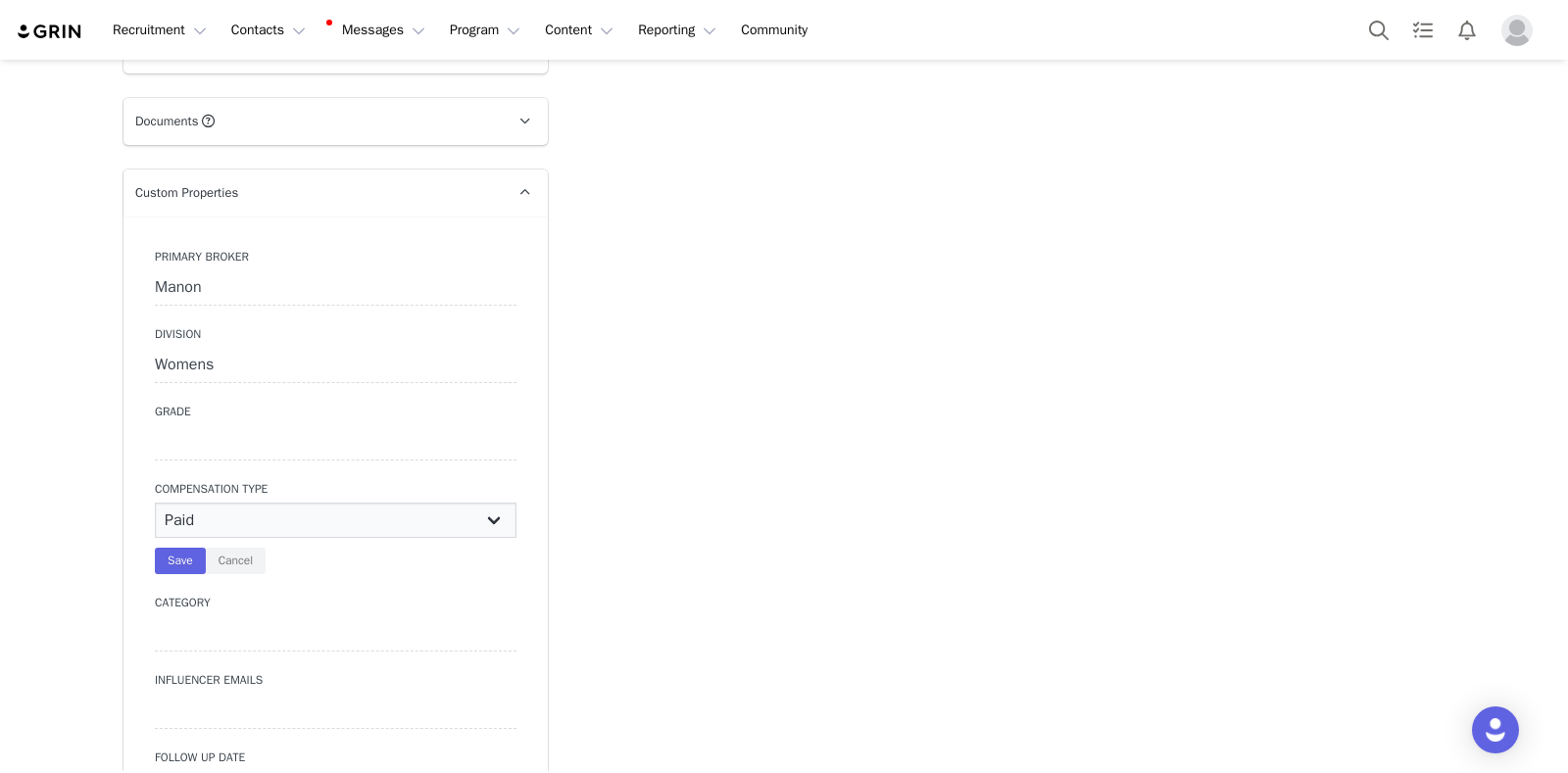 click on "N/A  Paid   Post for Product" at bounding box center [335, 520] 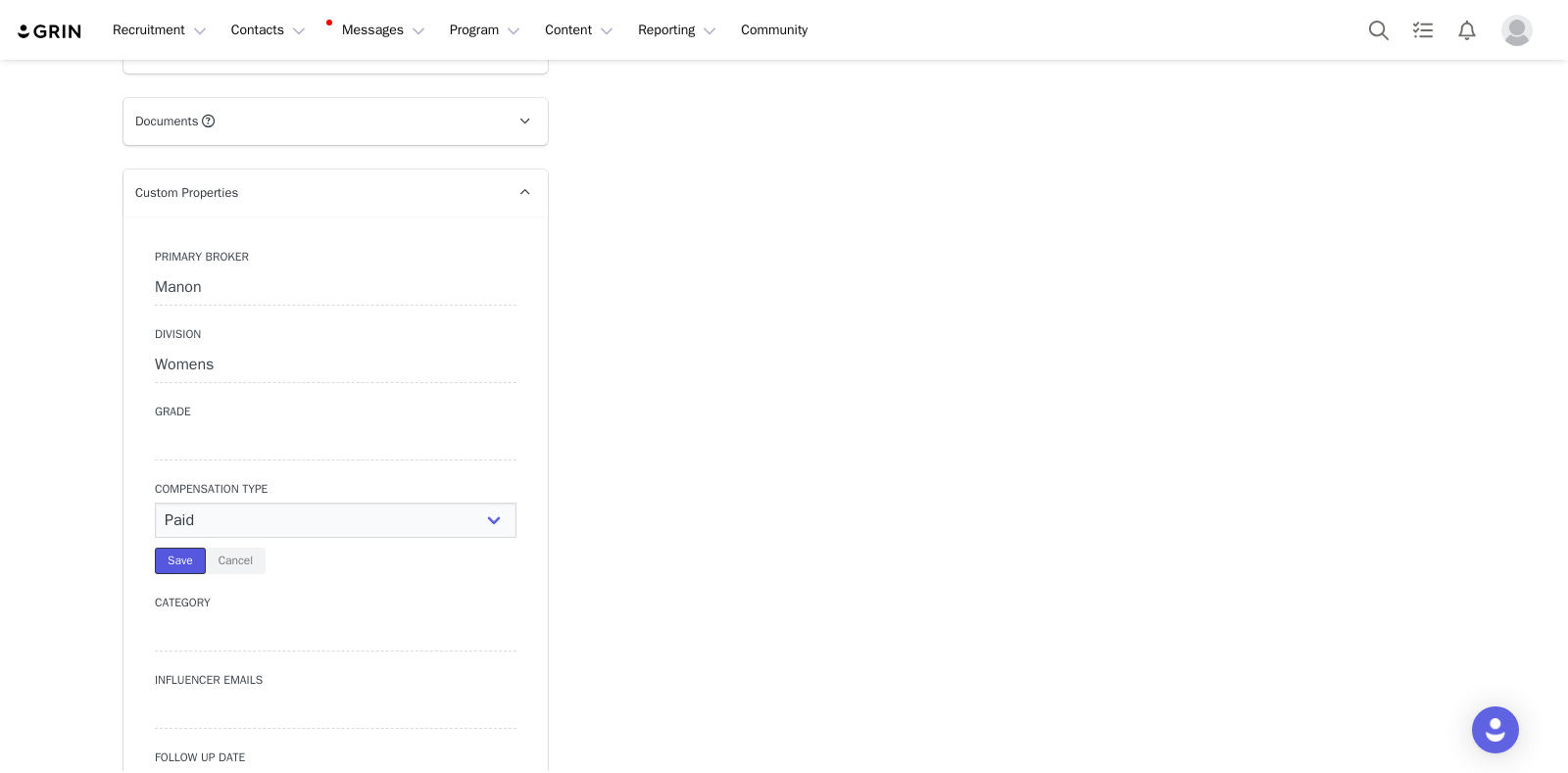click on "Save" at bounding box center (180, 560) 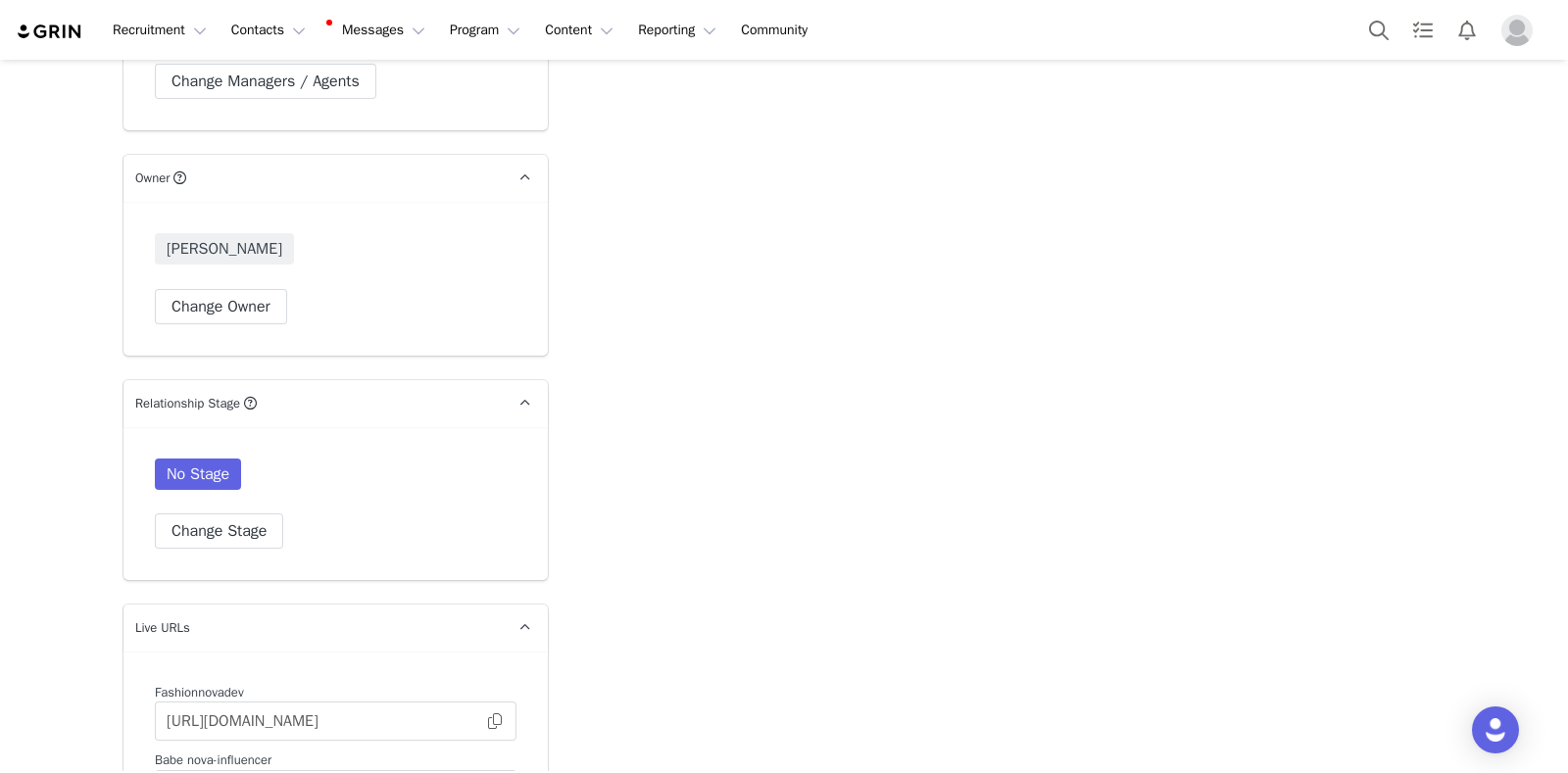 scroll, scrollTop: 4776, scrollLeft: 0, axis: vertical 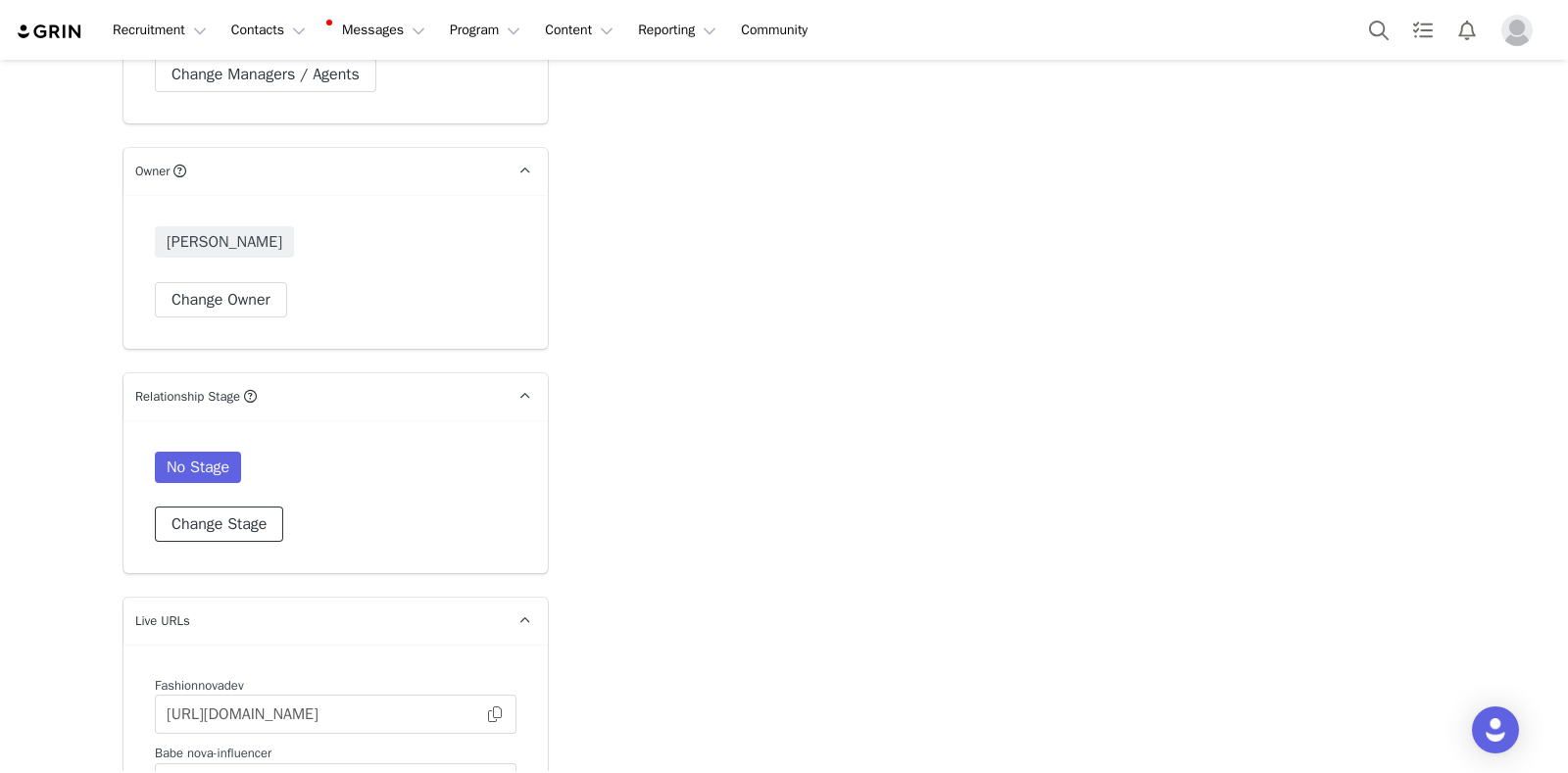click on "Change Stage" at bounding box center (219, 524) 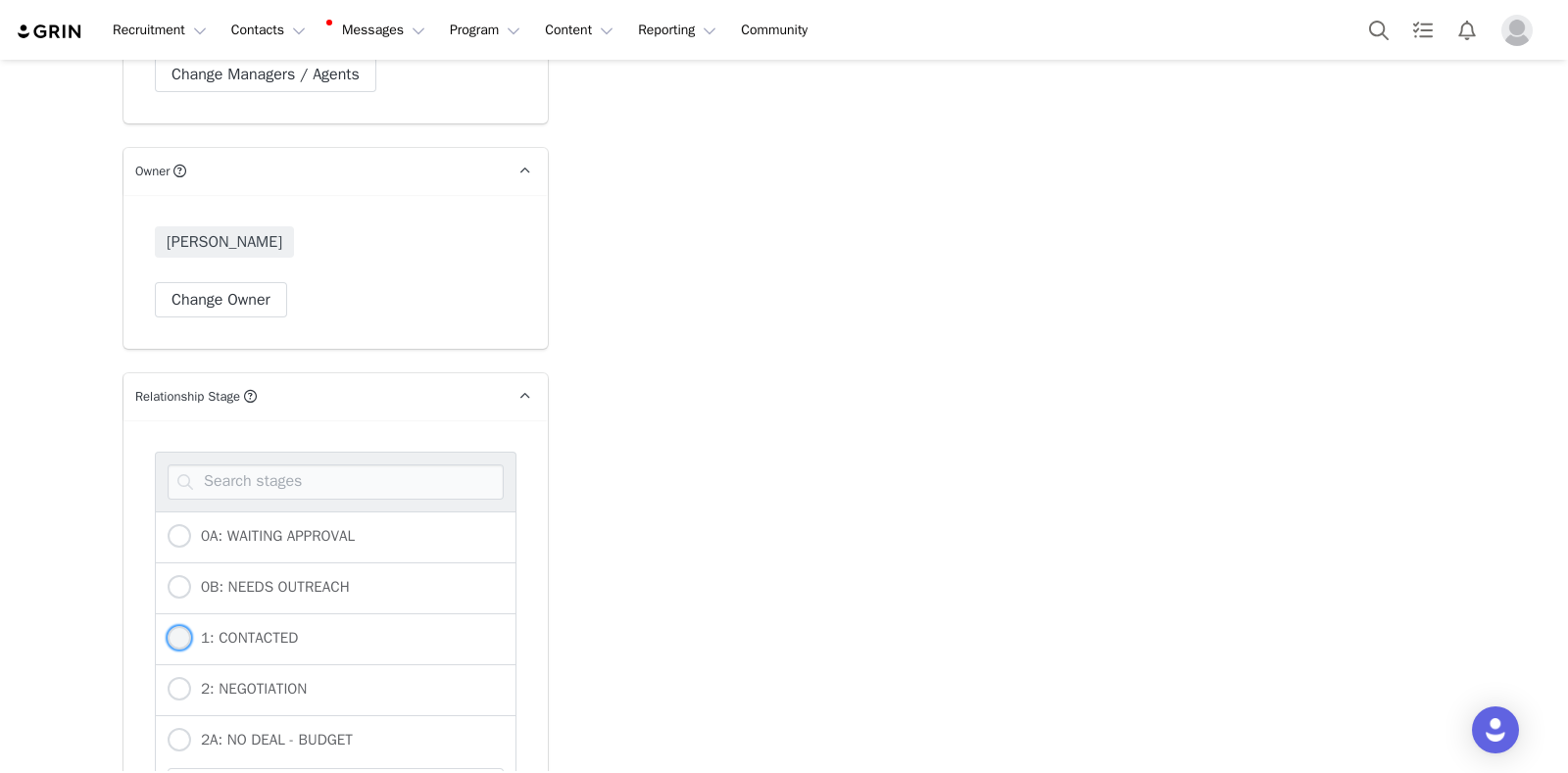 click on "1: CONTACTED" at bounding box center [244, 638] 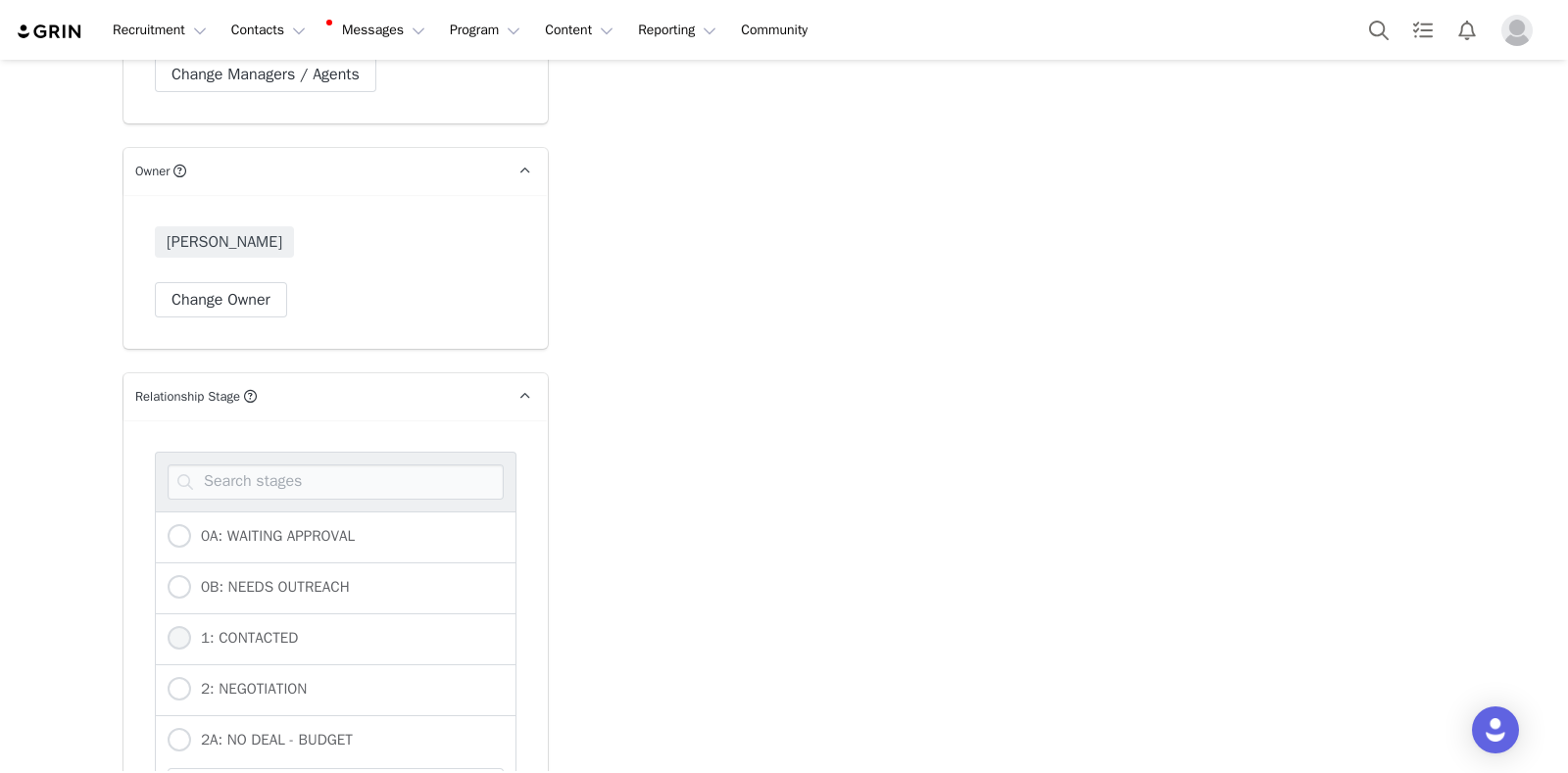 click on "1: CONTACTED" at bounding box center [179, 639] 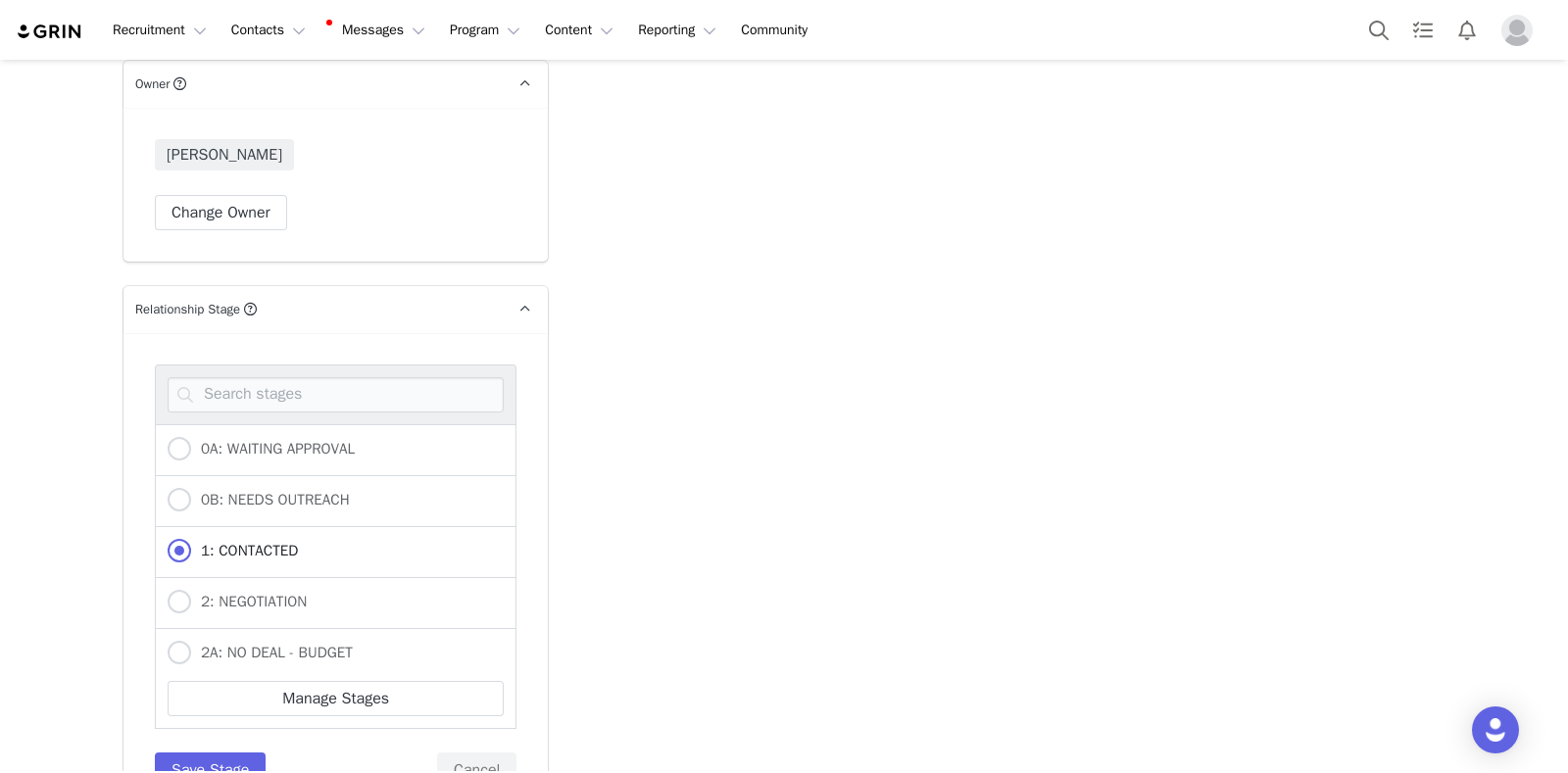 scroll, scrollTop: 5144, scrollLeft: 0, axis: vertical 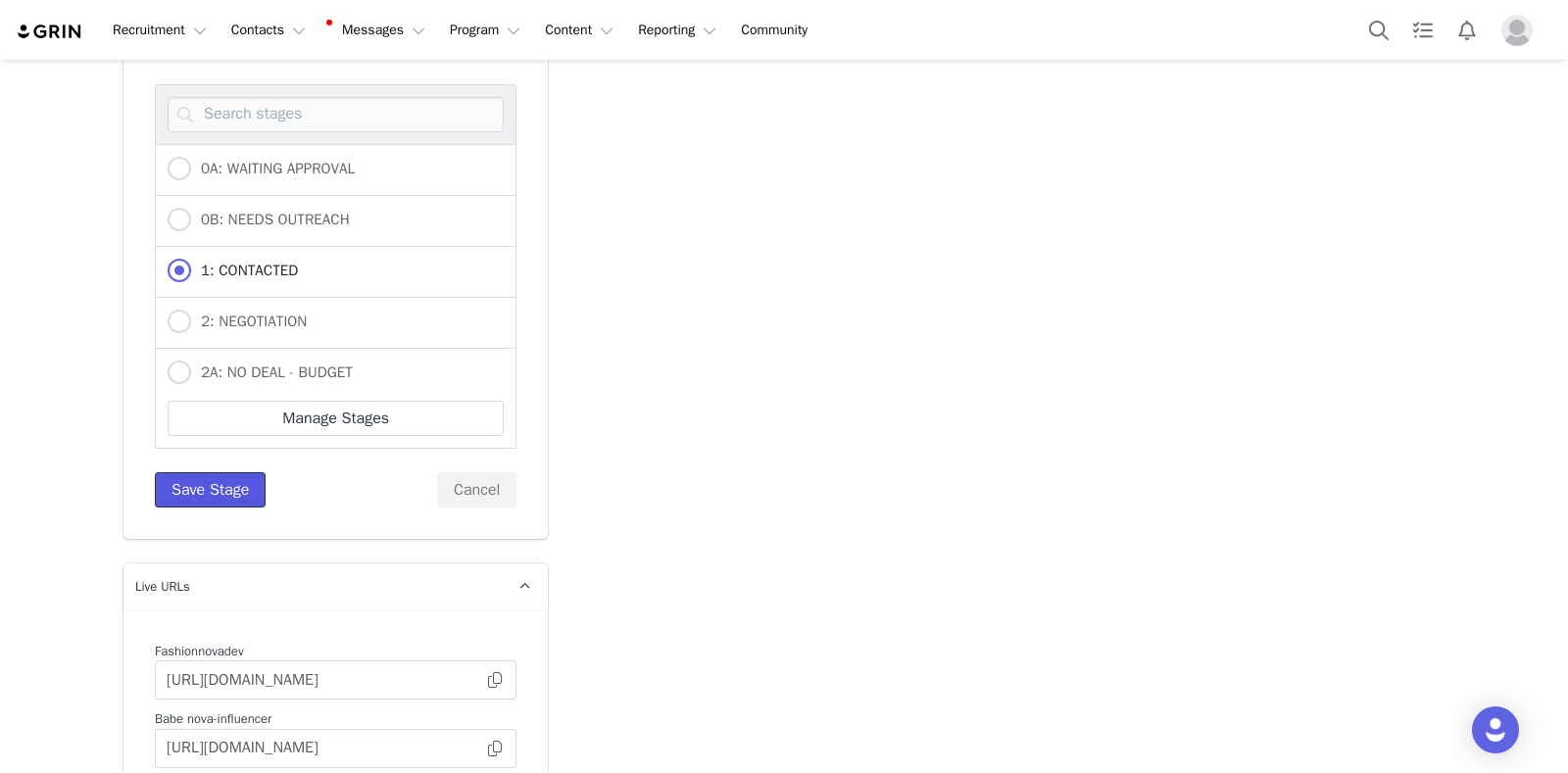 click on "Save Stage" at bounding box center [210, 490] 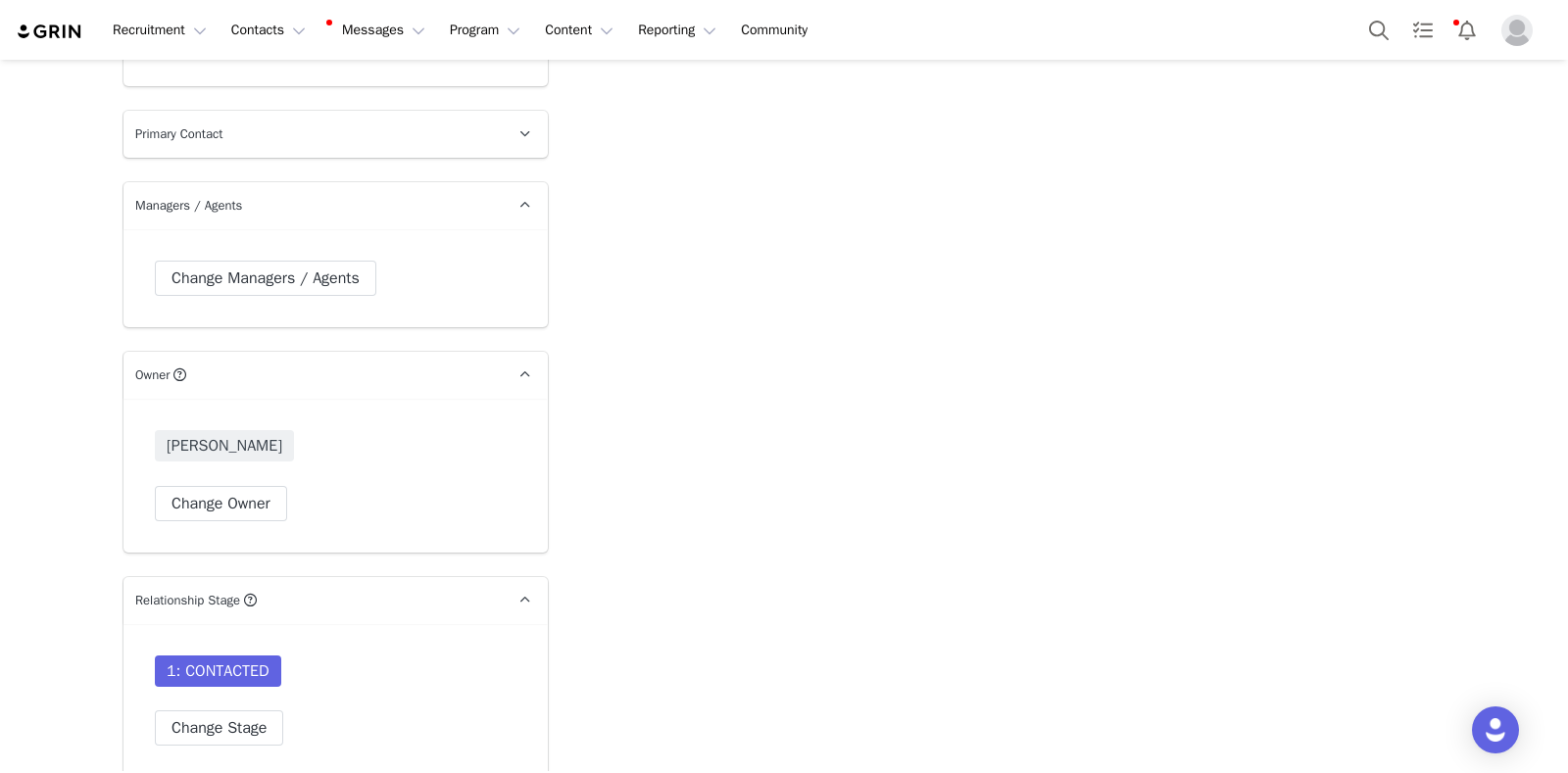 scroll, scrollTop: 4776, scrollLeft: 0, axis: vertical 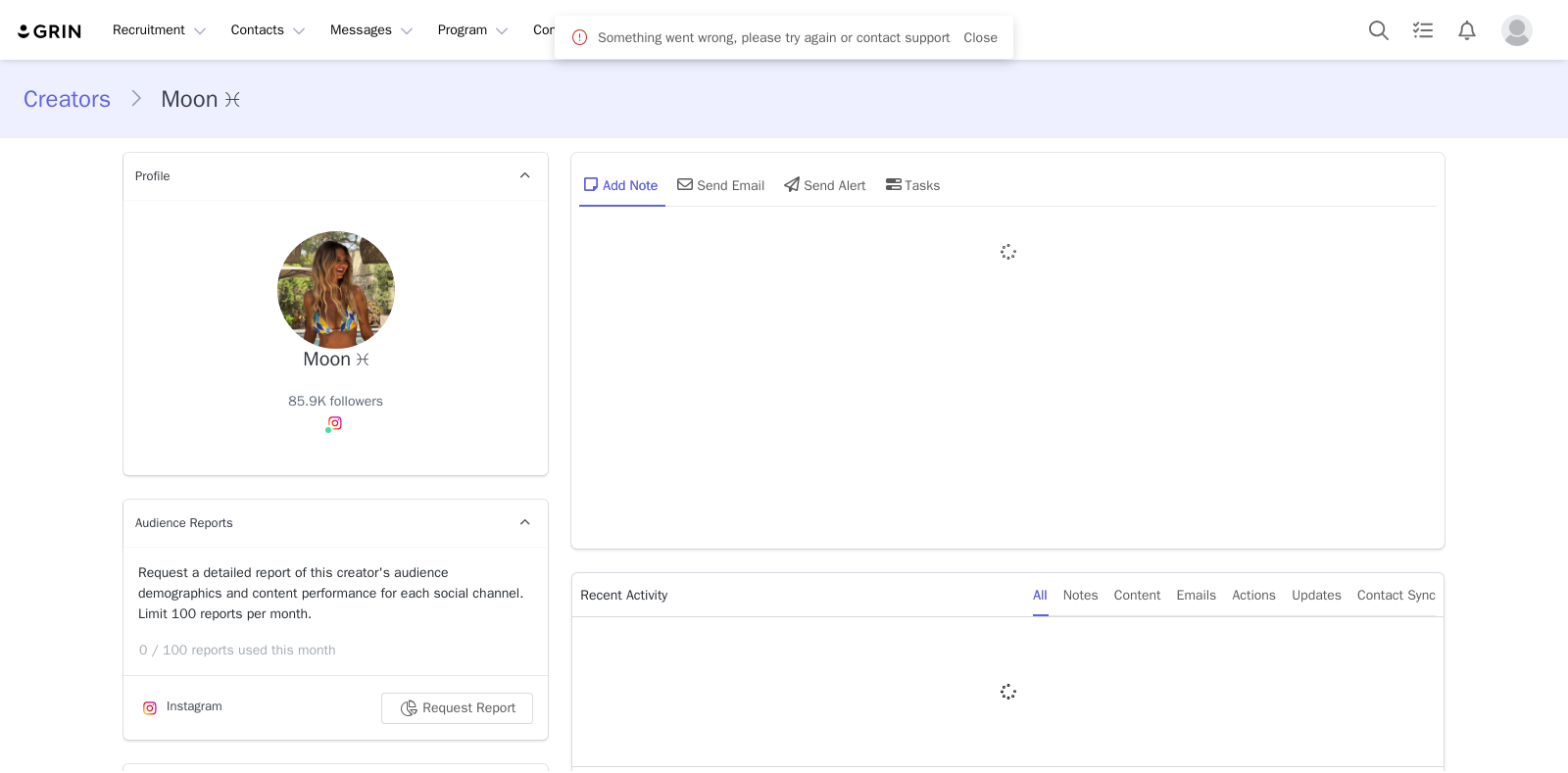 type on "+1 ([GEOGRAPHIC_DATA])" 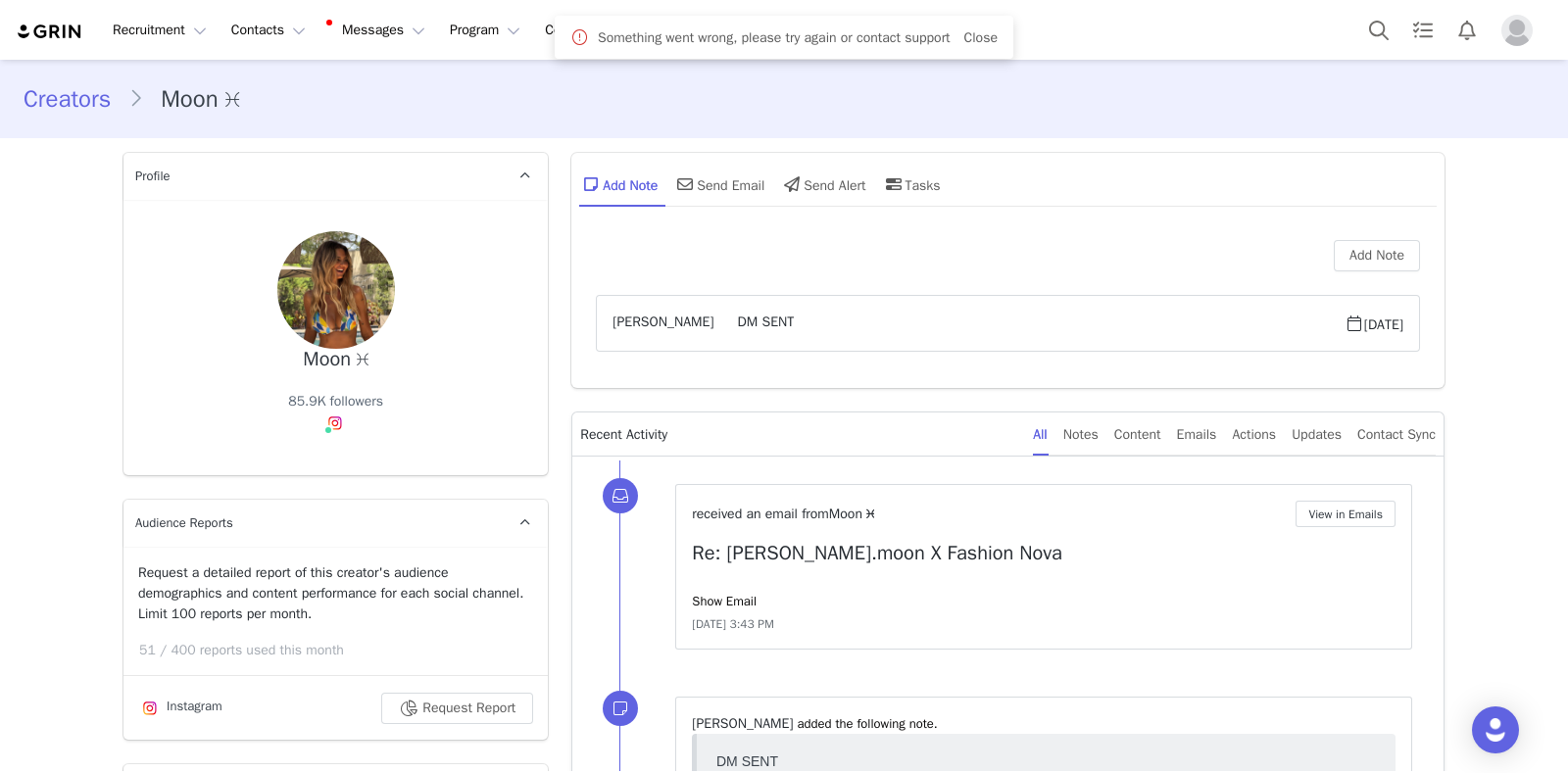 scroll, scrollTop: 0, scrollLeft: 0, axis: both 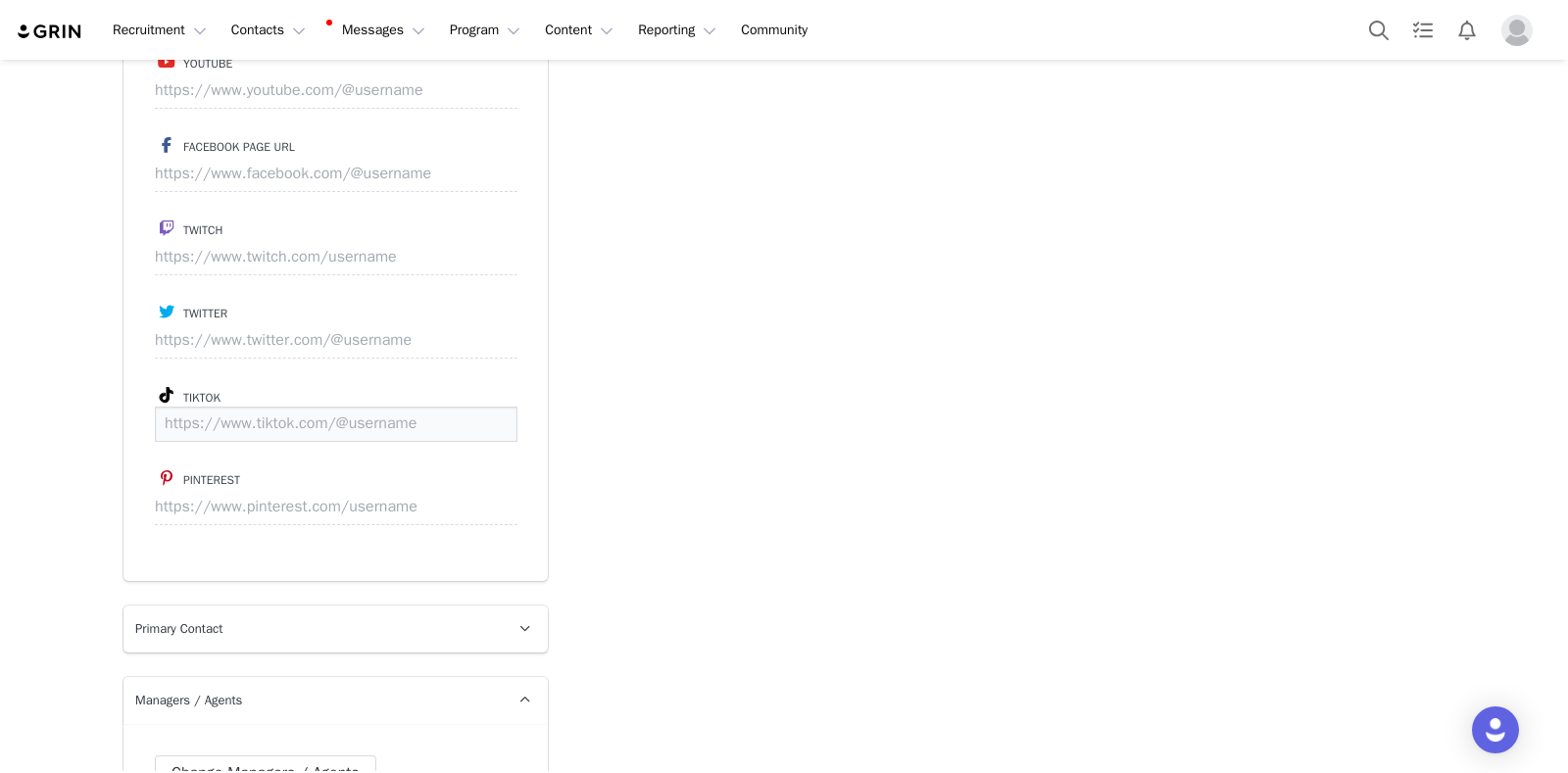 click at bounding box center [336, 424] 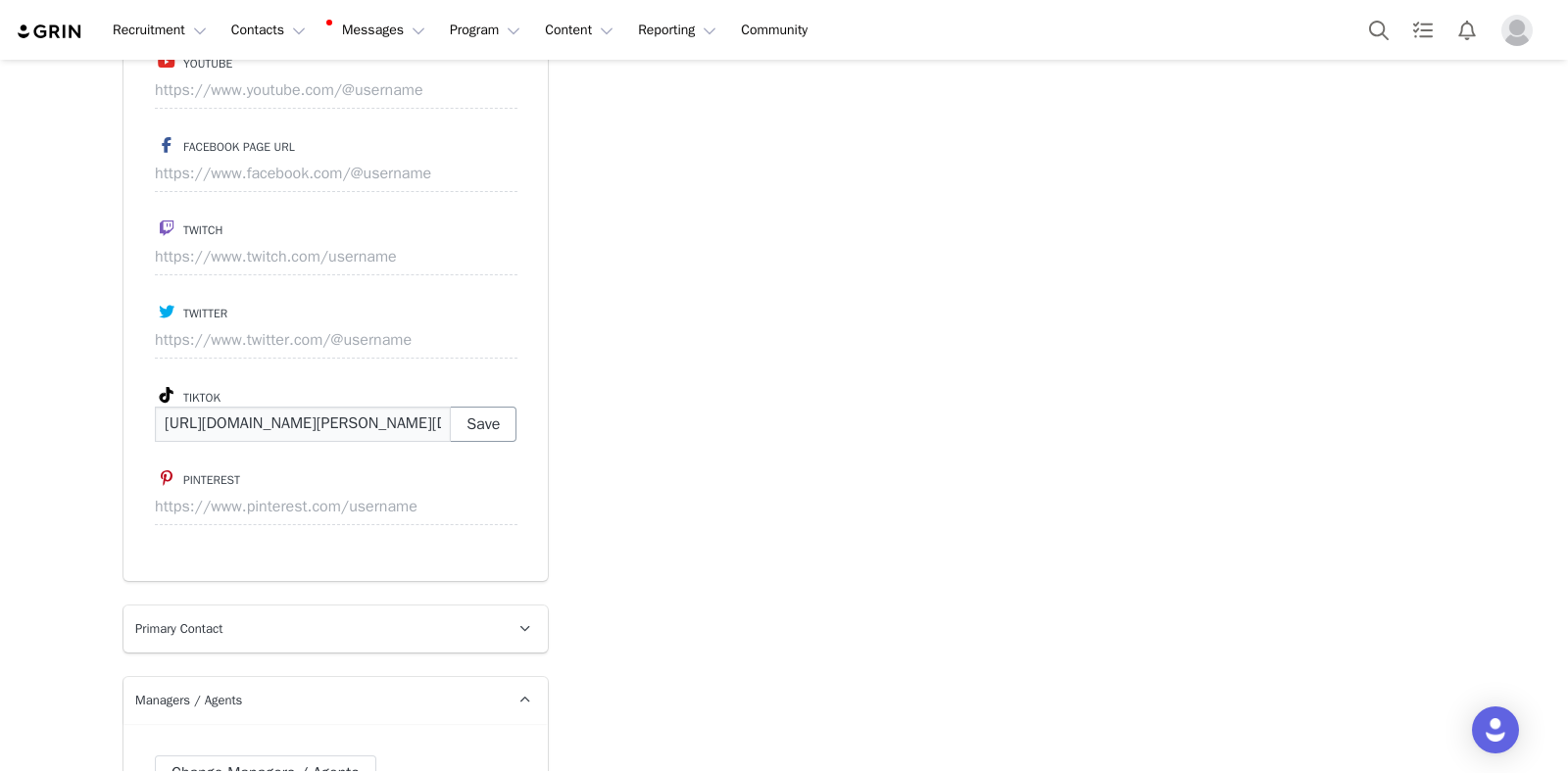 type on "[URL][DOMAIN_NAME][PERSON_NAME][DOMAIN_NAME]" 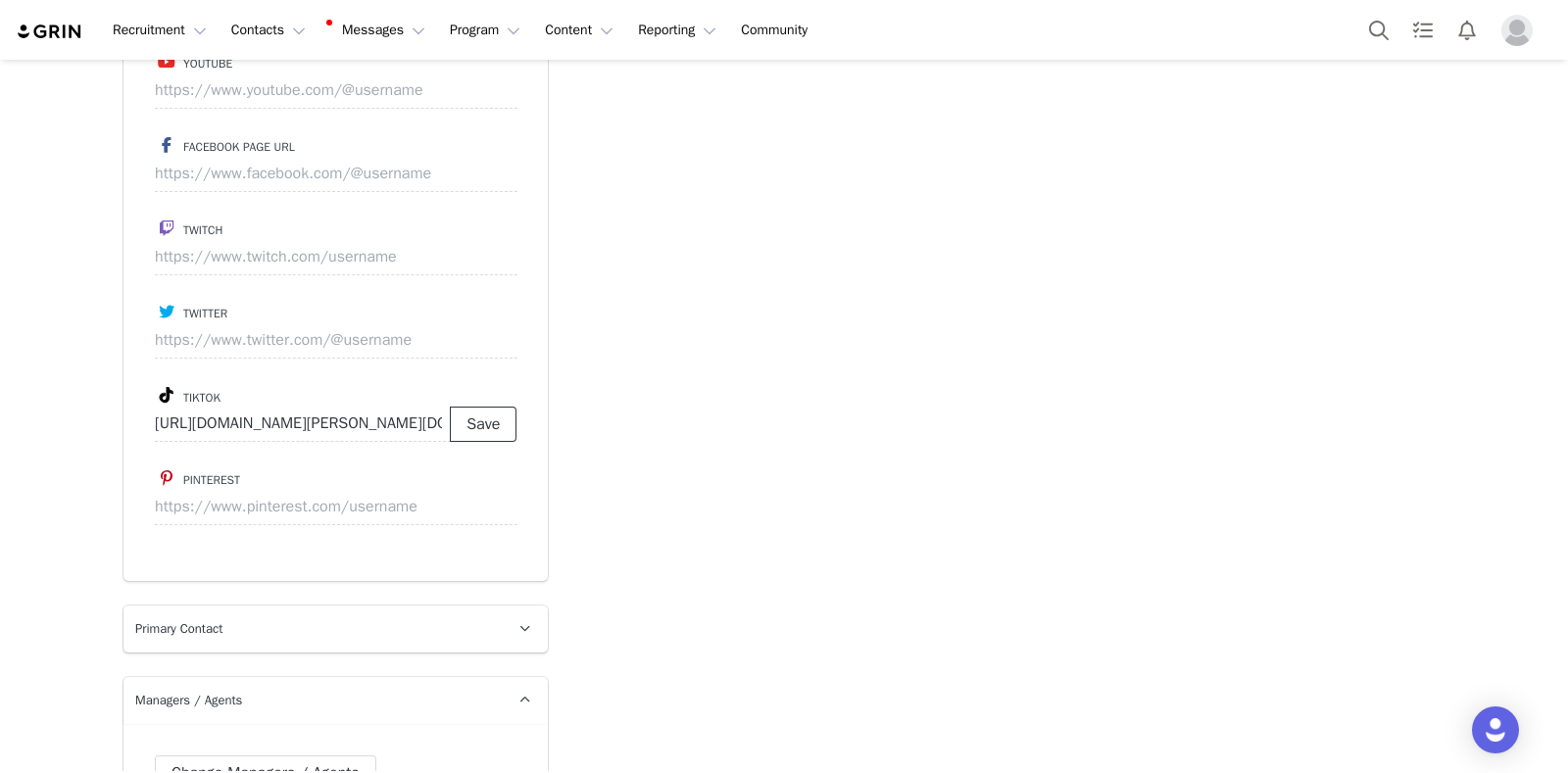 click on "Save" at bounding box center [483, 424] 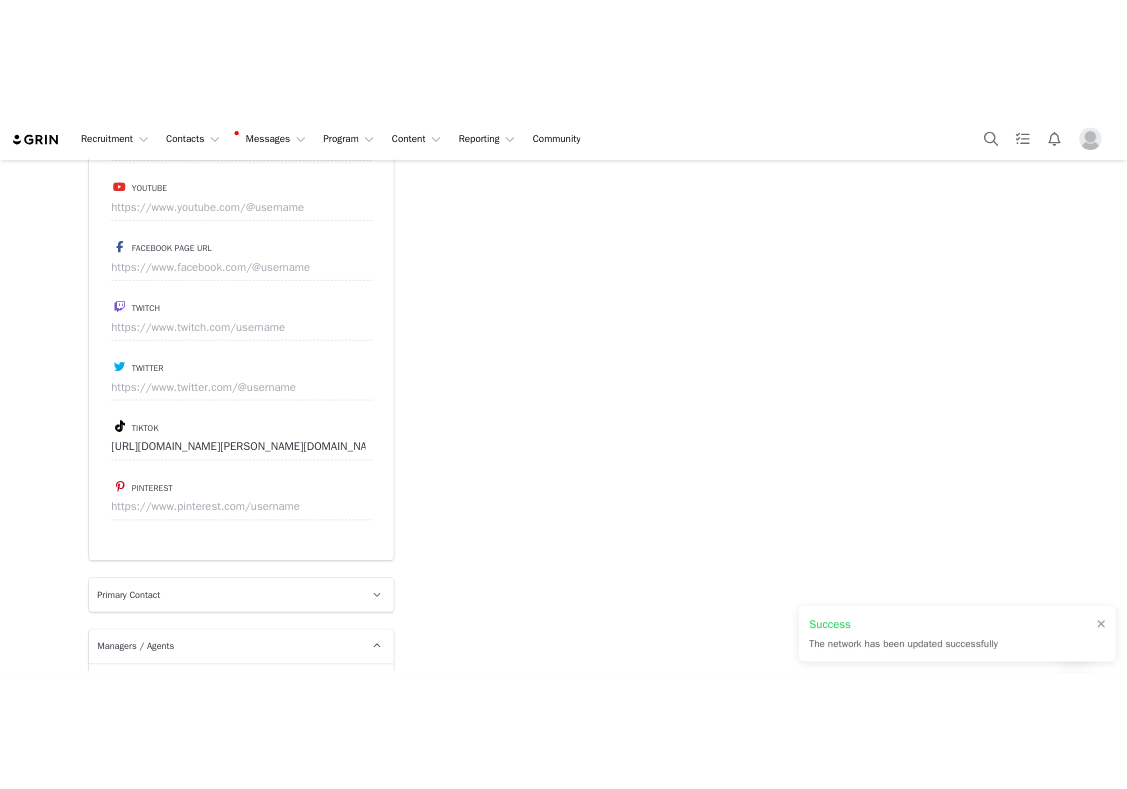 scroll, scrollTop: 4162, scrollLeft: 0, axis: vertical 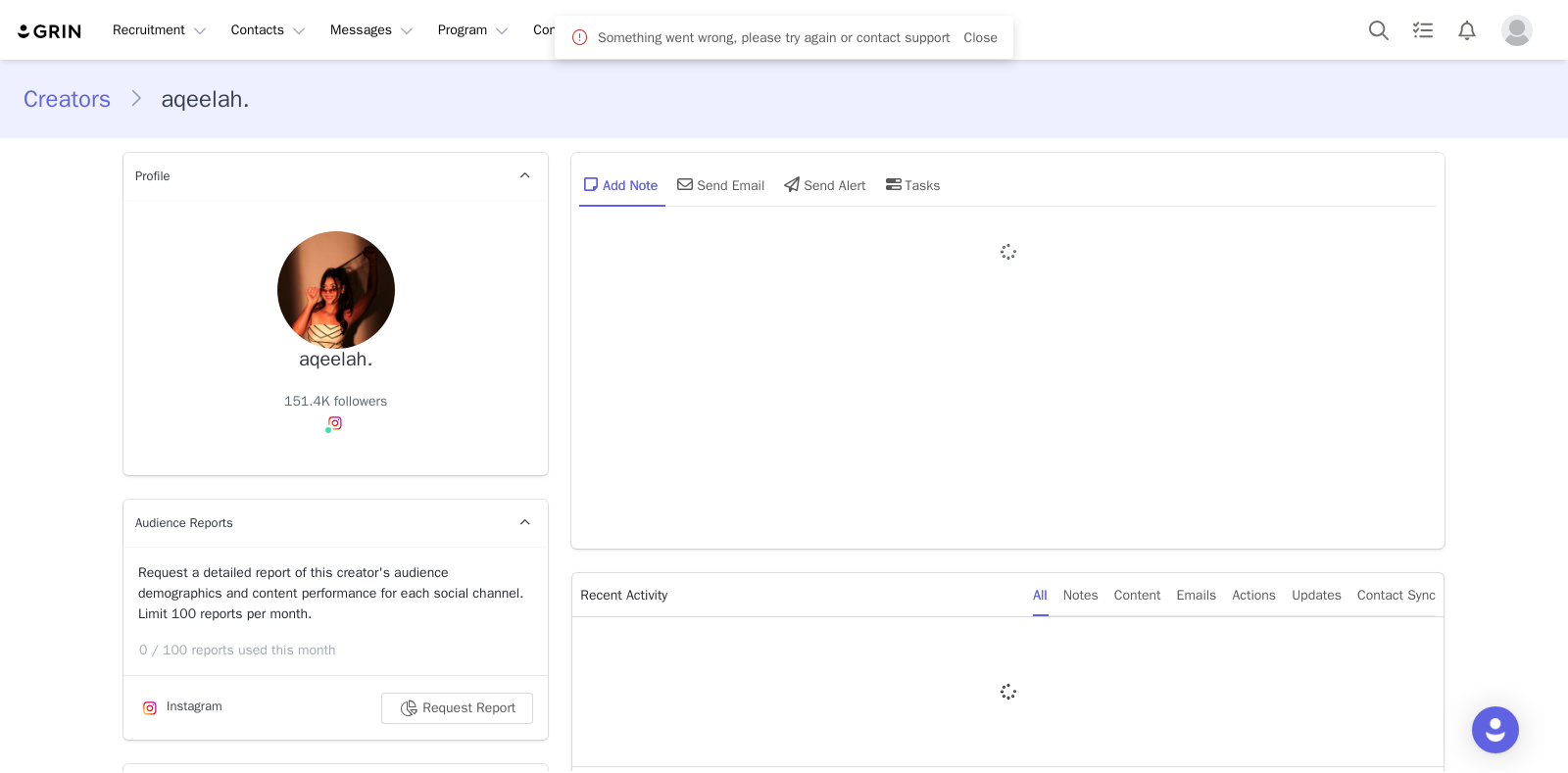 type on "+1 ([GEOGRAPHIC_DATA])" 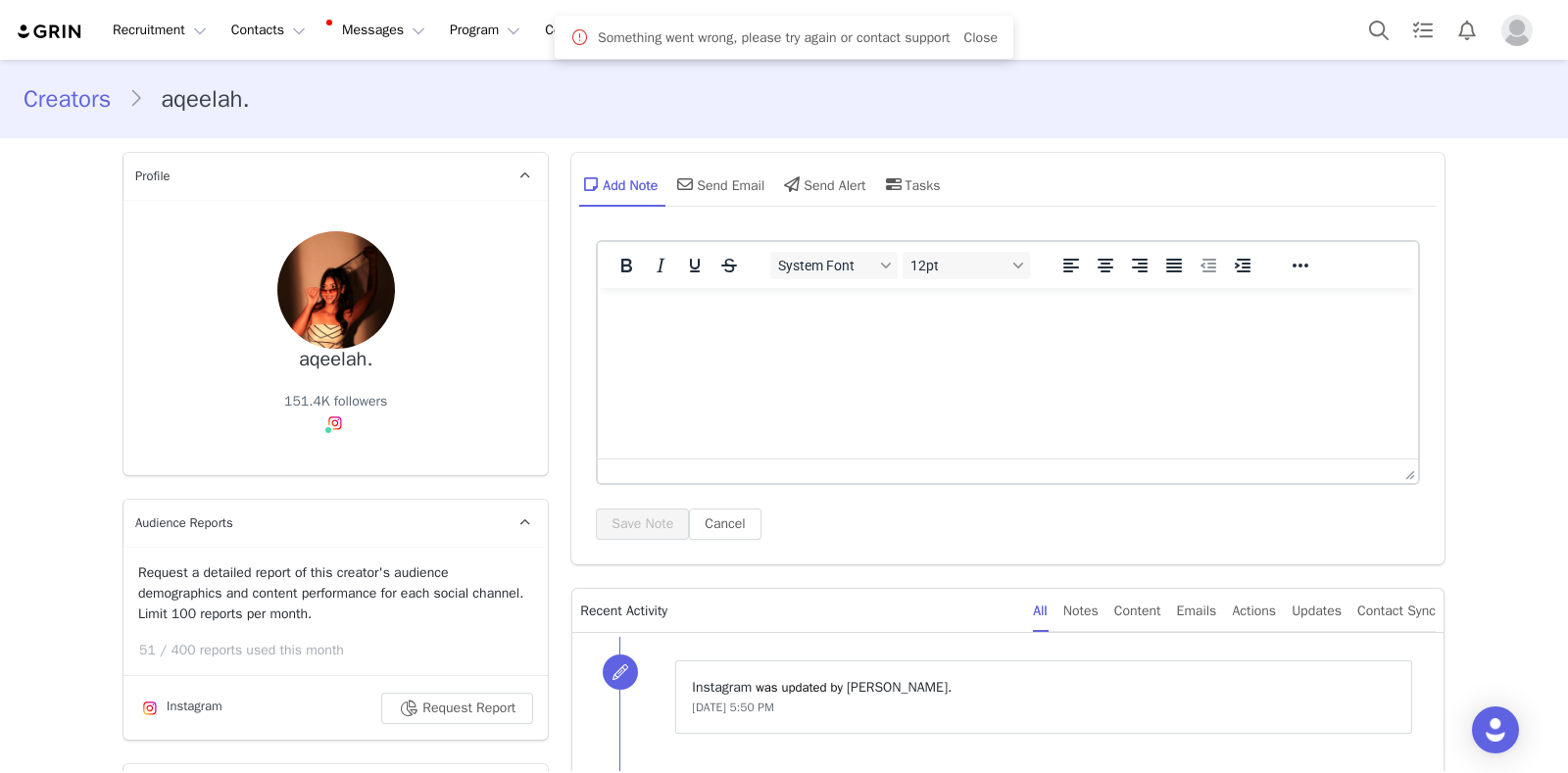 scroll, scrollTop: 612, scrollLeft: 0, axis: vertical 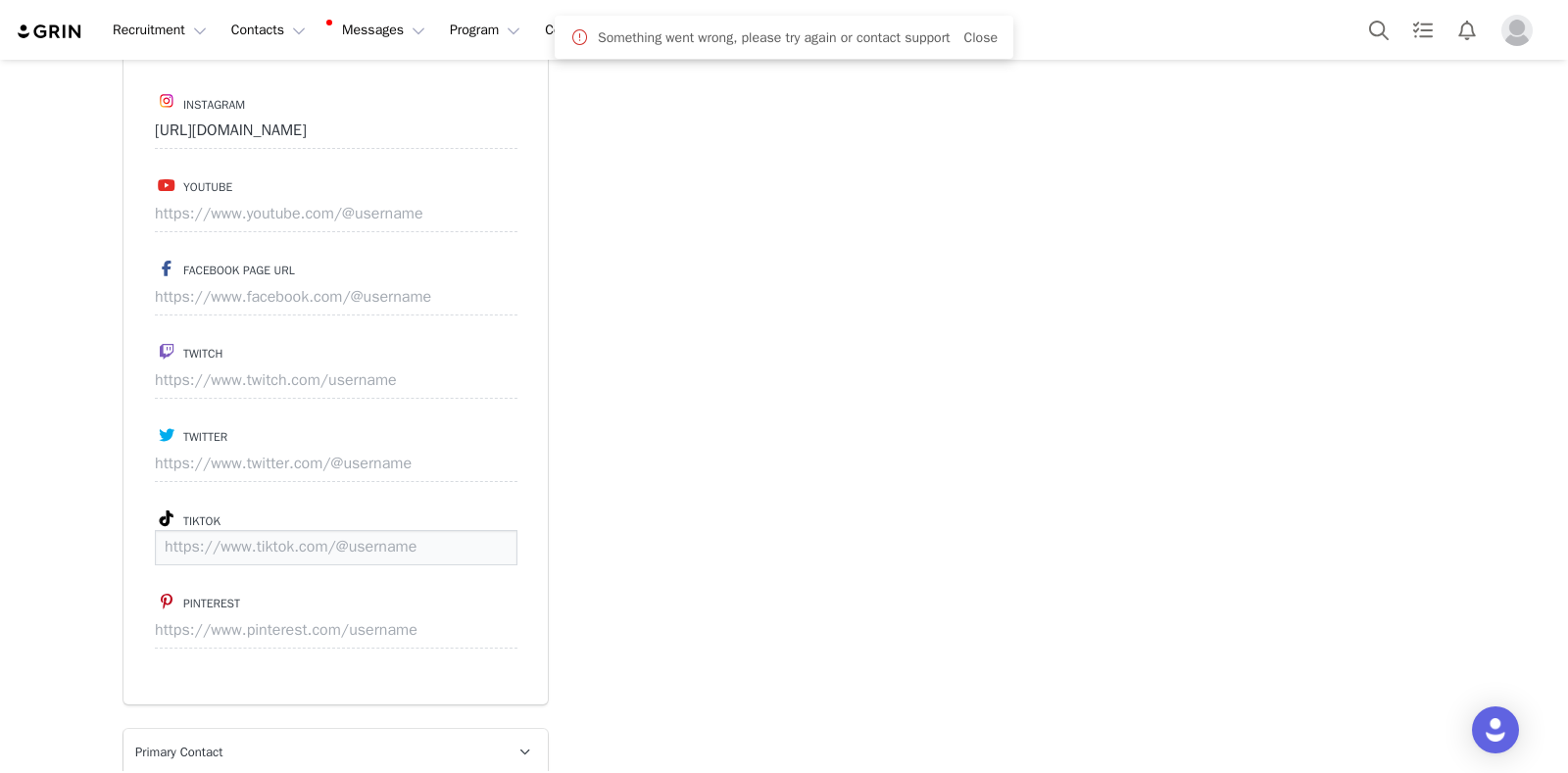 click at bounding box center [336, 548] 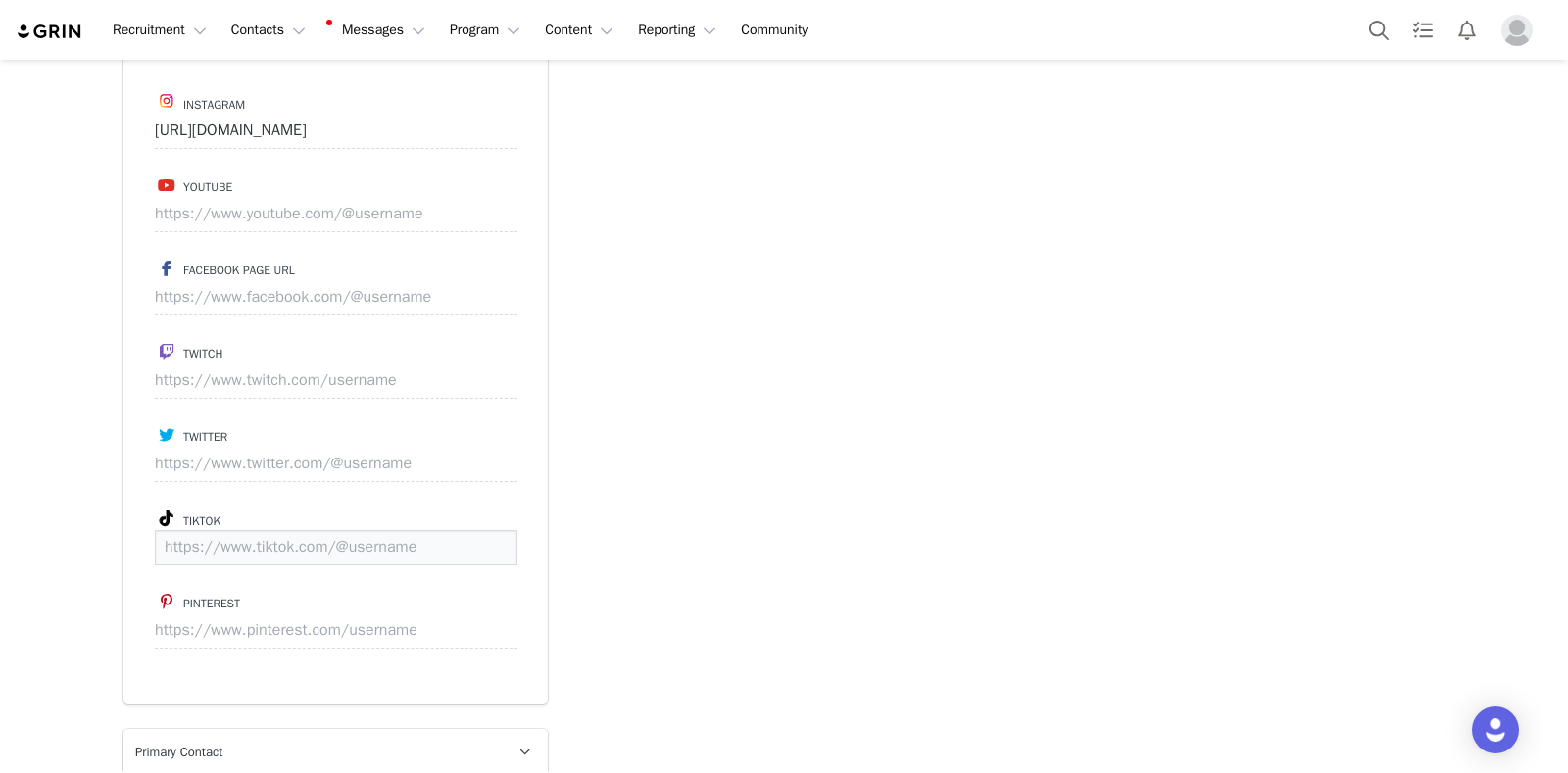 paste on "aqeelahsulaiman_" 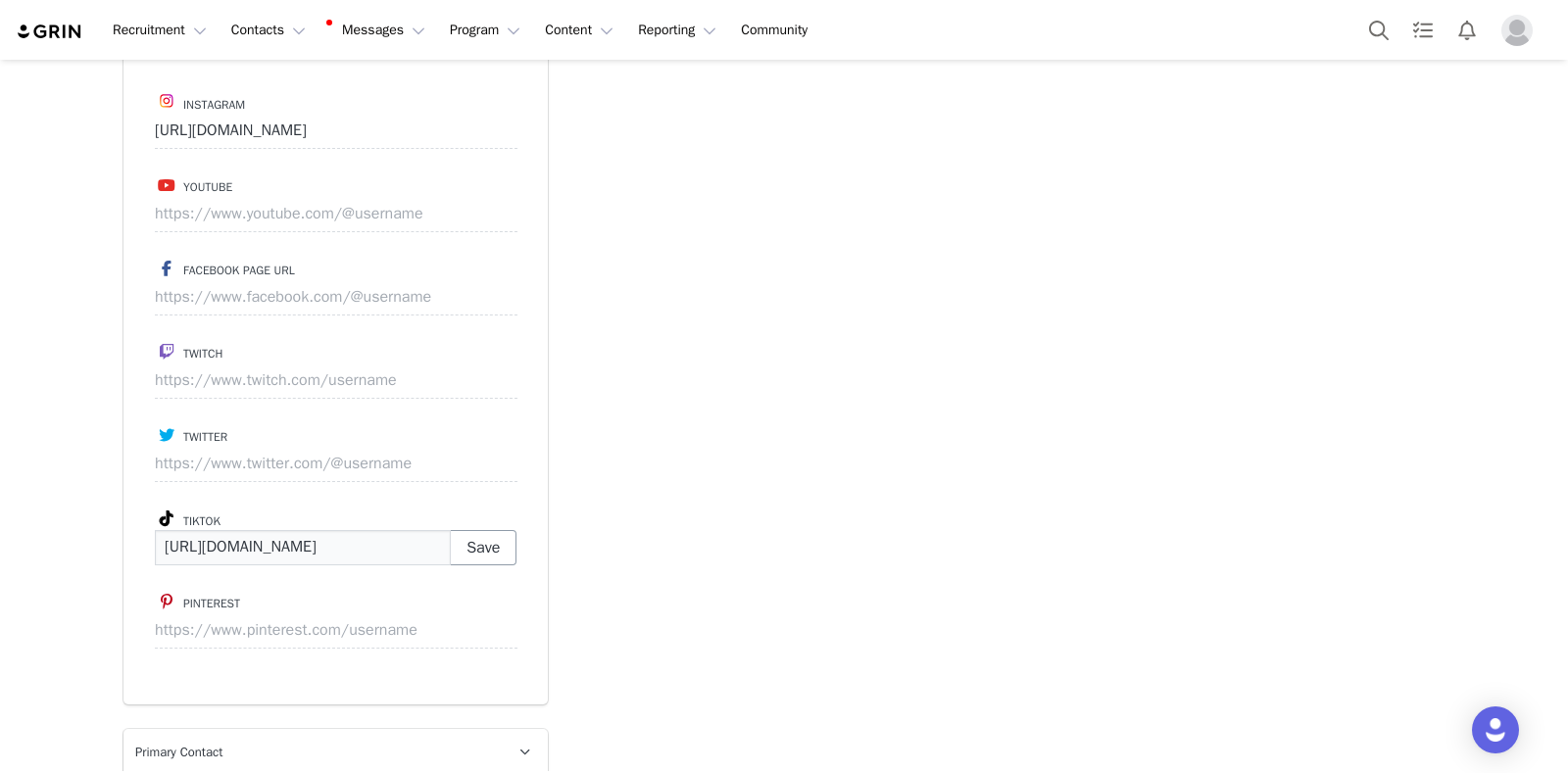 type on "[URL][DOMAIN_NAME]" 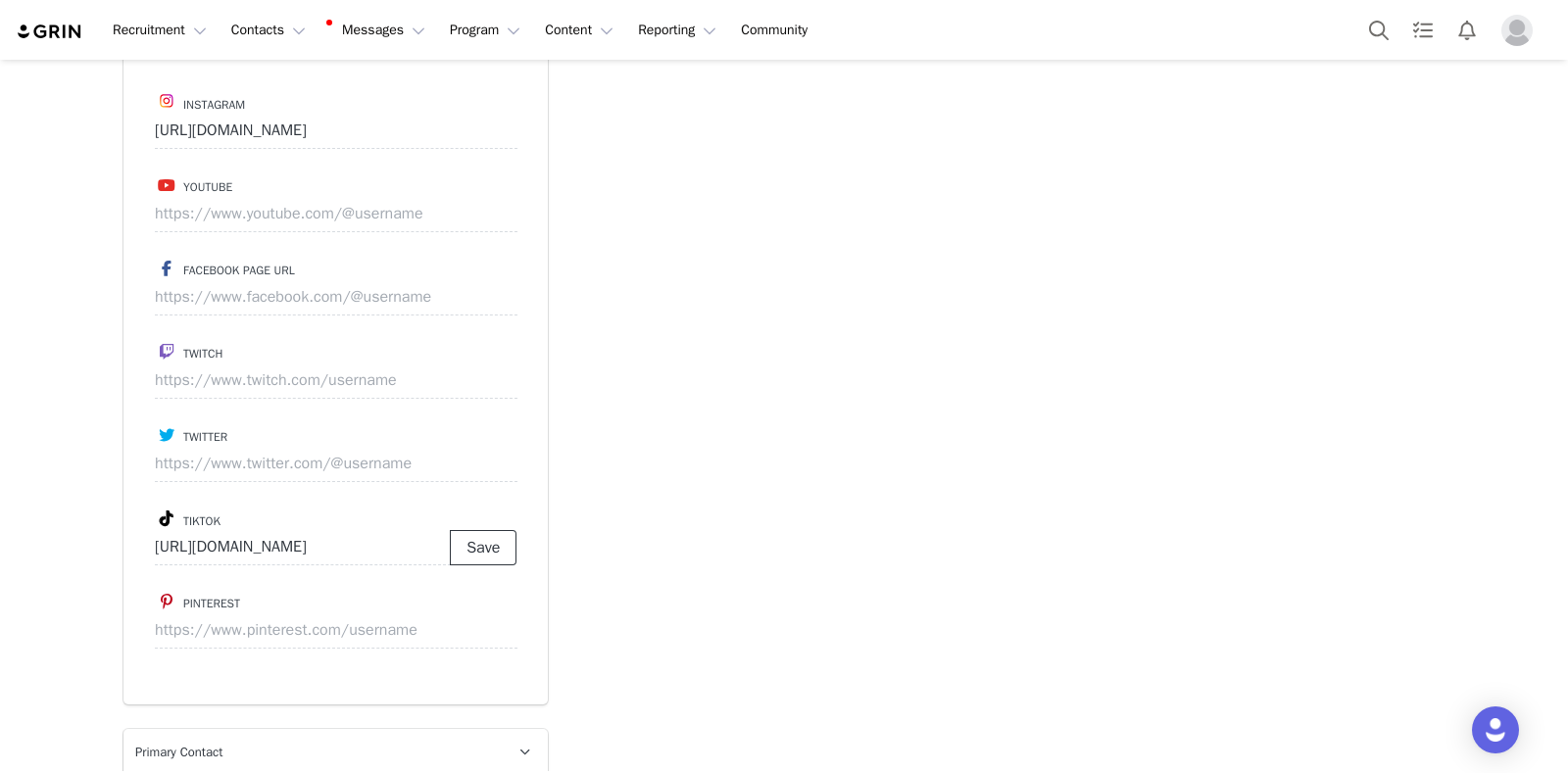 click on "Save" at bounding box center [483, 548] 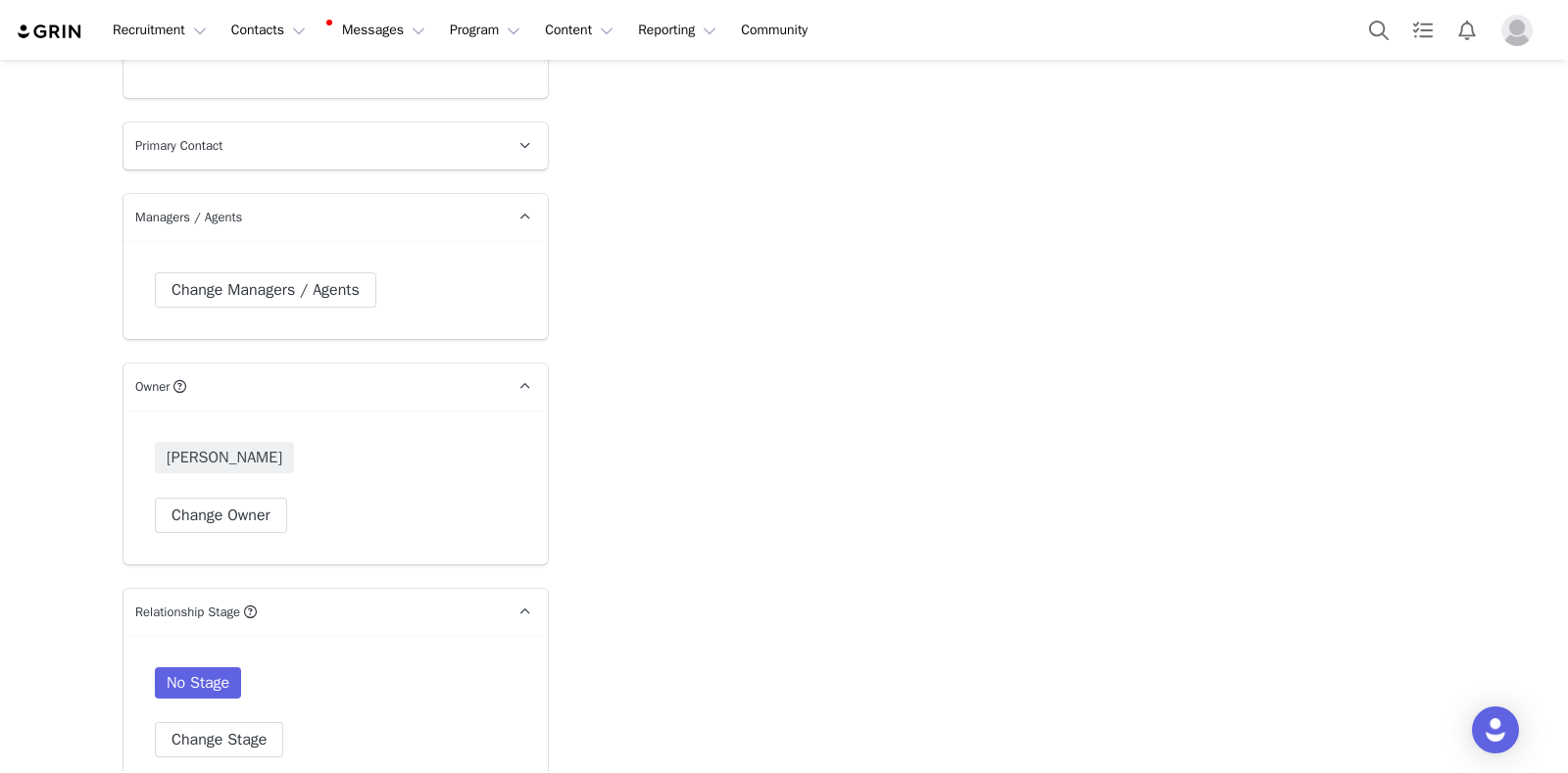 scroll, scrollTop: 4776, scrollLeft: 0, axis: vertical 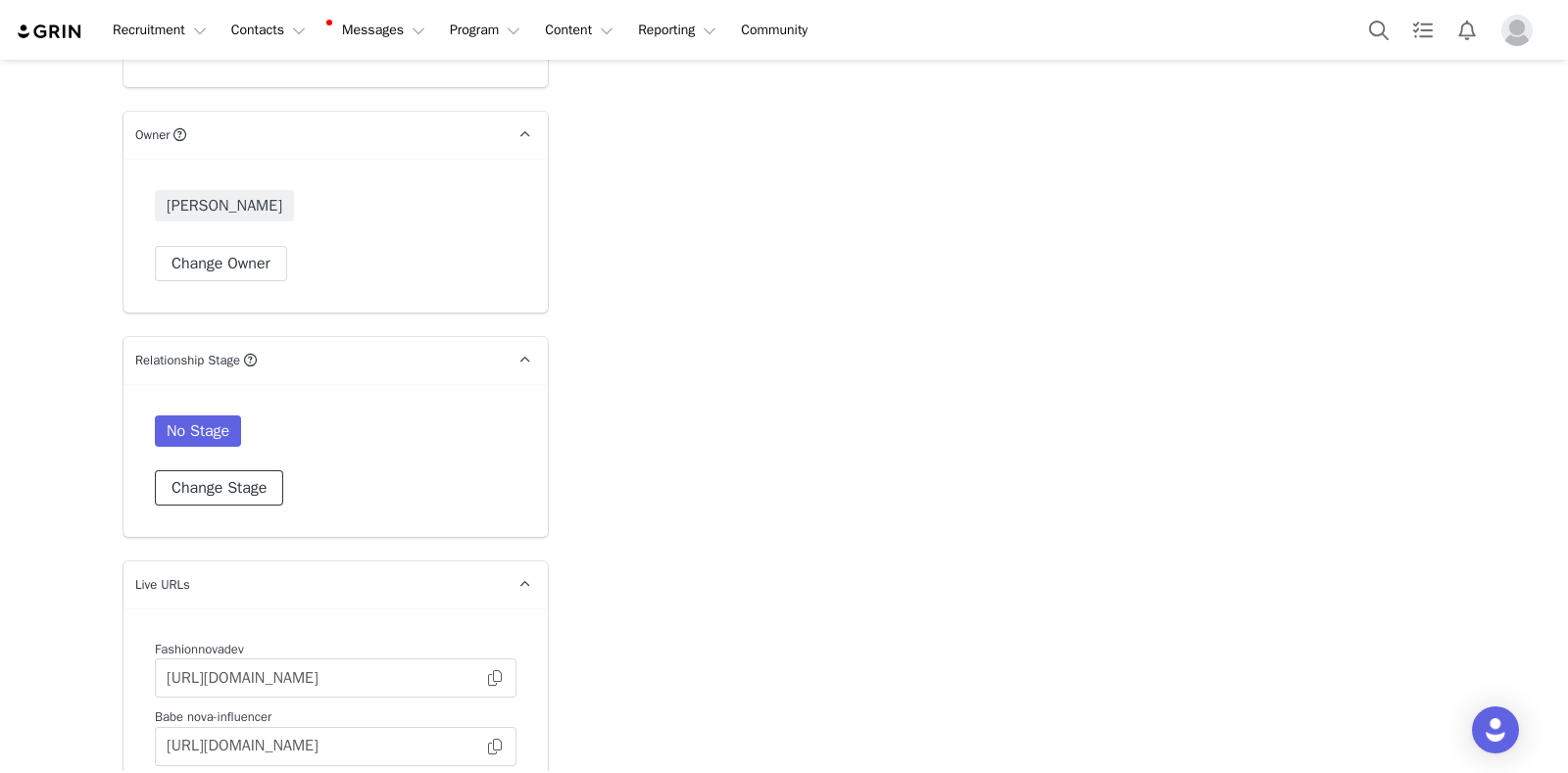click on "Change Stage" at bounding box center [219, 488] 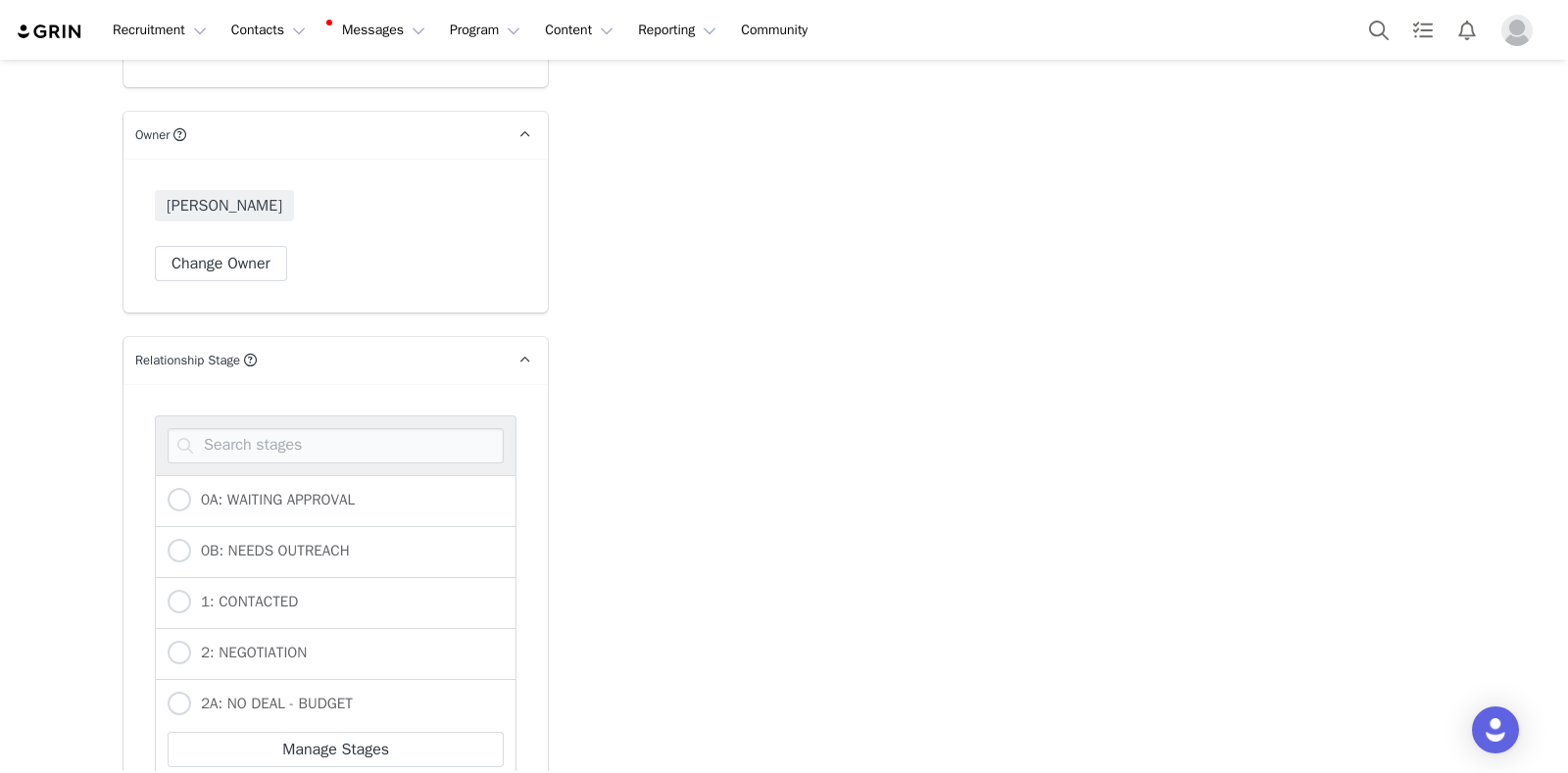 click on "1: CONTACTED" at bounding box center [335, 604] 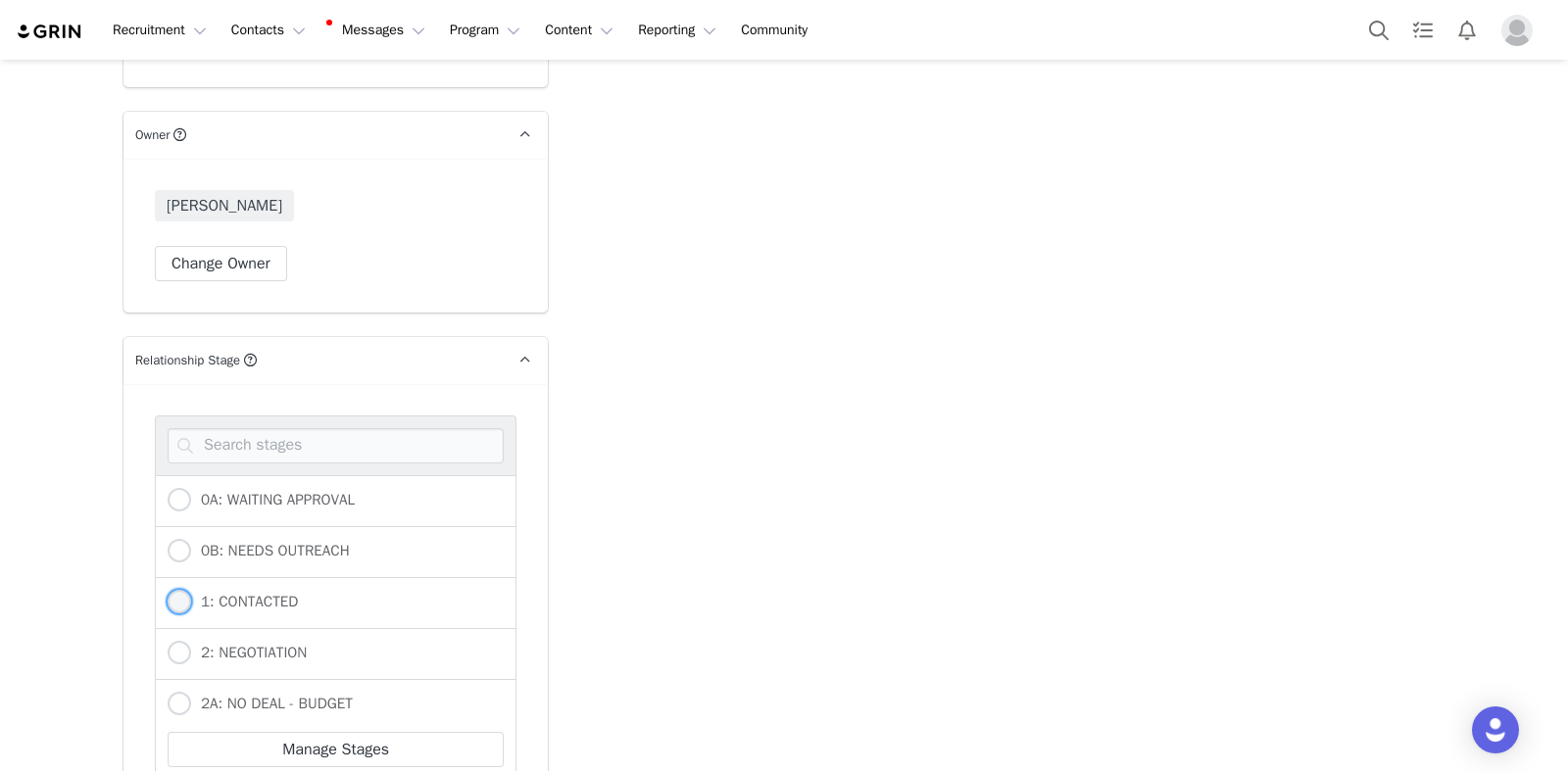 click on "1: CONTACTED" at bounding box center [244, 602] 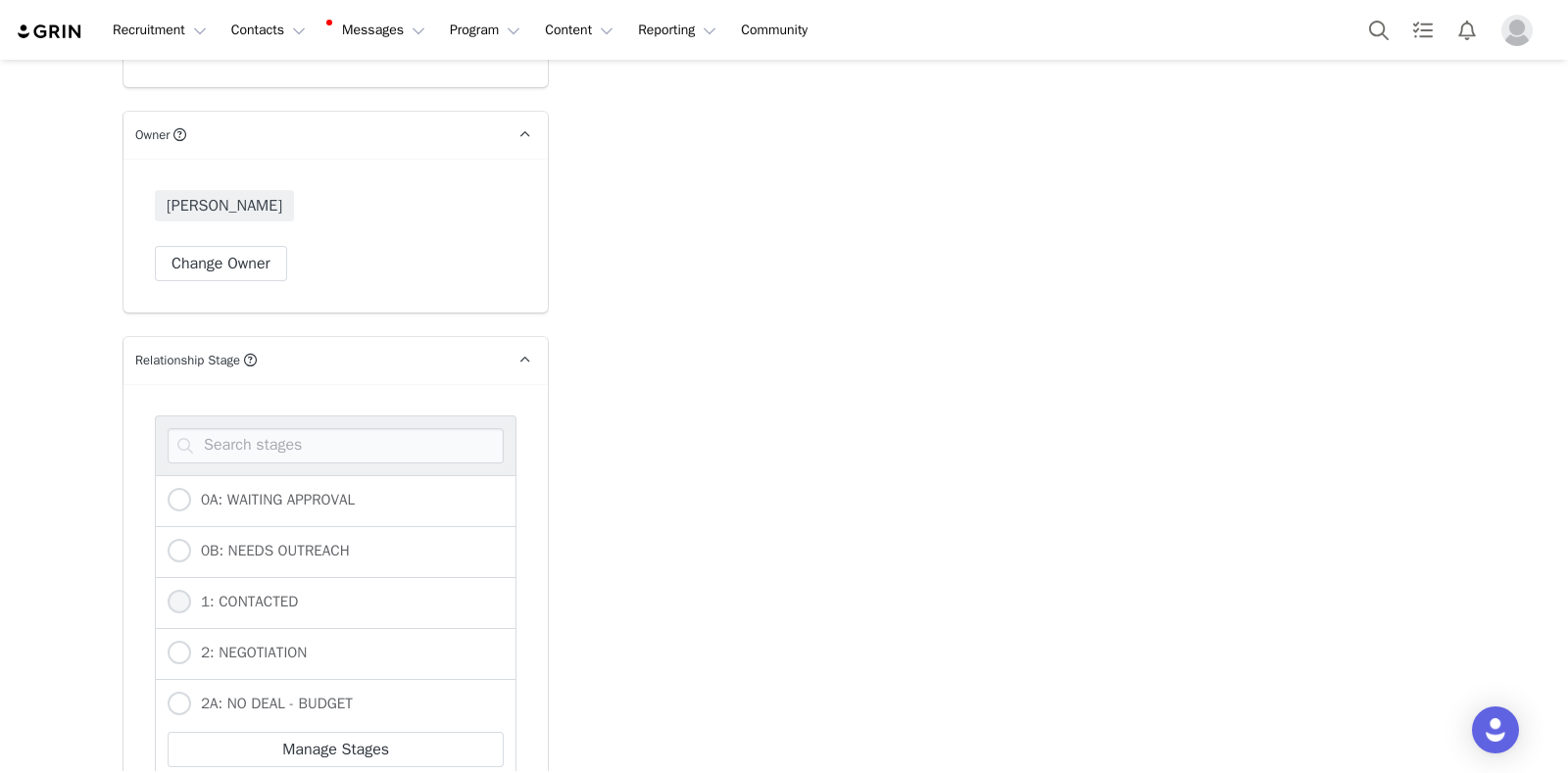 click on "1: CONTACTED" at bounding box center [179, 603] 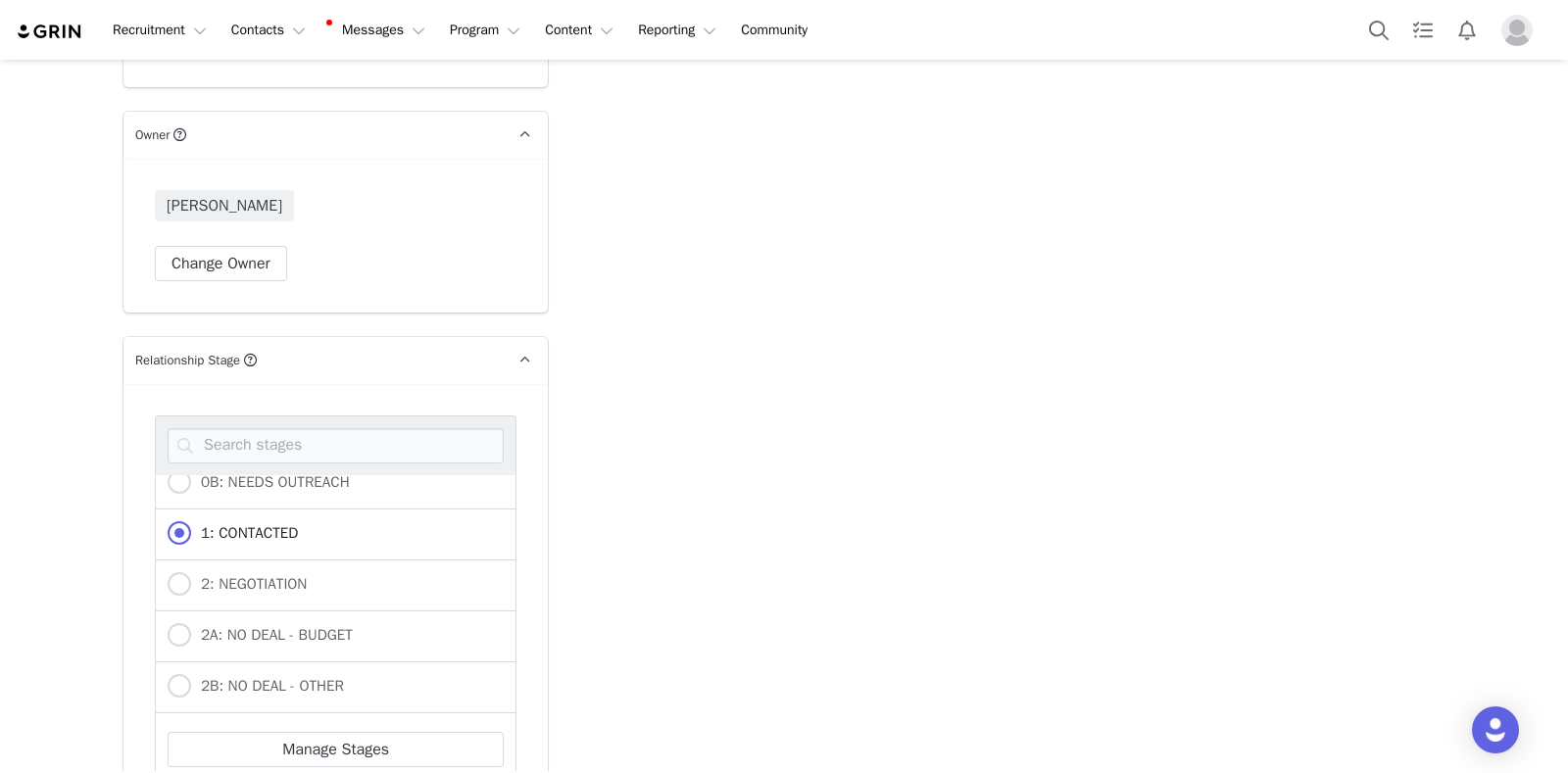 scroll, scrollTop: 121, scrollLeft: 0, axis: vertical 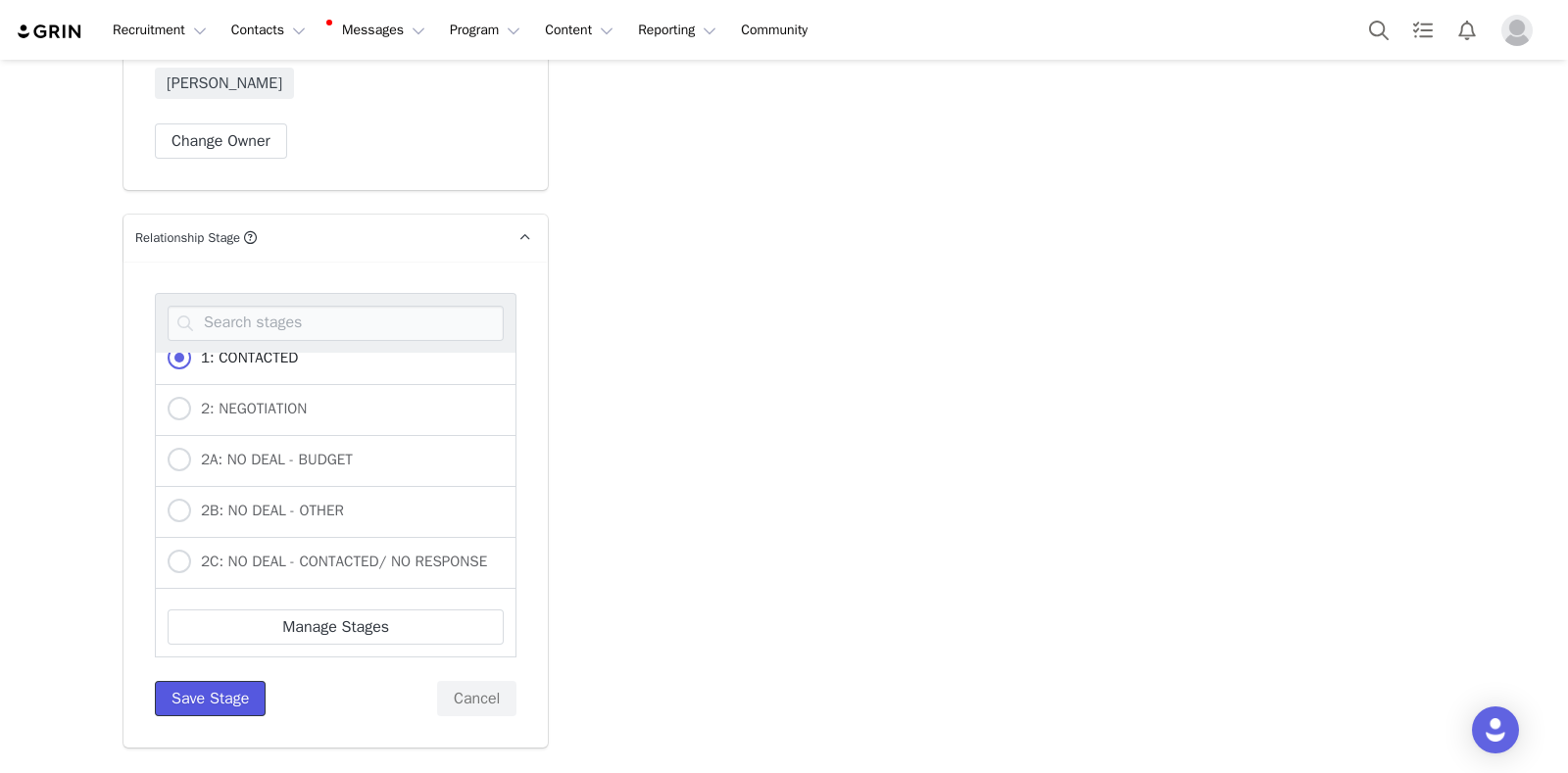 click on "Save Stage" at bounding box center [210, 699] 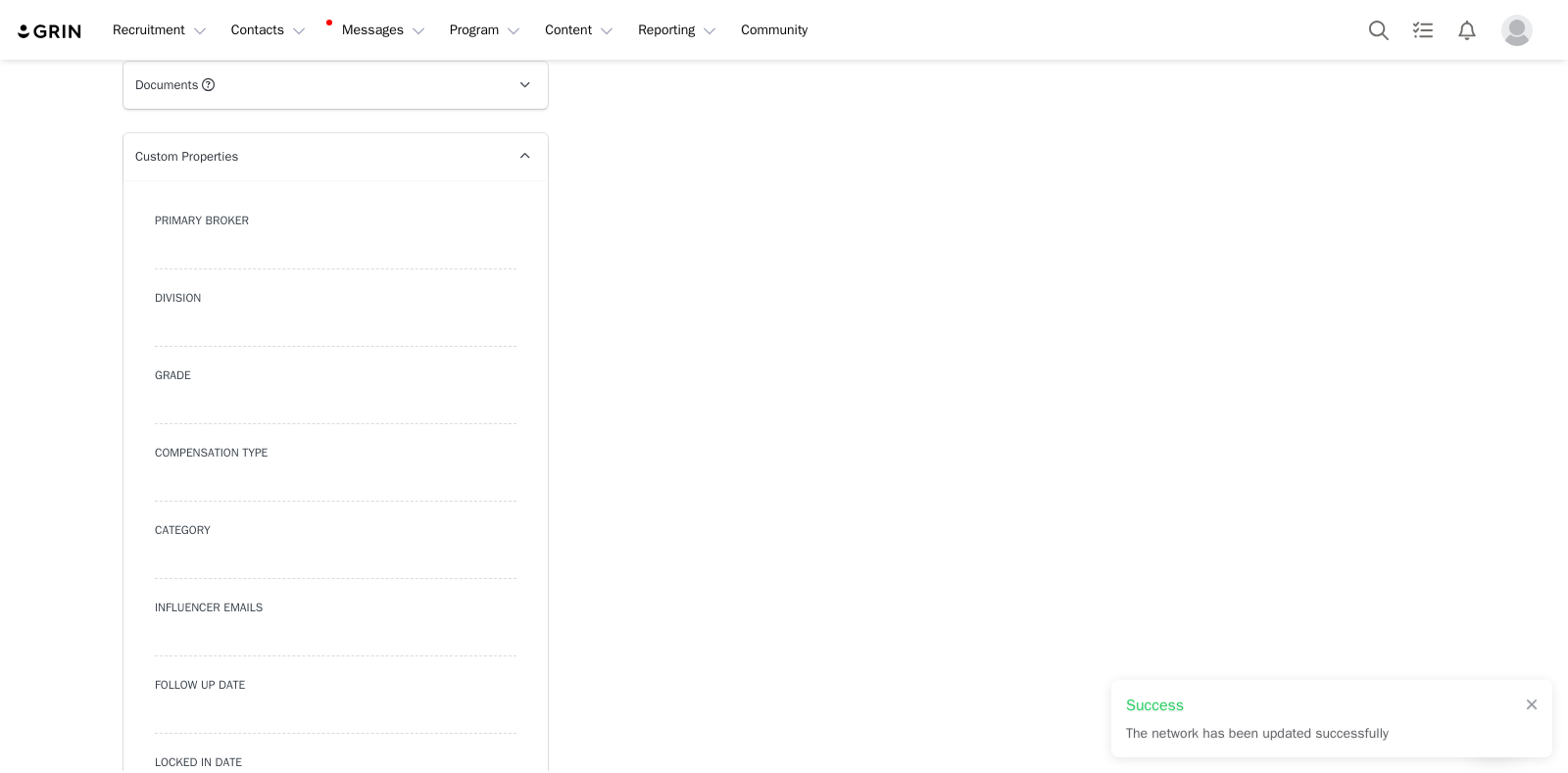type on "https://www.tiktok.com/@aqeelahsulaiman_" 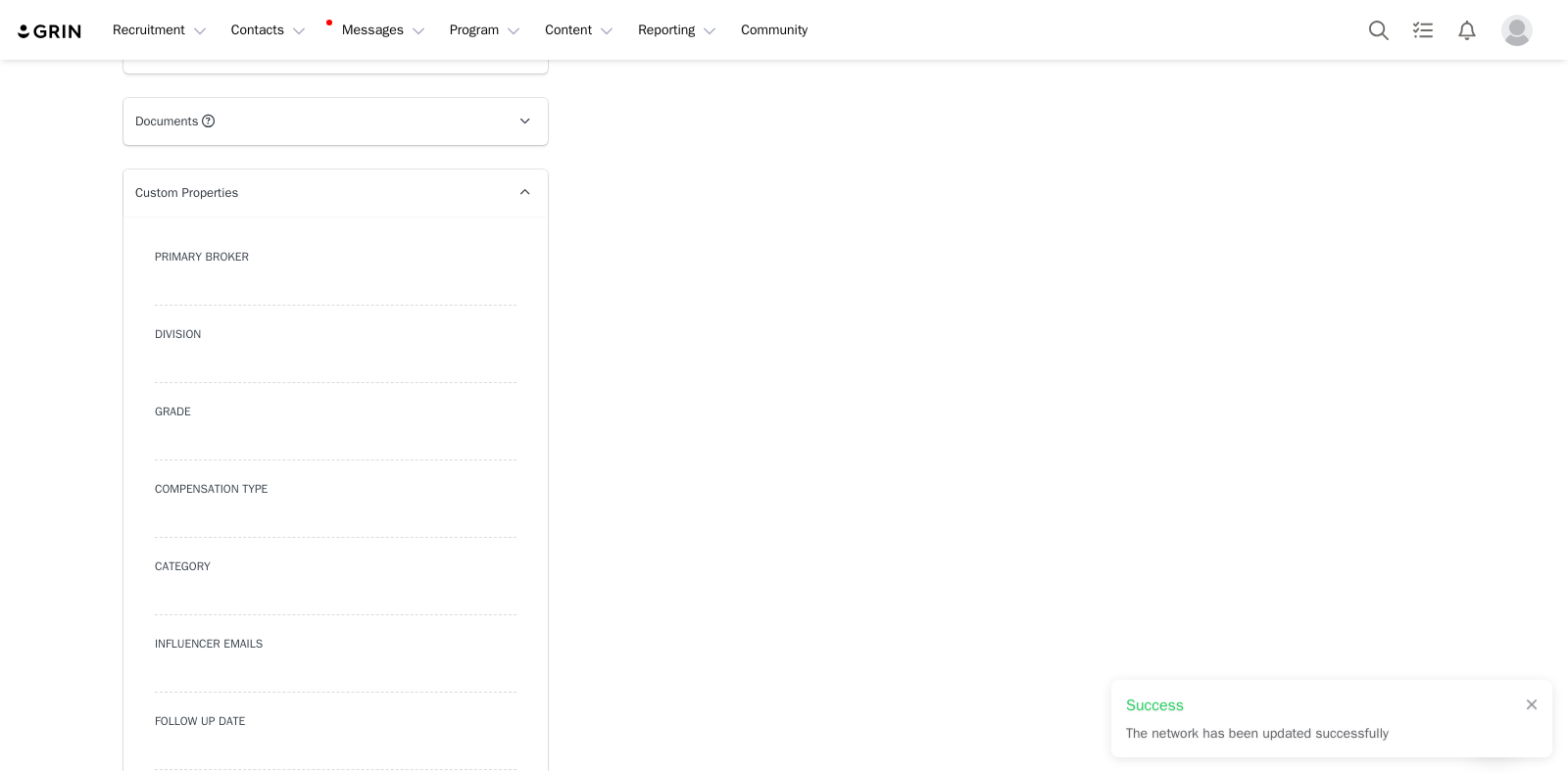 scroll, scrollTop: 1996, scrollLeft: 0, axis: vertical 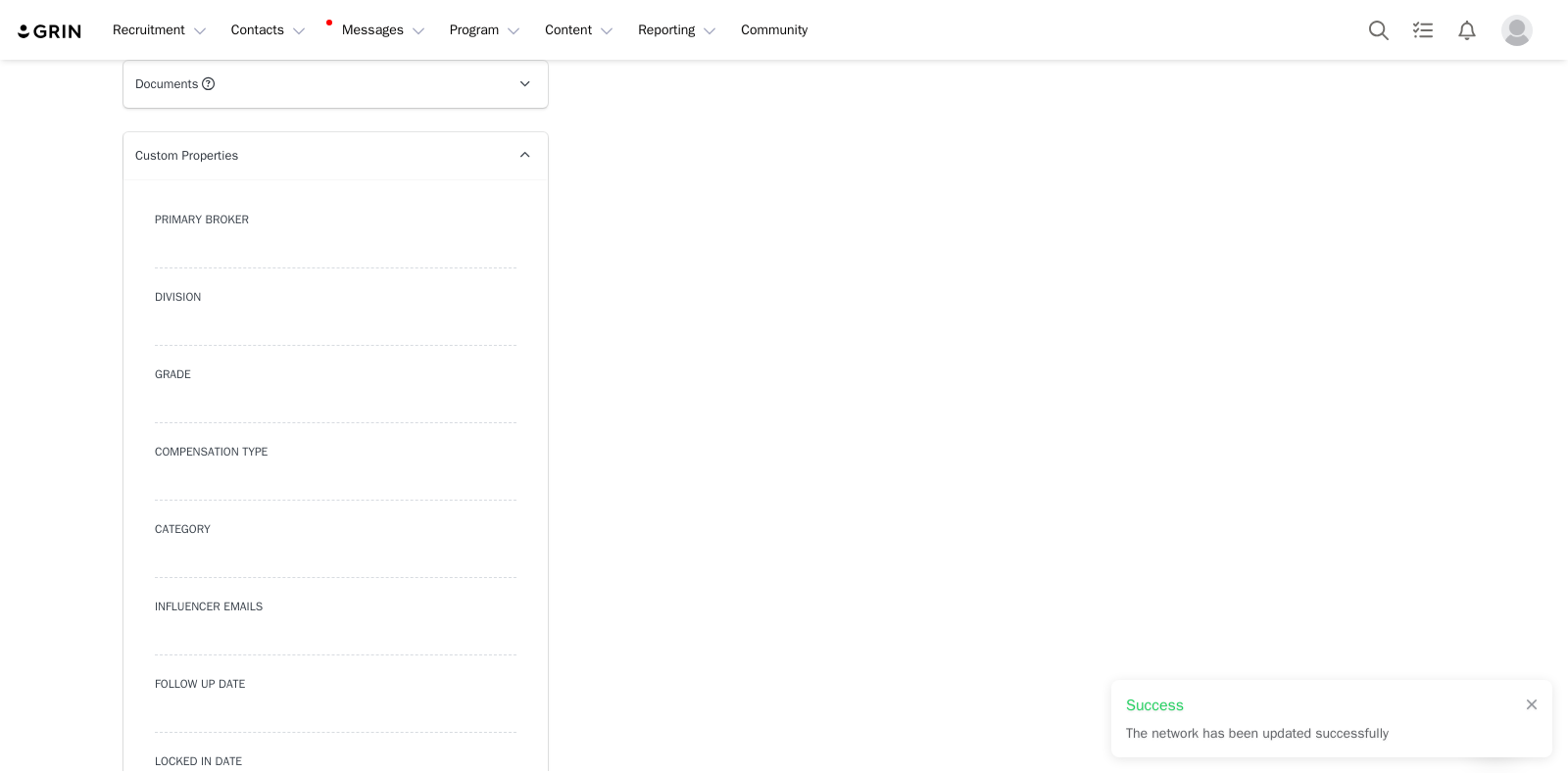 click at bounding box center (335, 251) 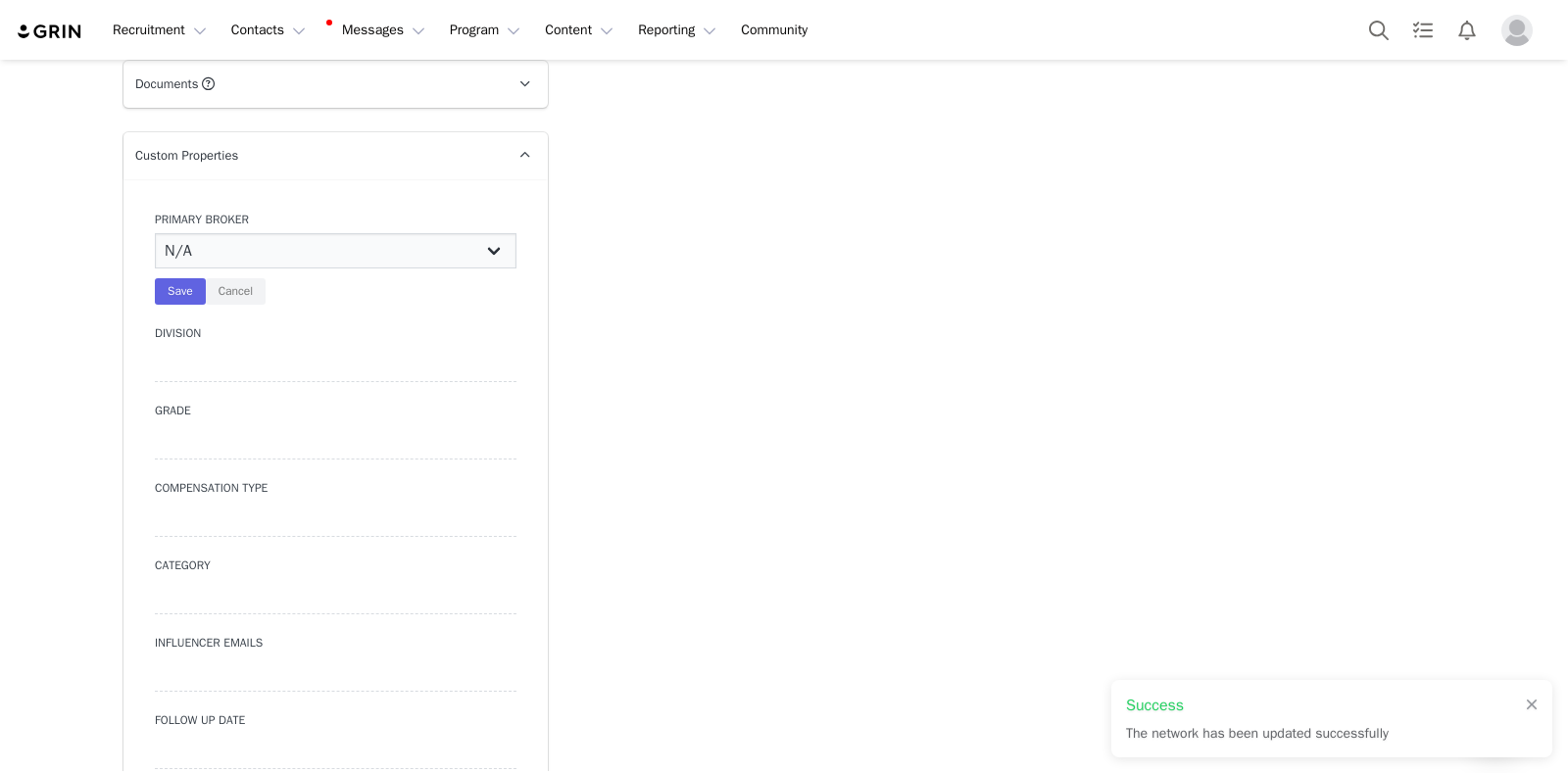 select on "Manon" 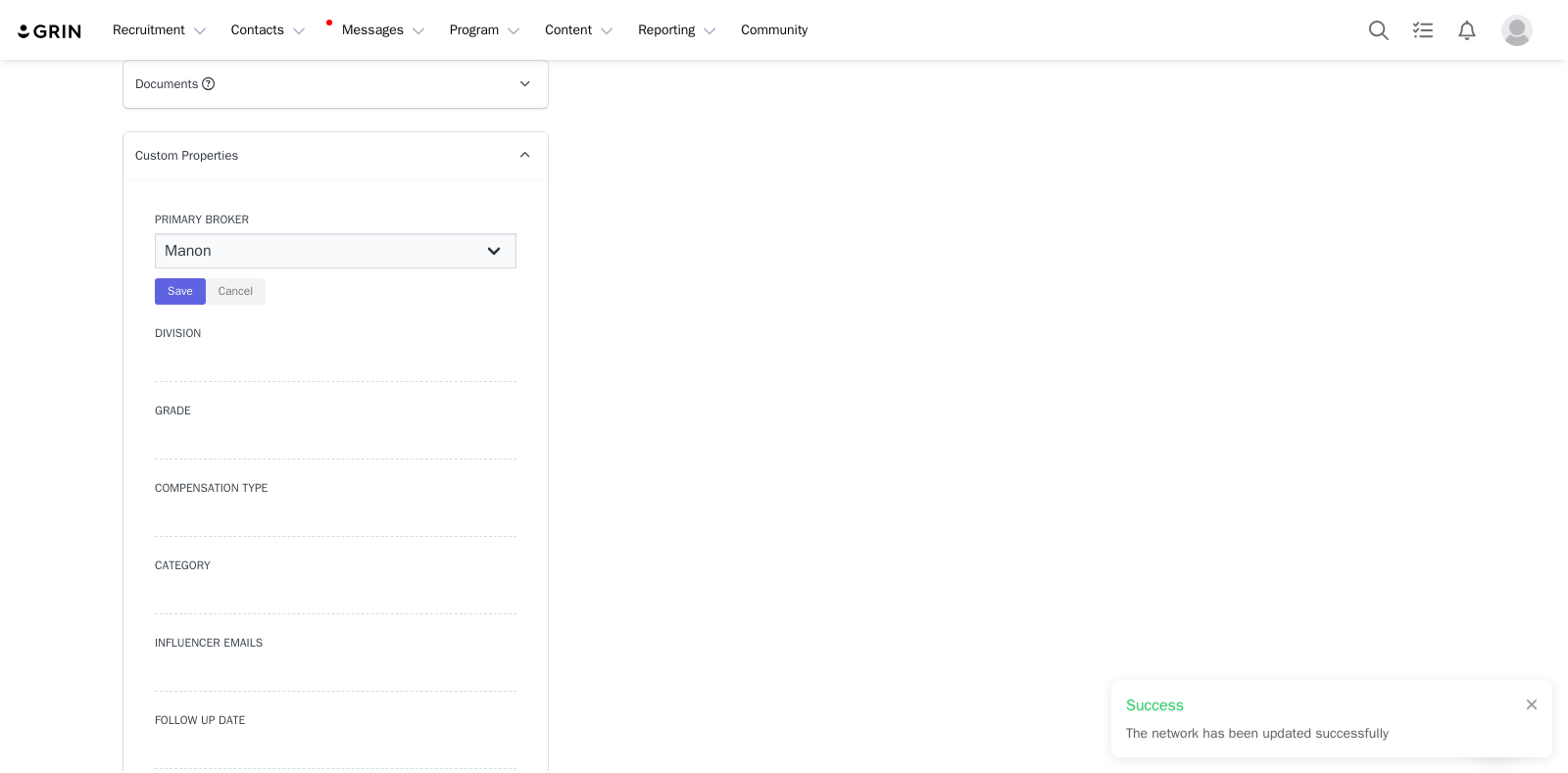 click on "N/A  [PERSON_NAME]   [PERSON_NAME]   Jasmine   [PERSON_NAME]   Bre   [PERSON_NAME]   Jonny   [PERSON_NAME]   [PERSON_NAME]   [PERSON_NAME]   [PERSON_NAME]   [PERSON_NAME]" at bounding box center (335, 251) 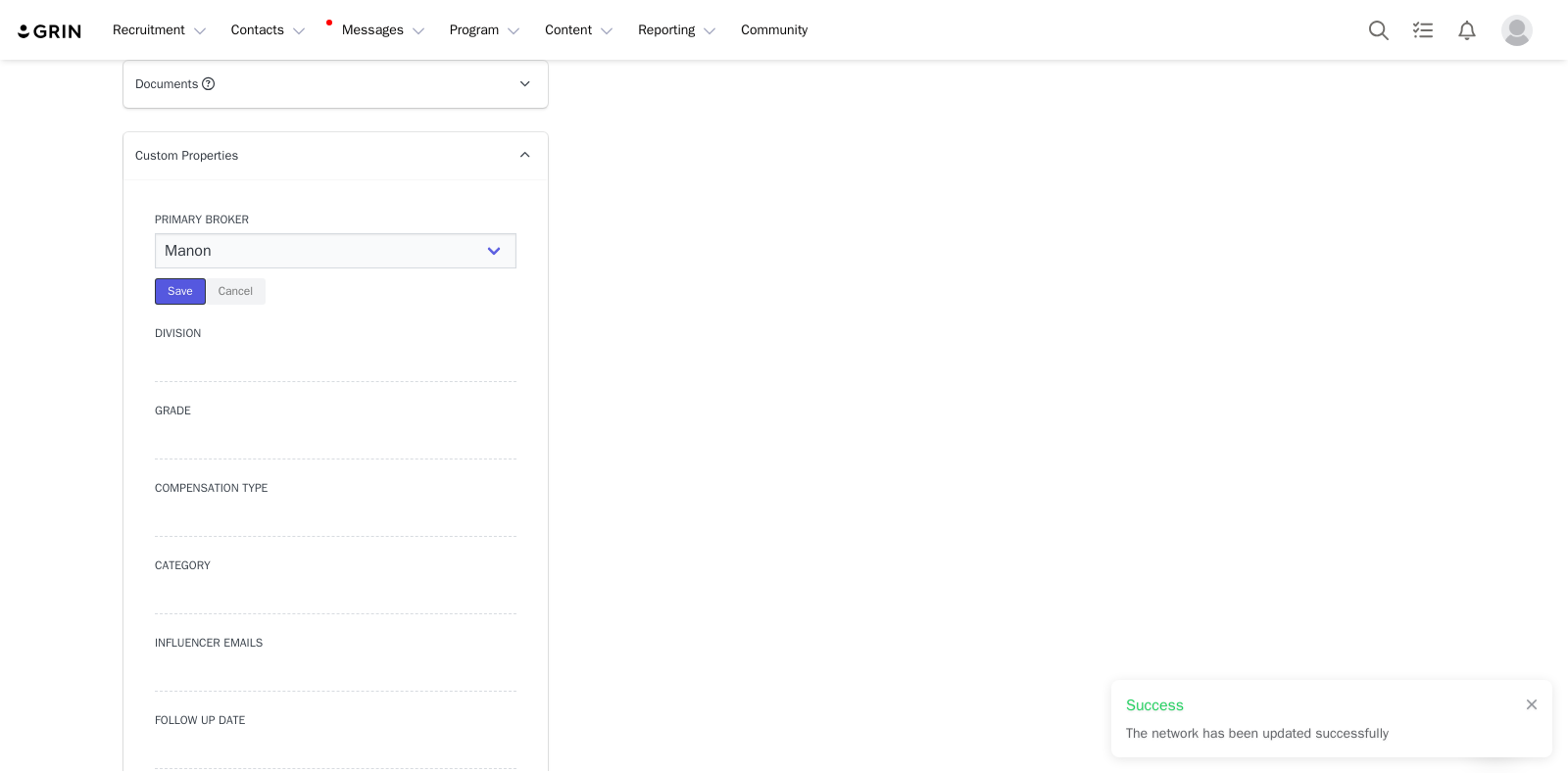 click on "Save" at bounding box center (180, 291) 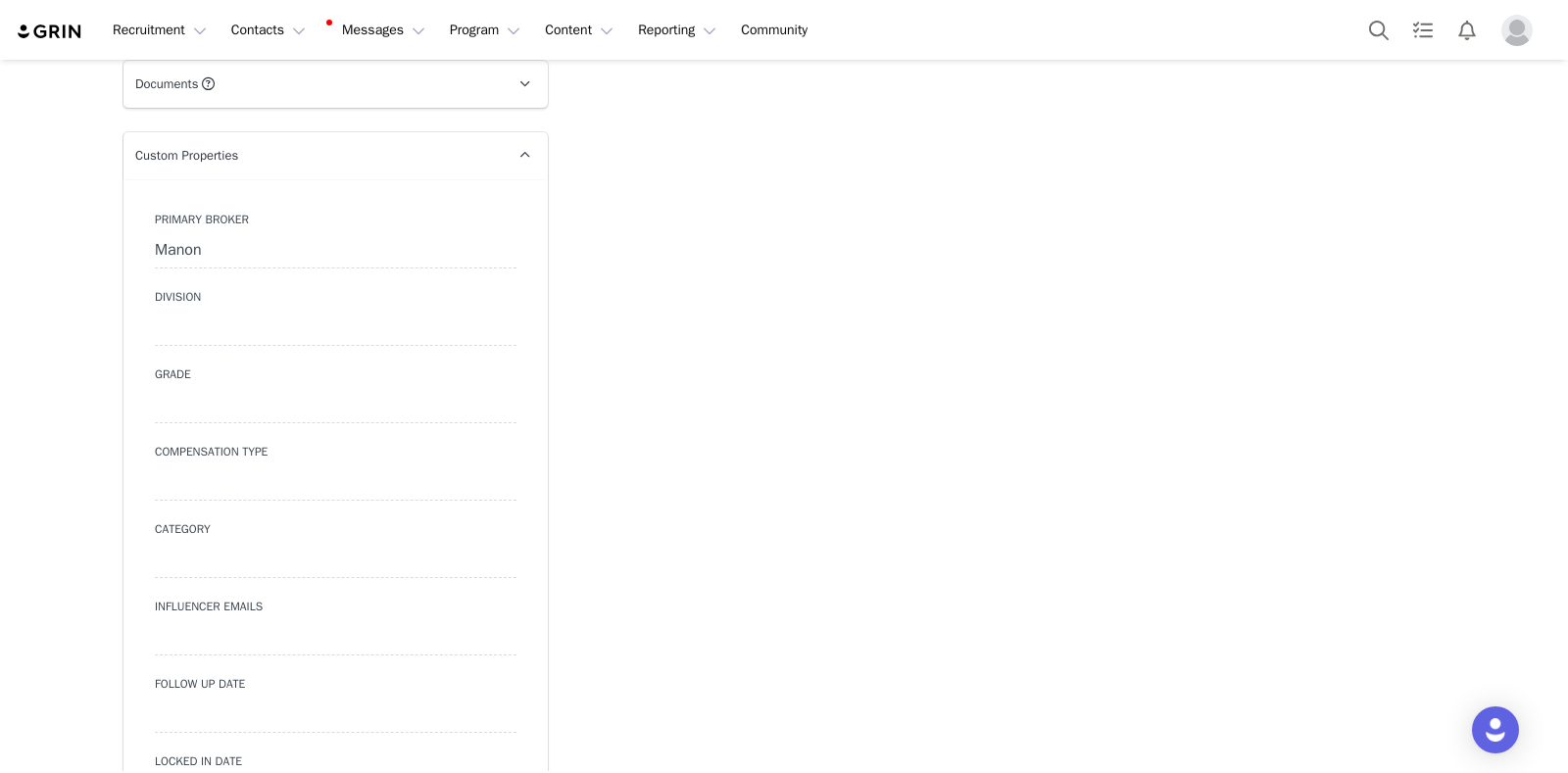 click at bounding box center [335, 328] 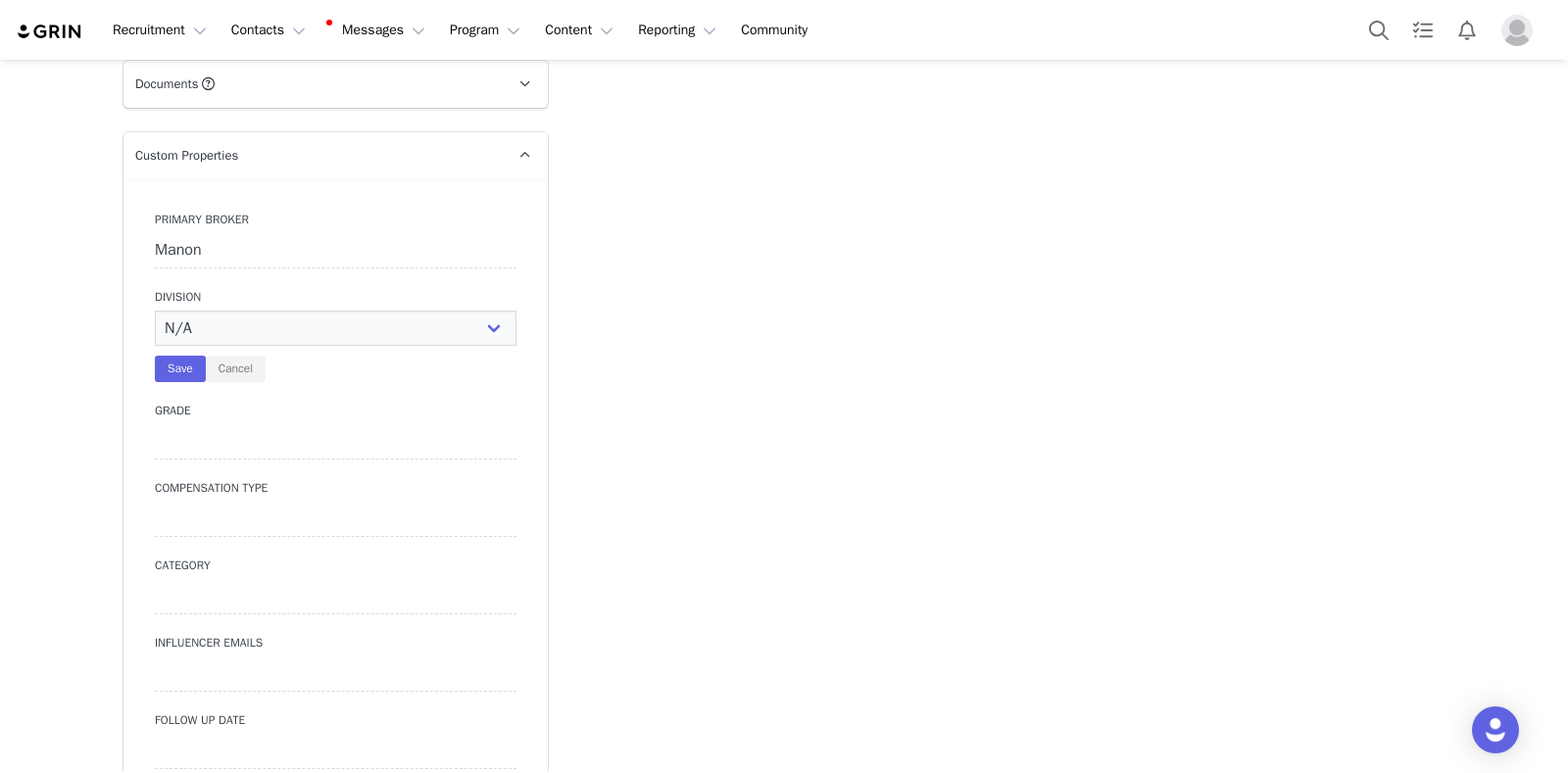click on "N/A  NOVA BEAUTY   Womens   Curve   Mens   Promo   Nova Kids   Maven Beauty   Bombshell" at bounding box center [335, 328] 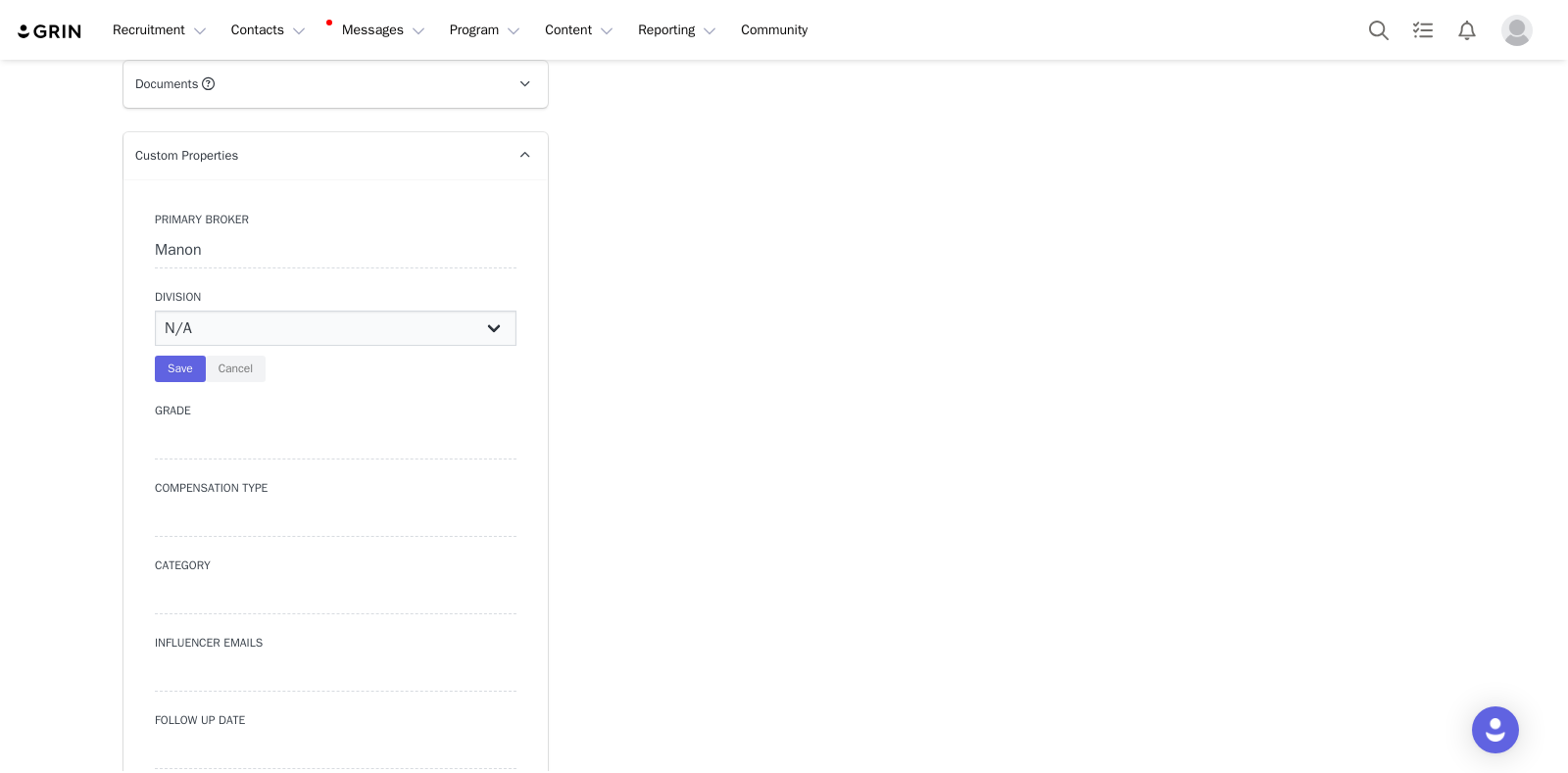 select on "Womens" 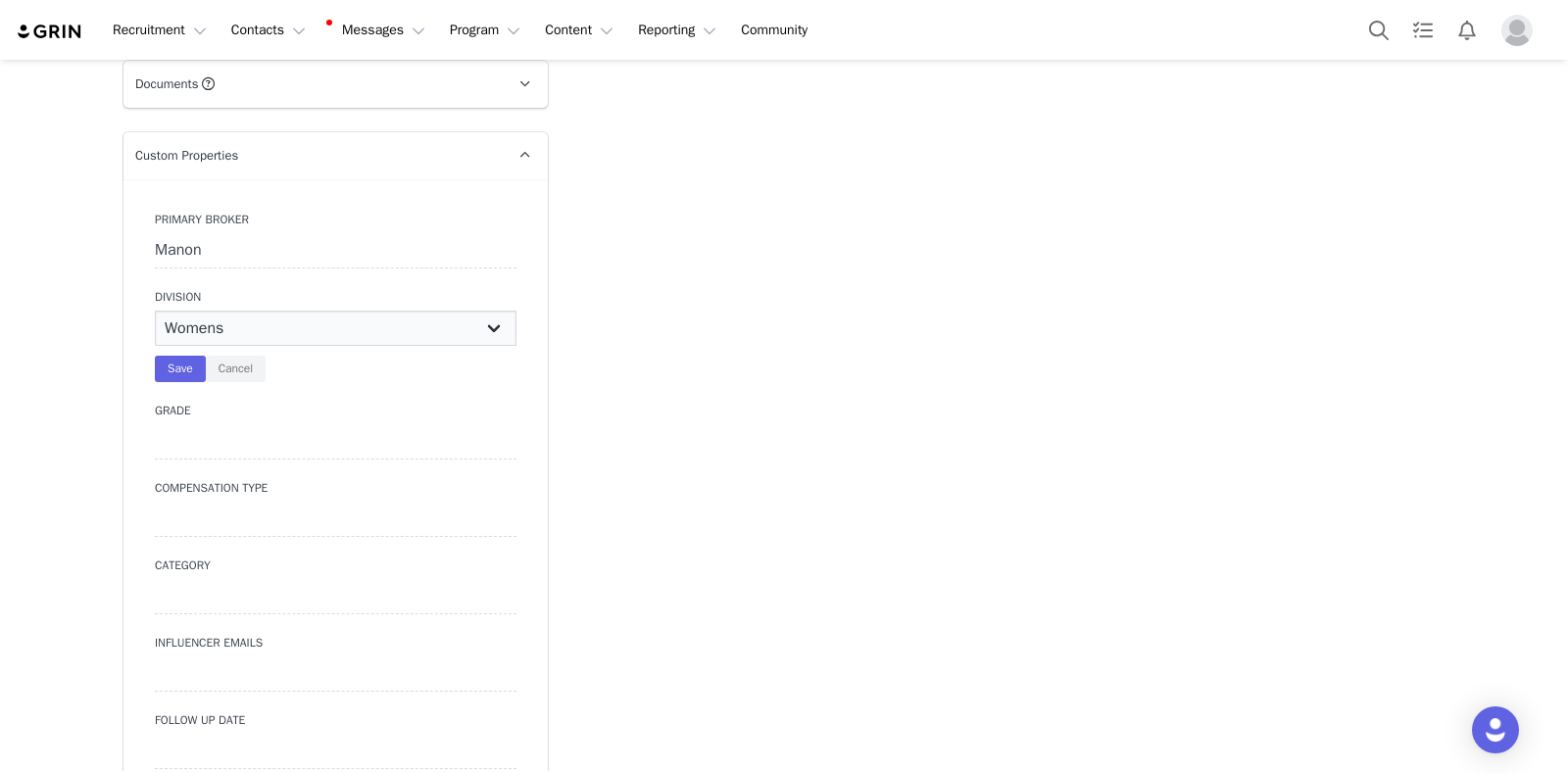 click on "N/A  NOVA BEAUTY   Womens   Curve   Mens   Promo   Nova Kids   Maven Beauty   Bombshell" at bounding box center [335, 328] 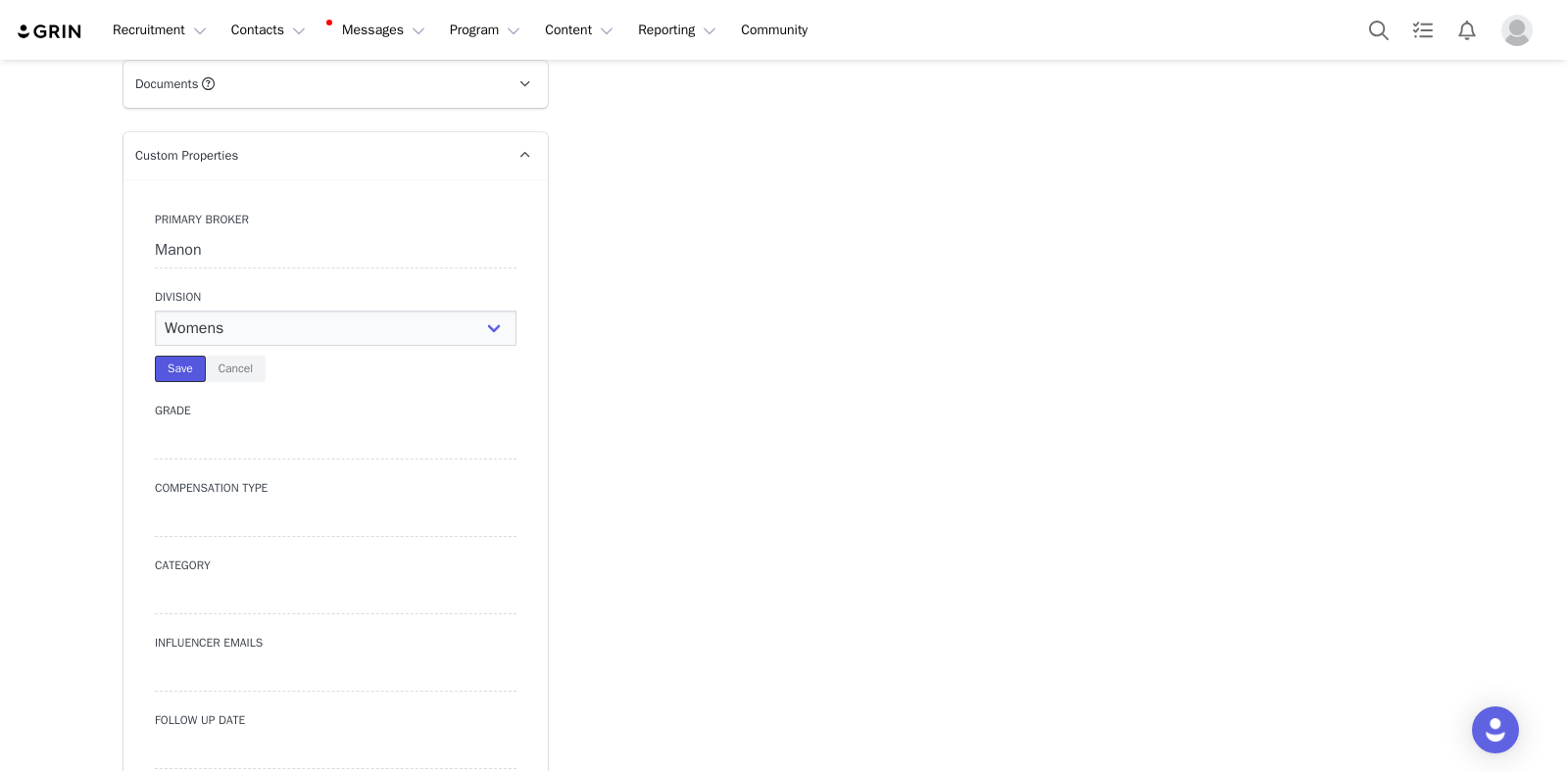 click on "Save" at bounding box center [180, 368] 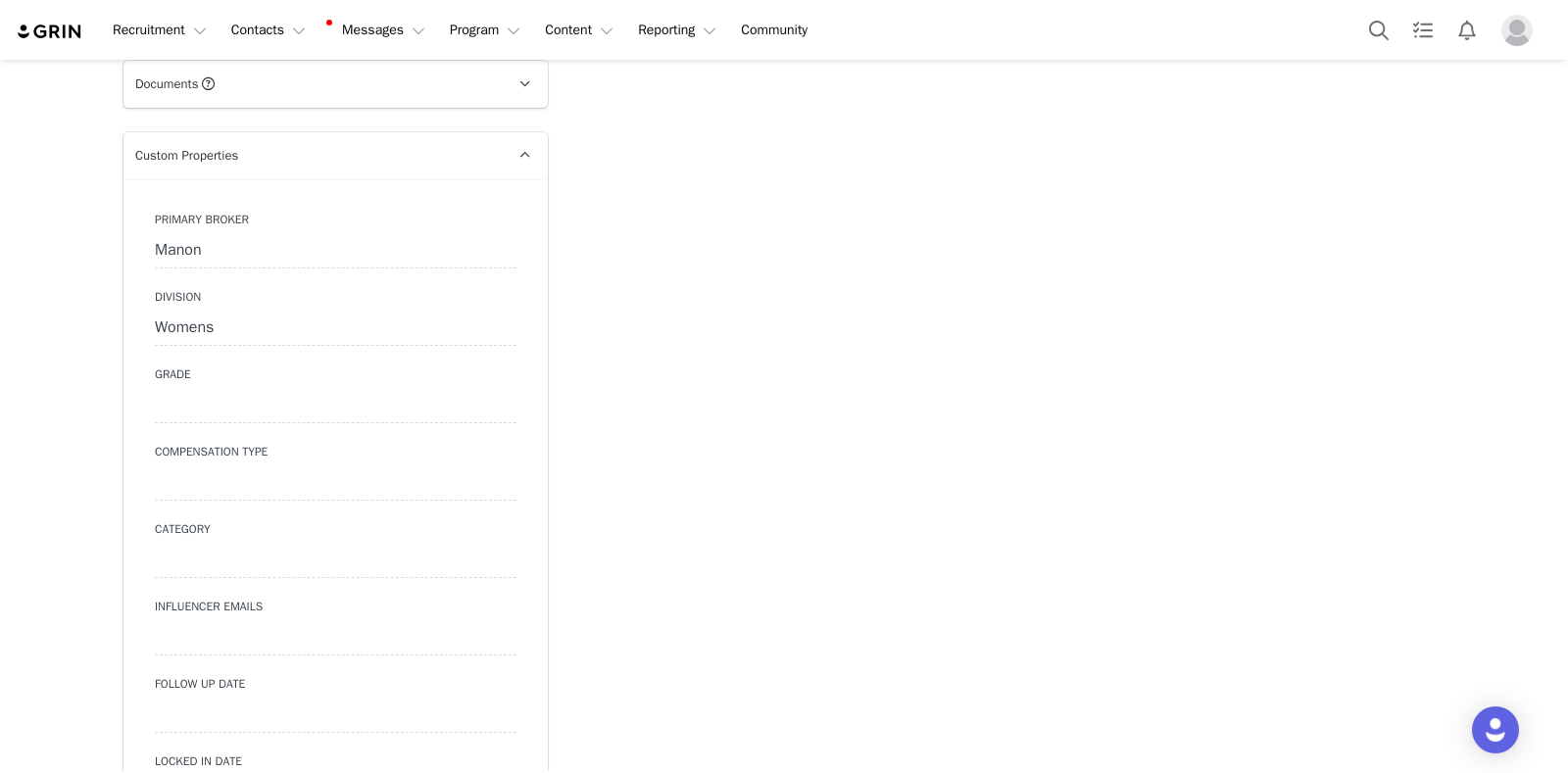 click on "Primary Broker   Manon   Division   Womens   Grade      Compensation Type      Category      Influencer Emails      Follow Up Date      Locked In Date      Close Reason      Gifting Deliverables Summary      Primary Platform      Negotiation Start Date      Contacted Date (First Broker Contacted)      Close Date      NEGOTIATION SUBSTAGES      Influencer Birthday      Sprinklr Case #      Reality Show Name      NETSUITE ID      VENDOR NAME      UTM Link      Category (NEW)" at bounding box center [335, 1052] 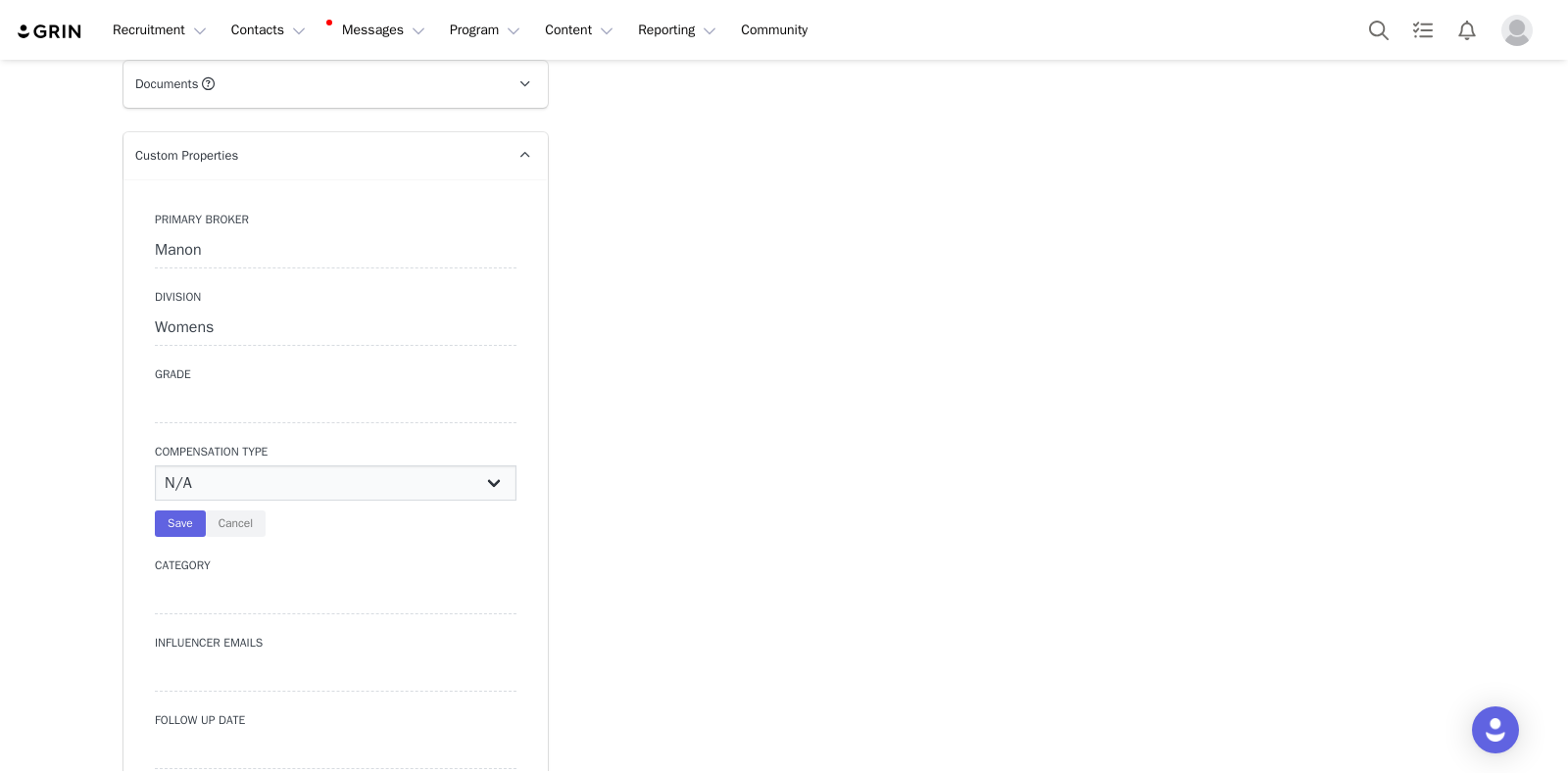 click on "N/A  Paid   Post for Product" at bounding box center (335, 483) 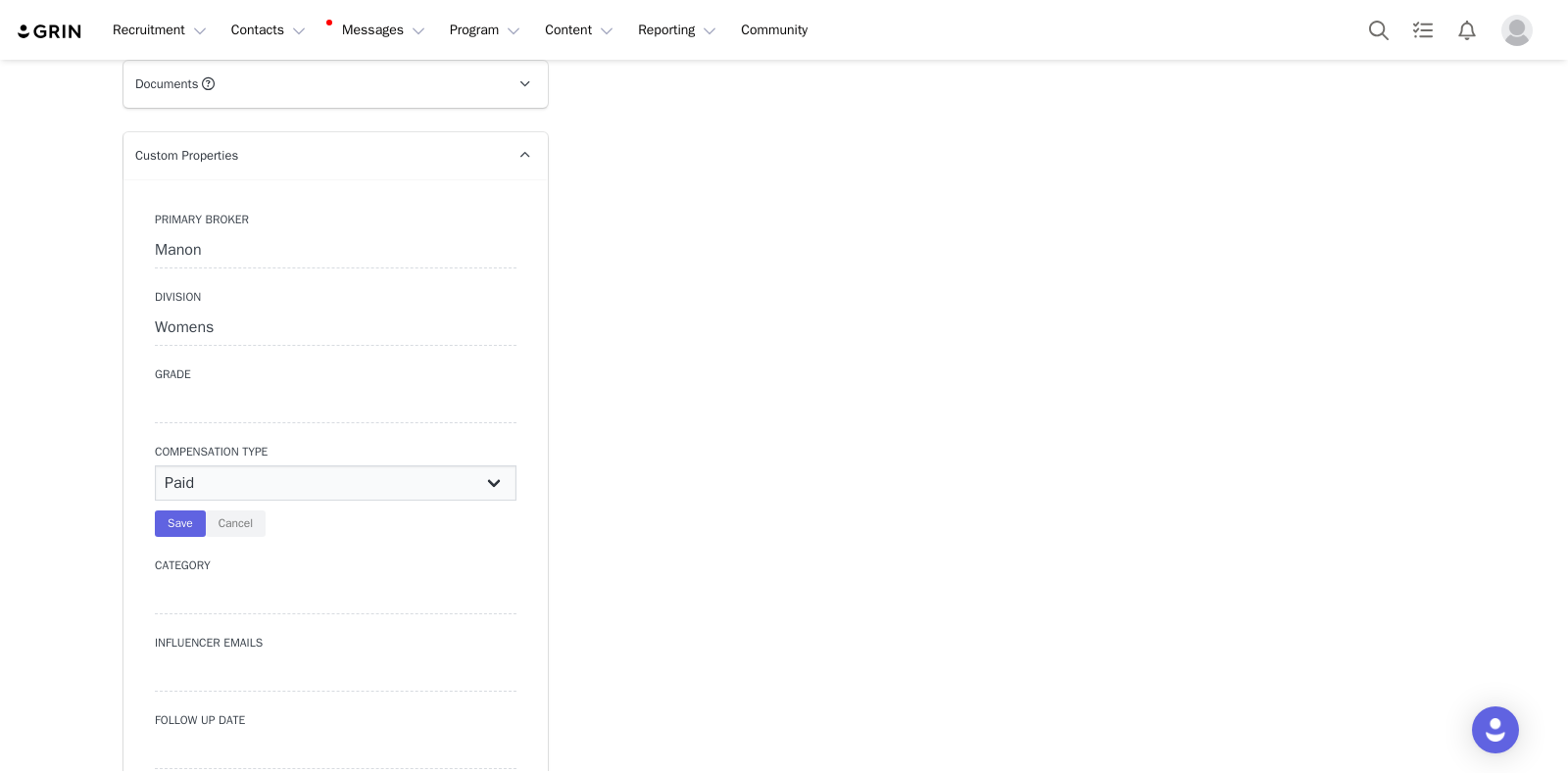 click on "N/A  Paid   Post for Product" at bounding box center (335, 483) 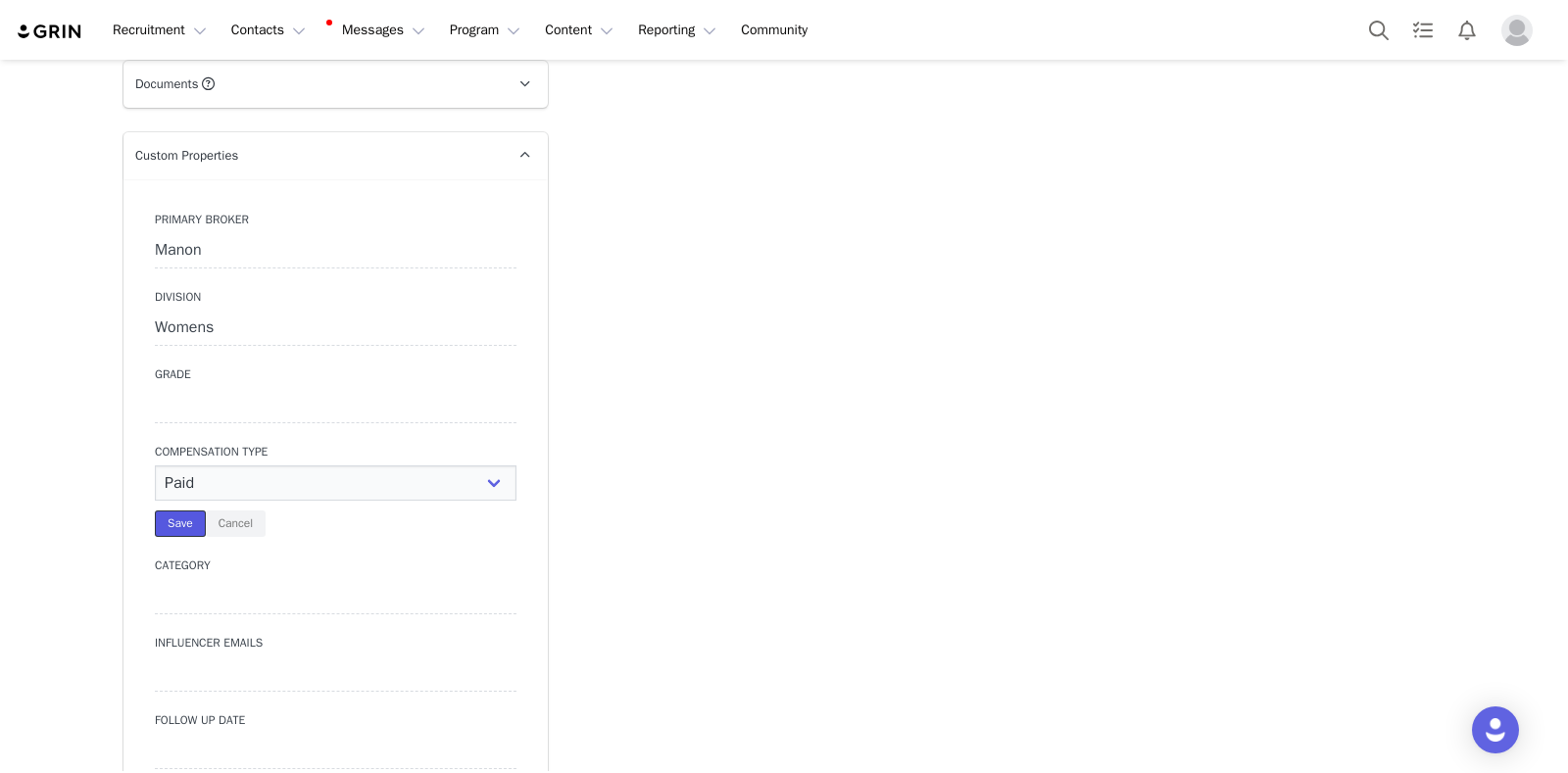 click on "Save" at bounding box center (180, 523) 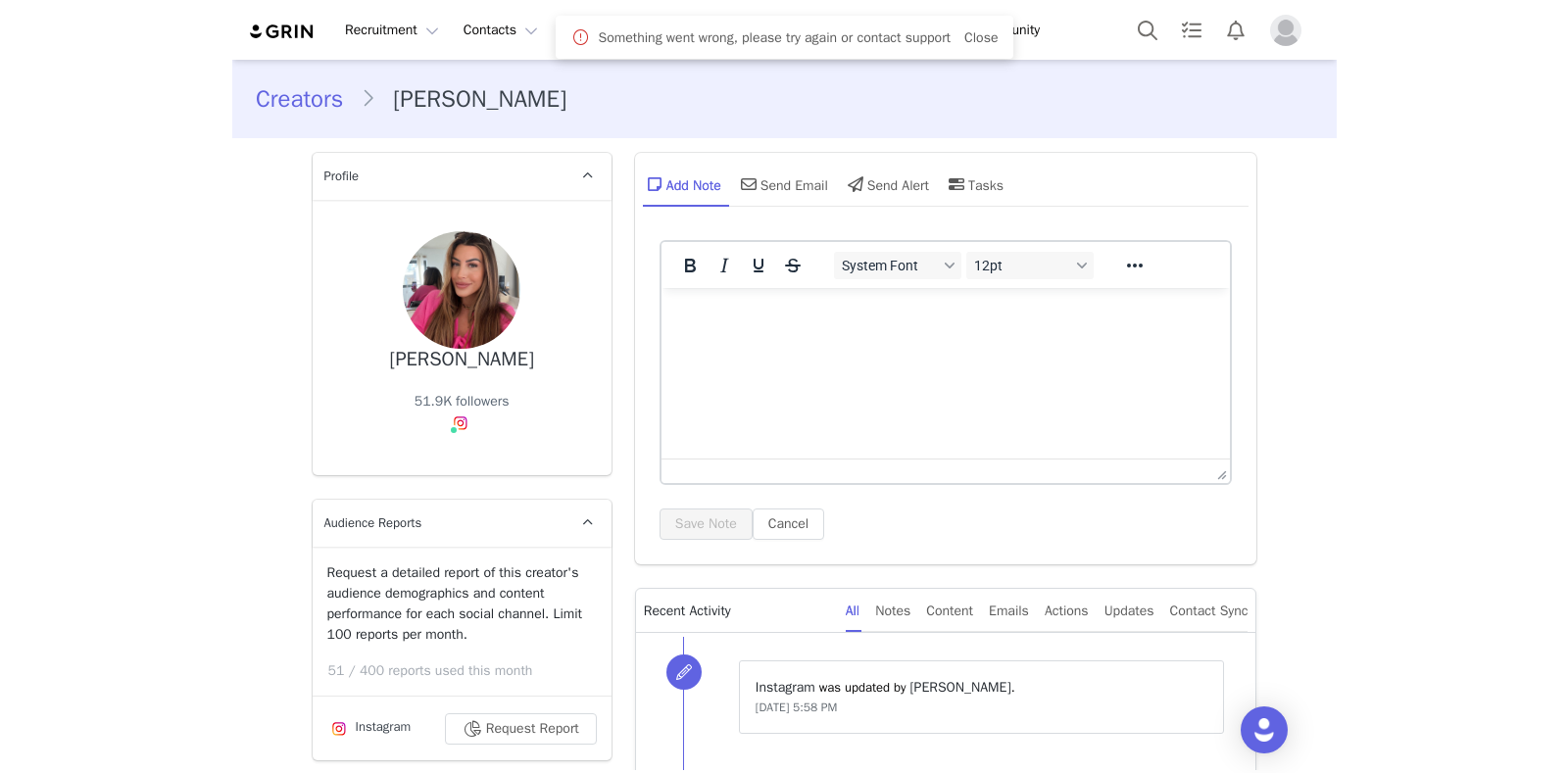 scroll, scrollTop: 0, scrollLeft: 0, axis: both 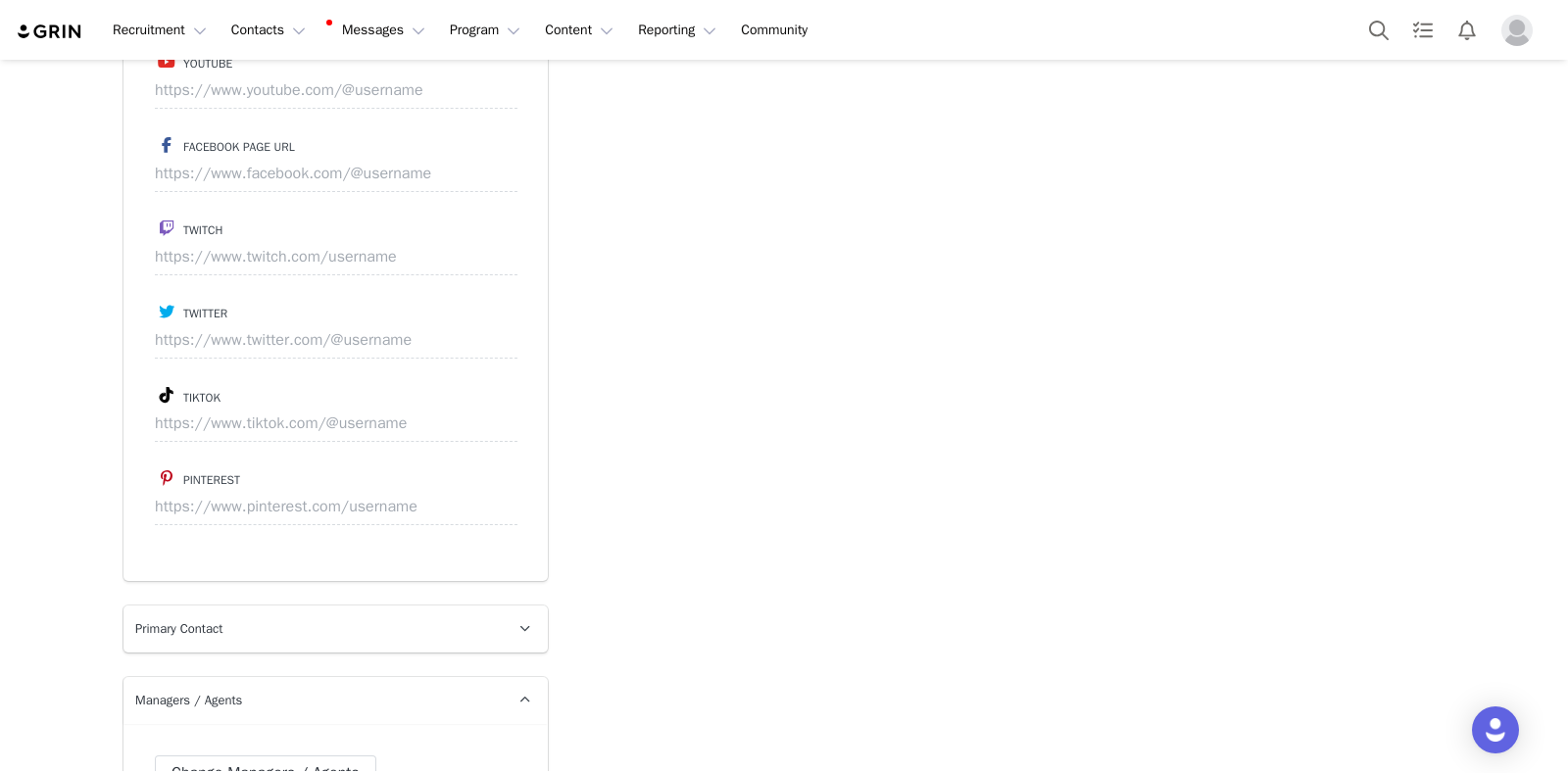 click on "Tiktok" at bounding box center (335, 395) 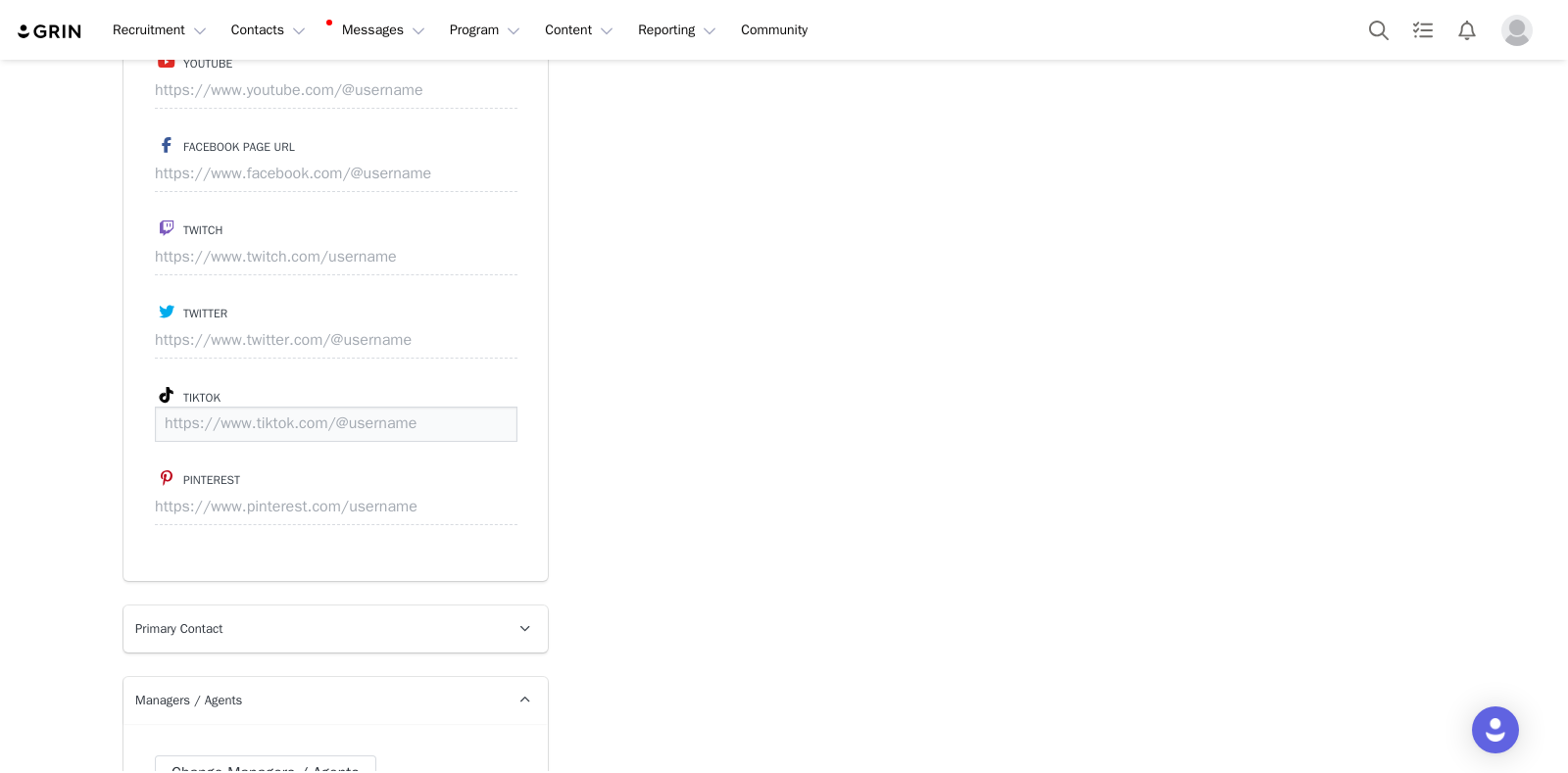 click at bounding box center (336, 424) 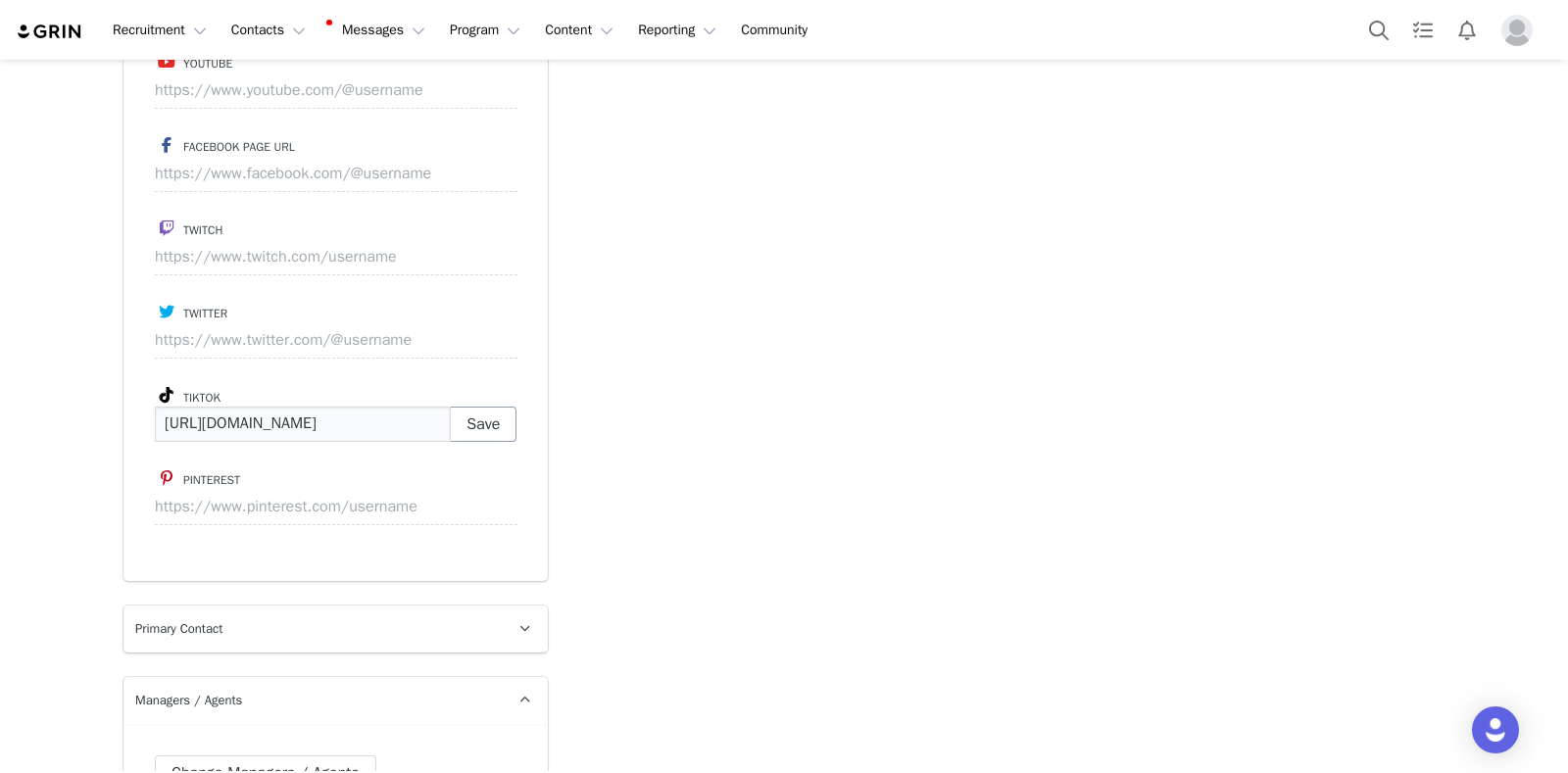 type on "[URL][DOMAIN_NAME]" 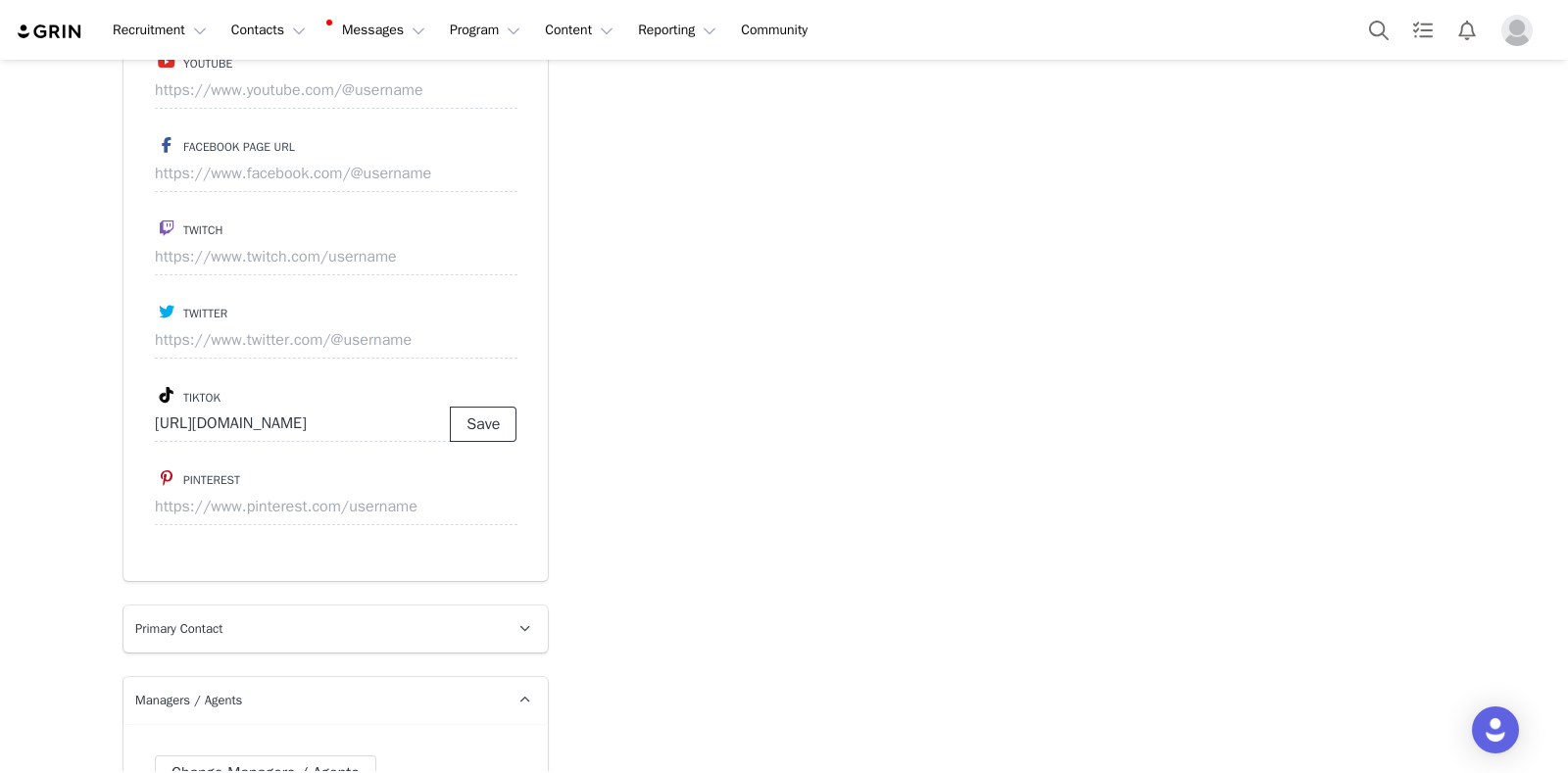 click on "Save" at bounding box center (483, 424) 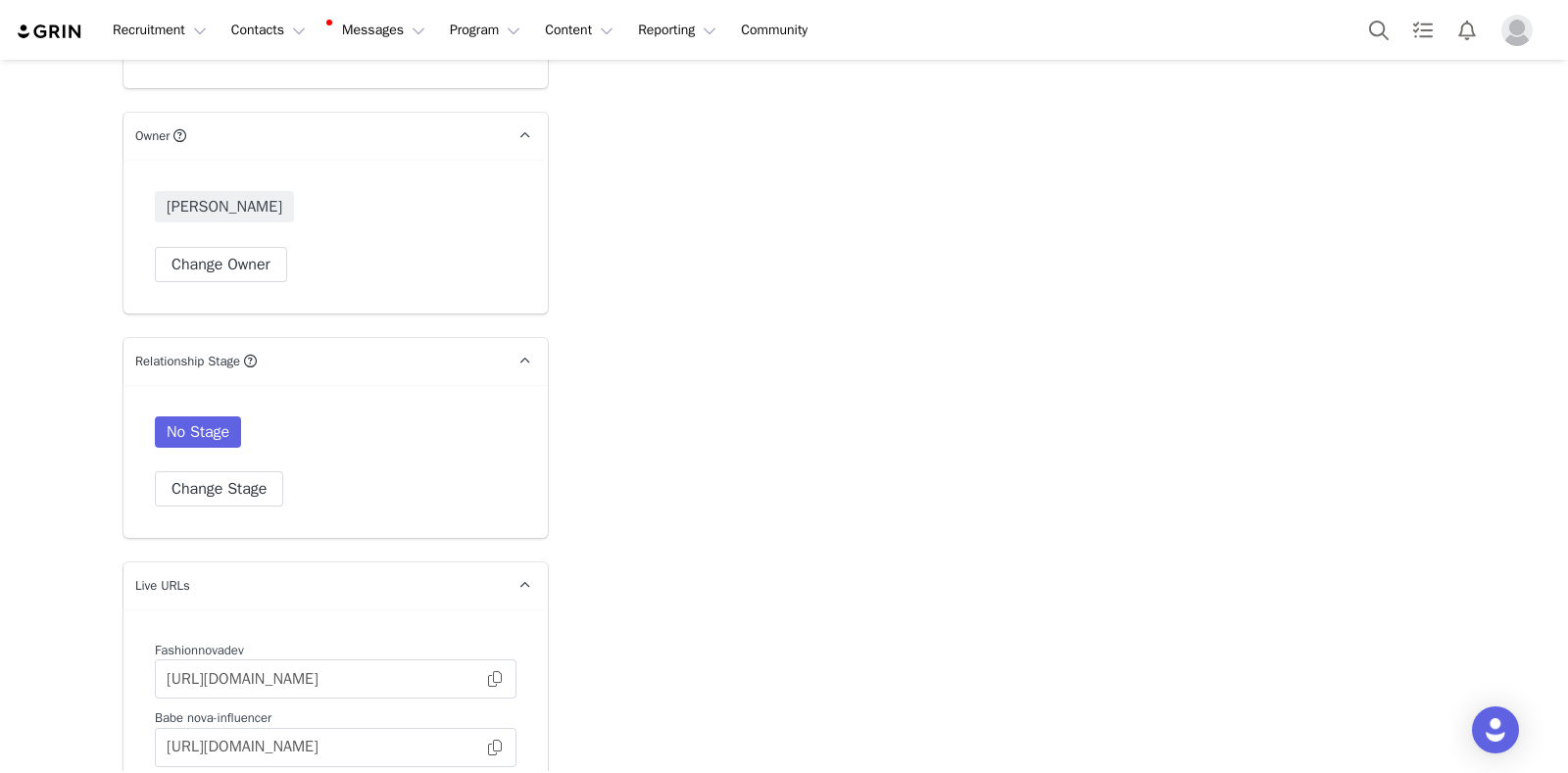 scroll, scrollTop: 4776, scrollLeft: 0, axis: vertical 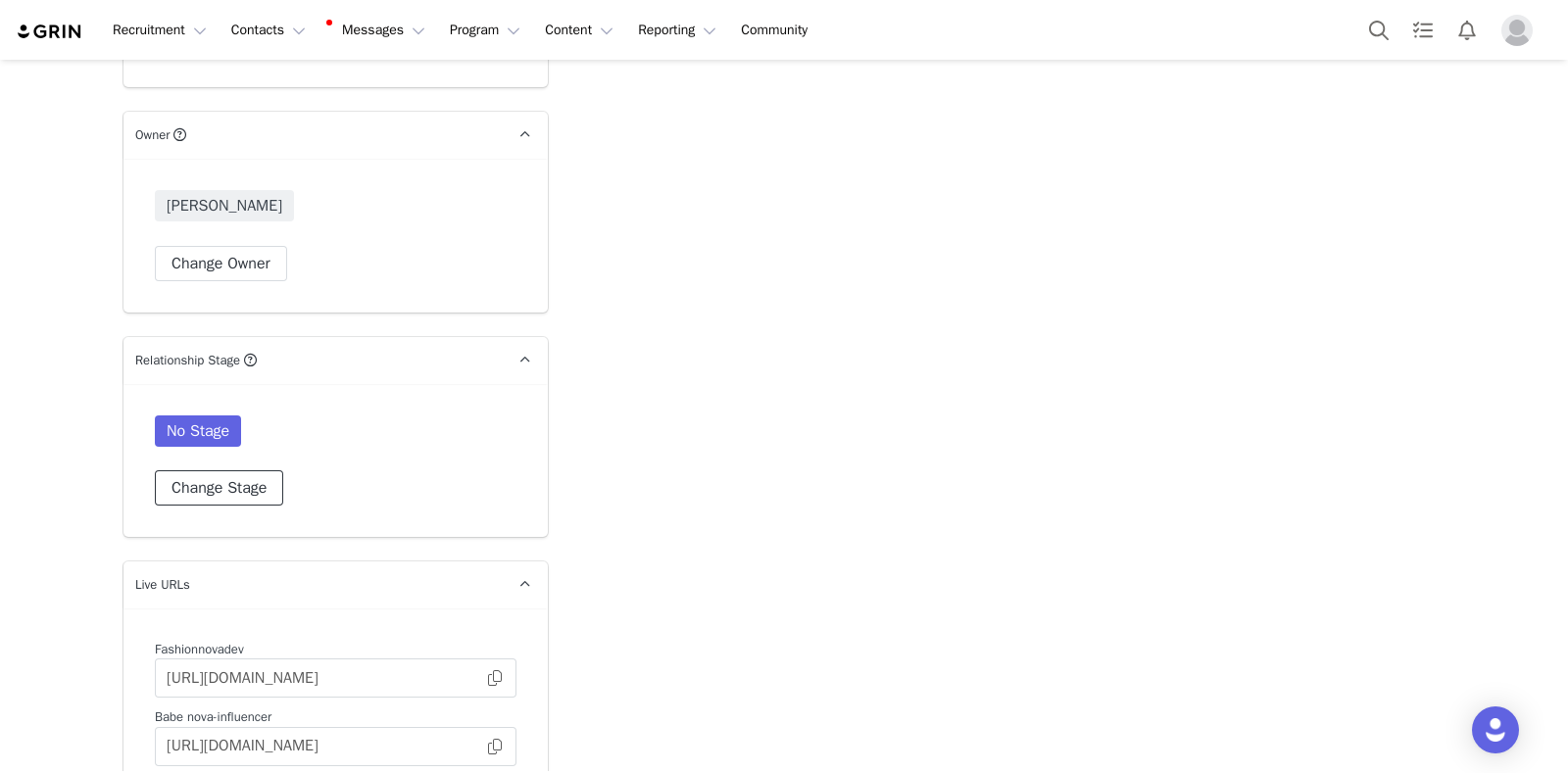 click on "Change Stage" at bounding box center [219, 488] 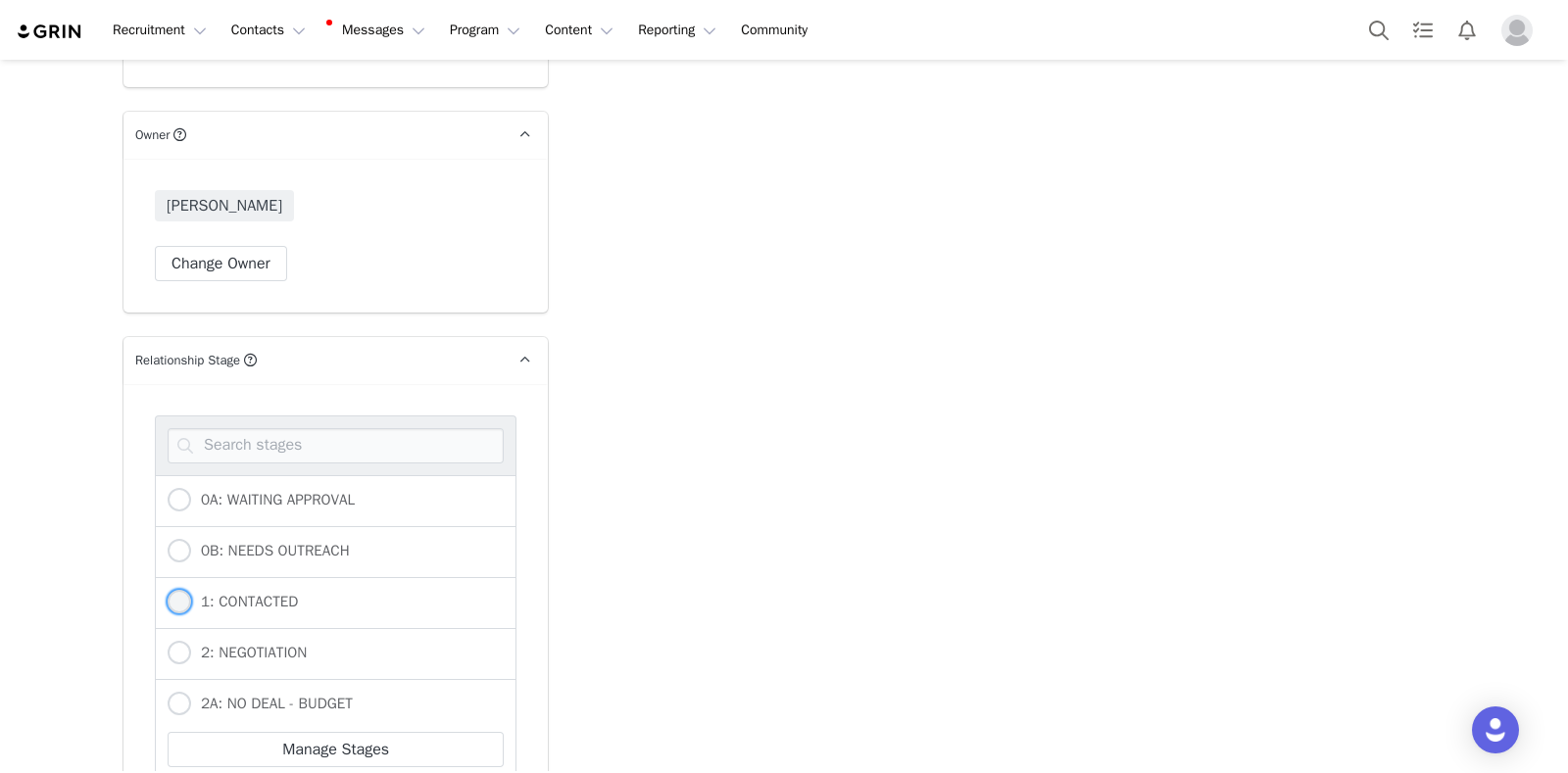click on "1: CONTACTED" at bounding box center [244, 602] 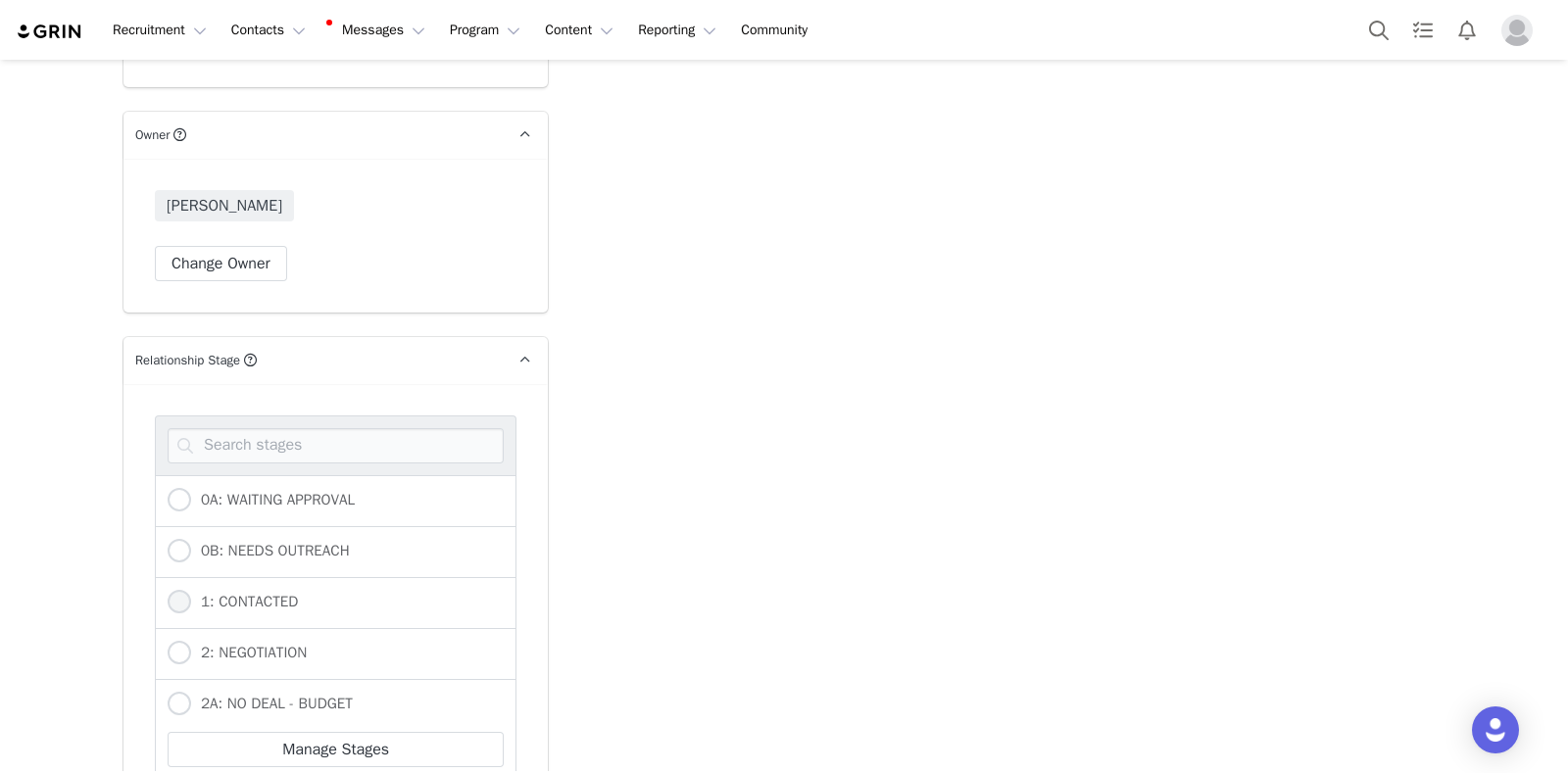 click on "1: CONTACTED" at bounding box center [179, 603] 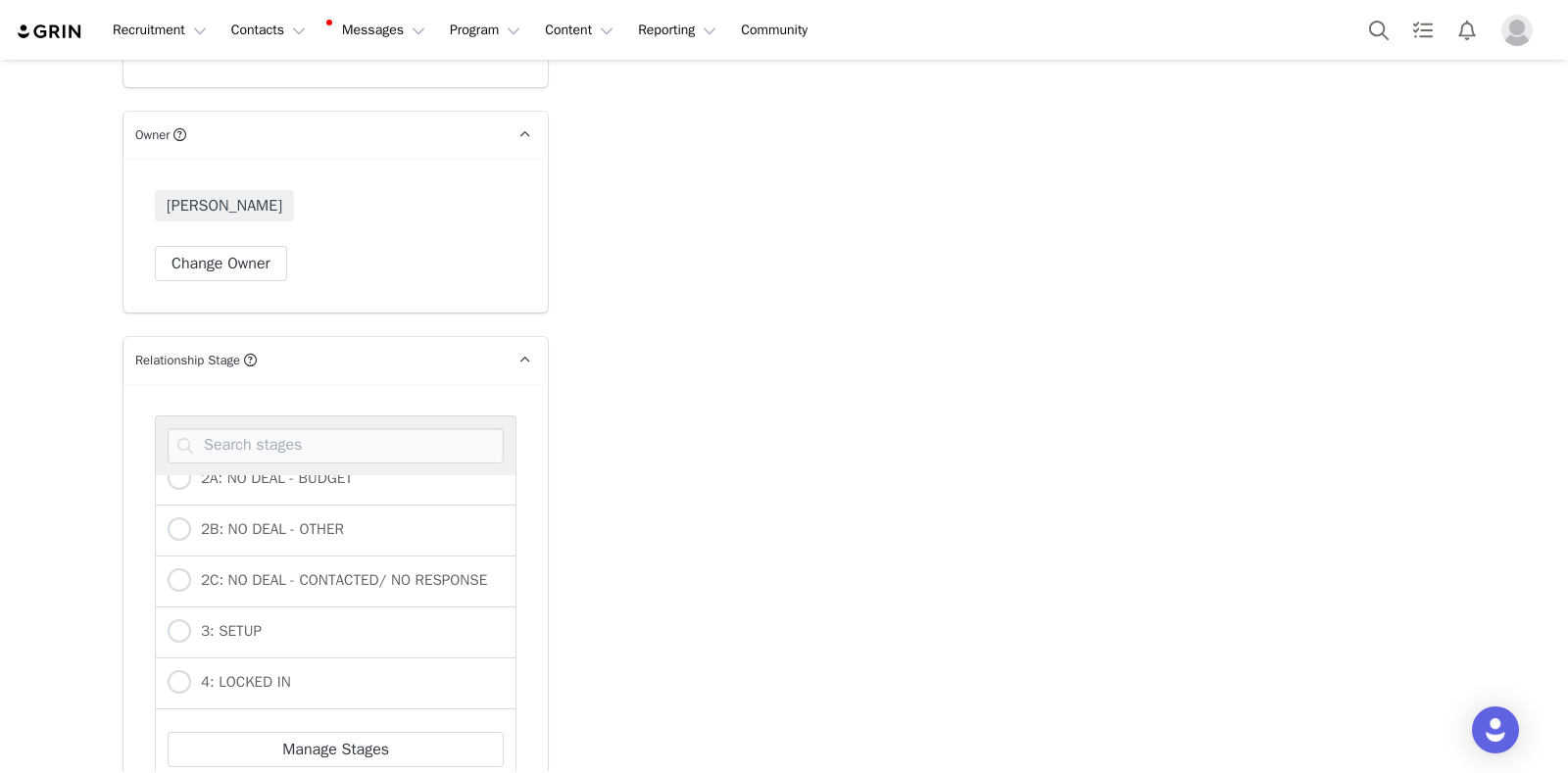 scroll, scrollTop: 367, scrollLeft: 0, axis: vertical 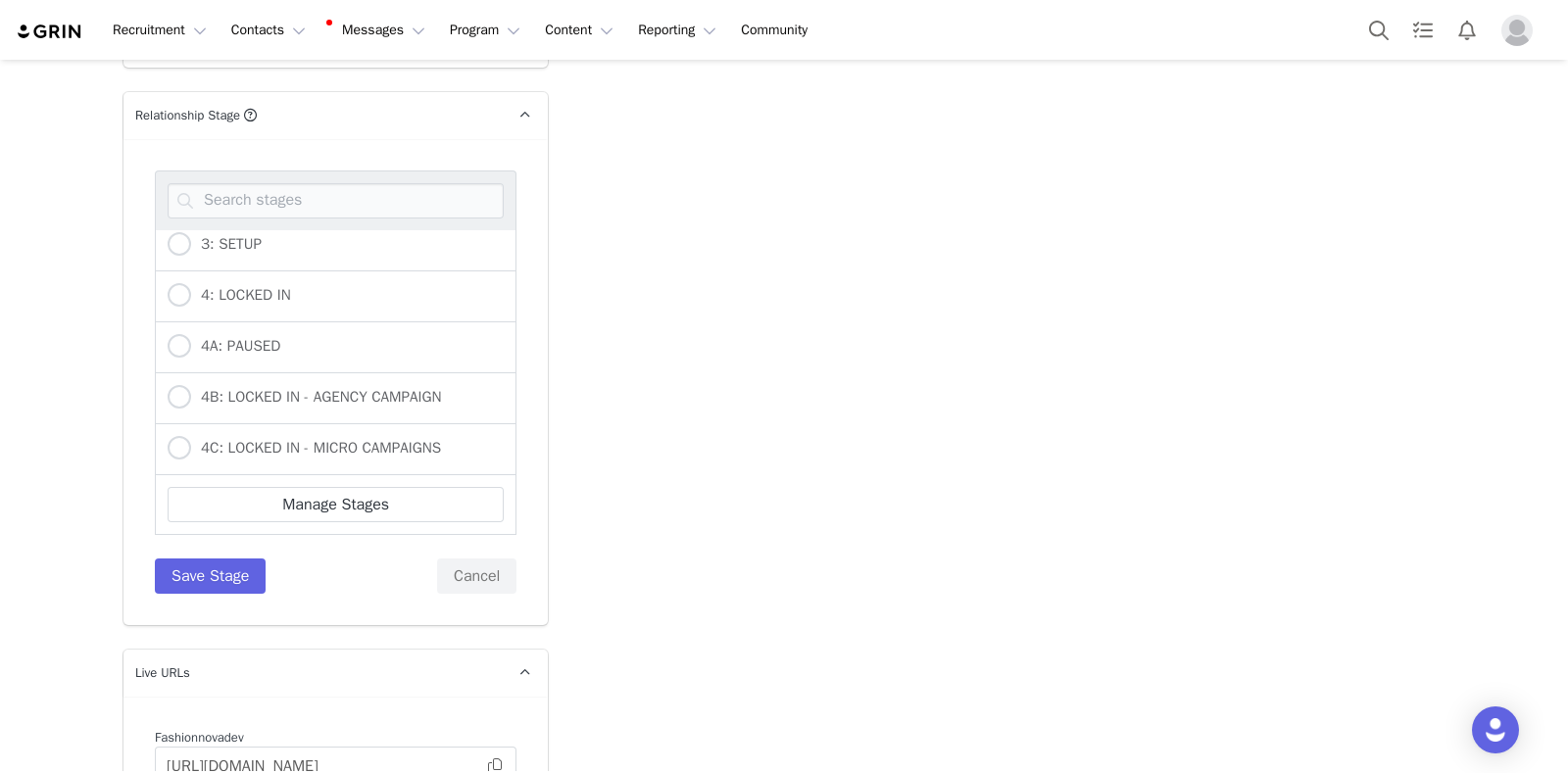 click on "0A: WAITING APPROVAL   0B: NEEDS OUTREACH   1: CONTACTED   2: NEGOTIATION   2A: NO DEAL - BUDGET   2B: NO DEAL - OTHER   2C: NO DEAL - CONTACTED/ NO RESPONSE   3: SETUP   4: LOCKED IN   4A: PAUSED   4B: LOCKED IN - AGENCY CAMPAIGN   4C: LOCKED IN - MICRO CAMPAIGNS   5A: REVIEW REQUEST   5B: CLOSE/BREACH REQUEST   5C: REFUND IN PROGRESS   6: CLOSED   6A: COLLECTIONS/BLACKLISTED   6B: AGENCY INACTIVE   [PERSON_NAME]   NO STAGE   Manage Stages   Save Stage  Cancel" at bounding box center (335, 382) 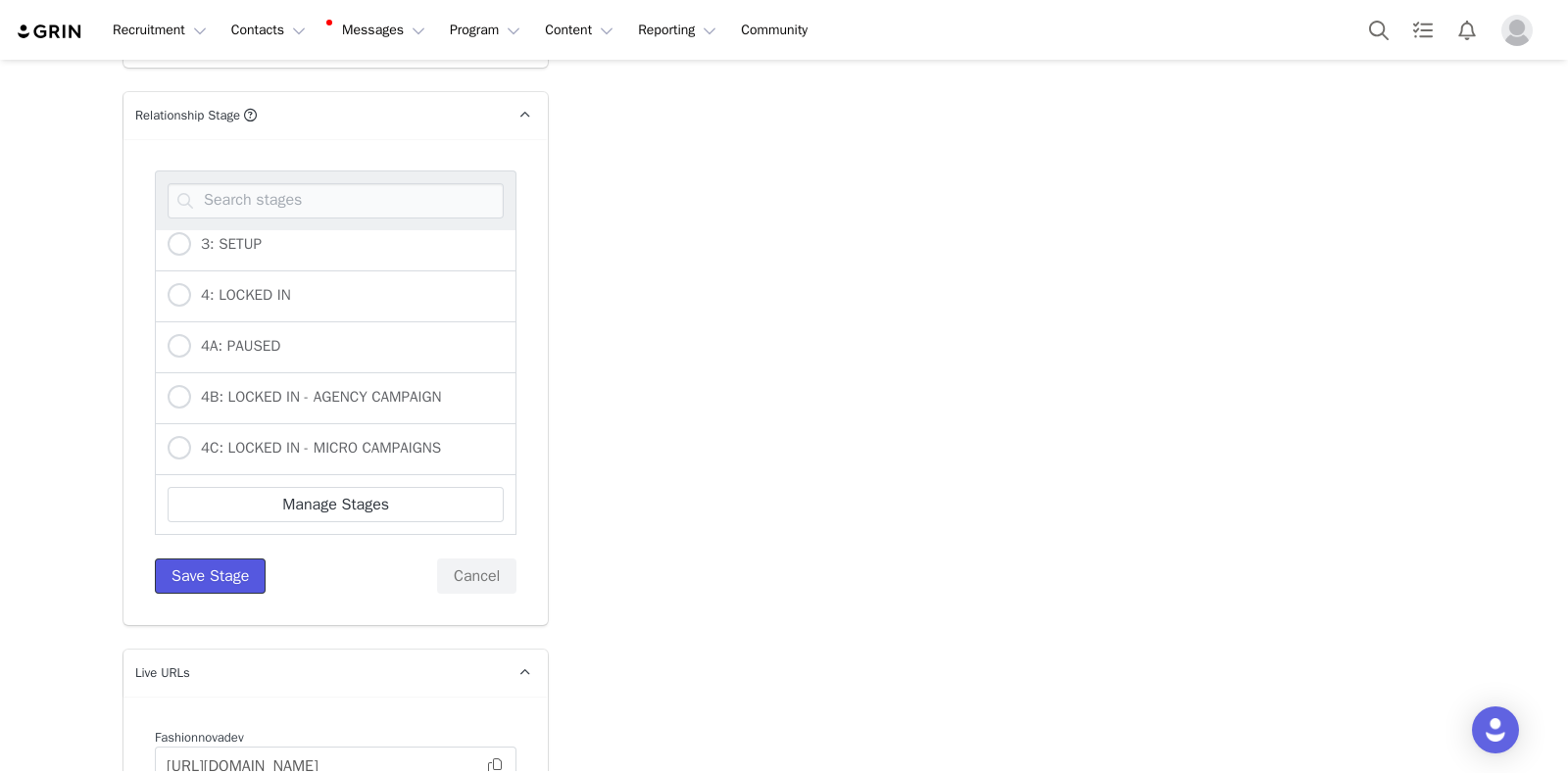 click on "Save Stage" at bounding box center [210, 576] 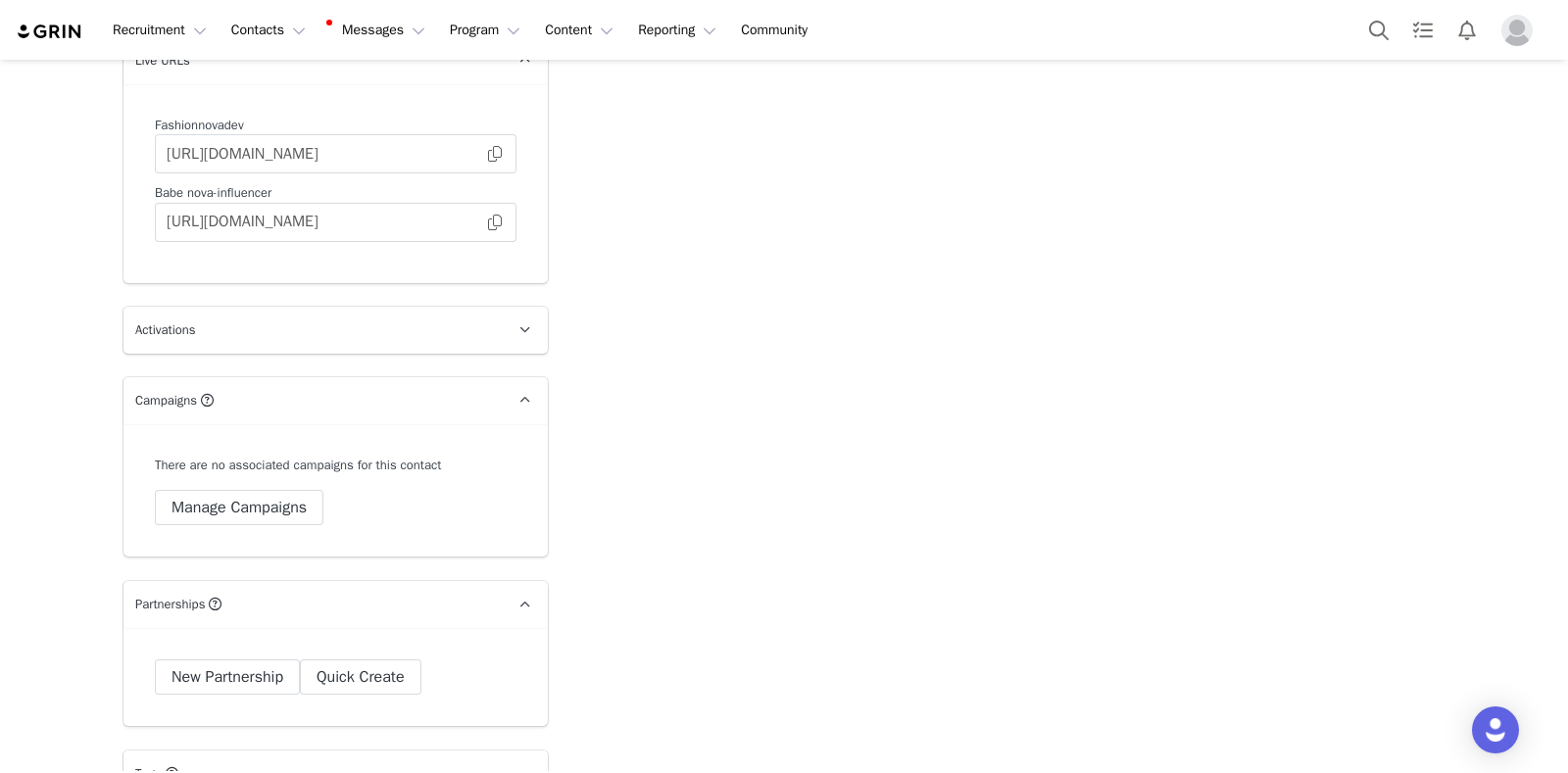 type 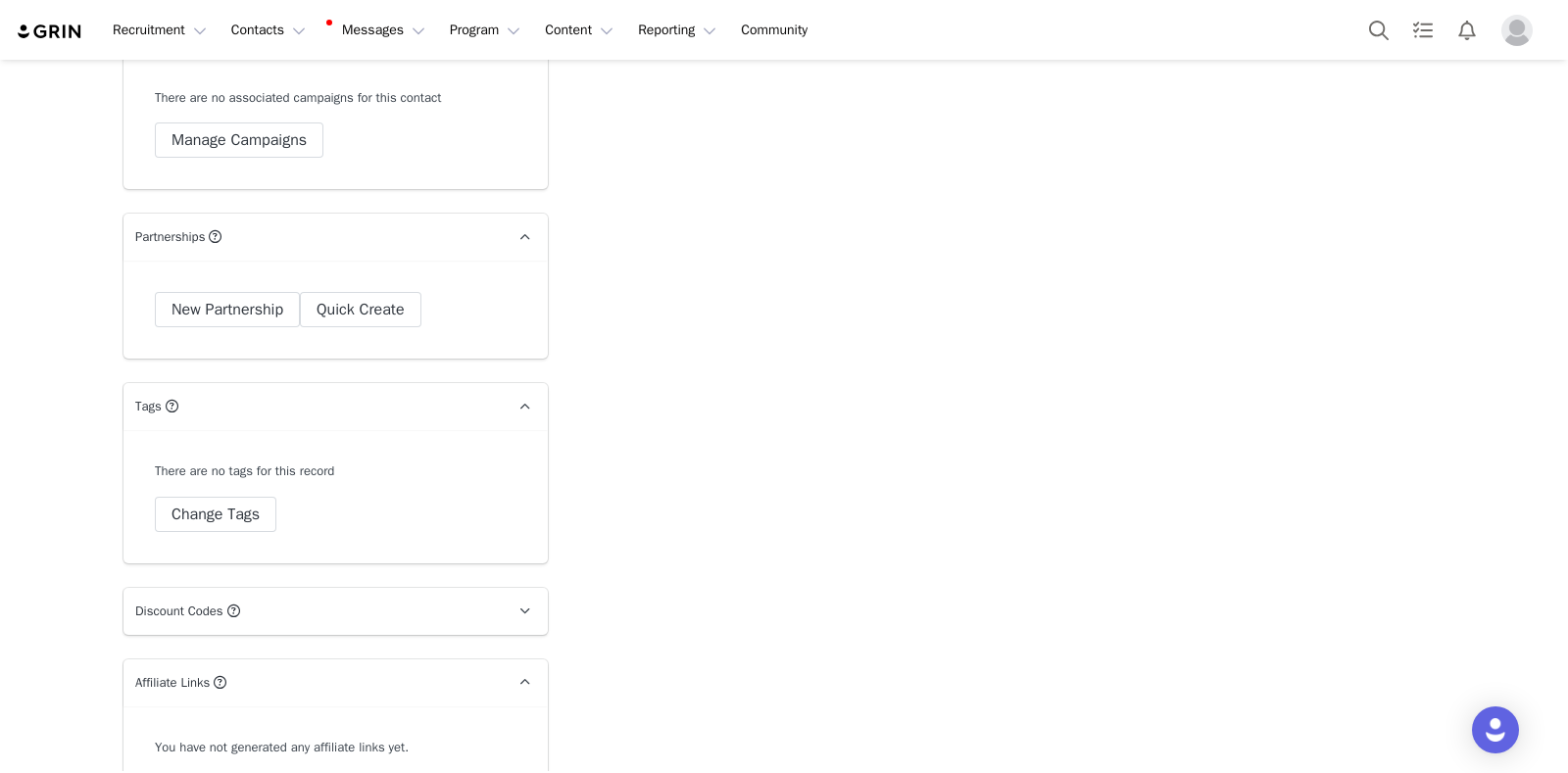 scroll, scrollTop: 5859, scrollLeft: 0, axis: vertical 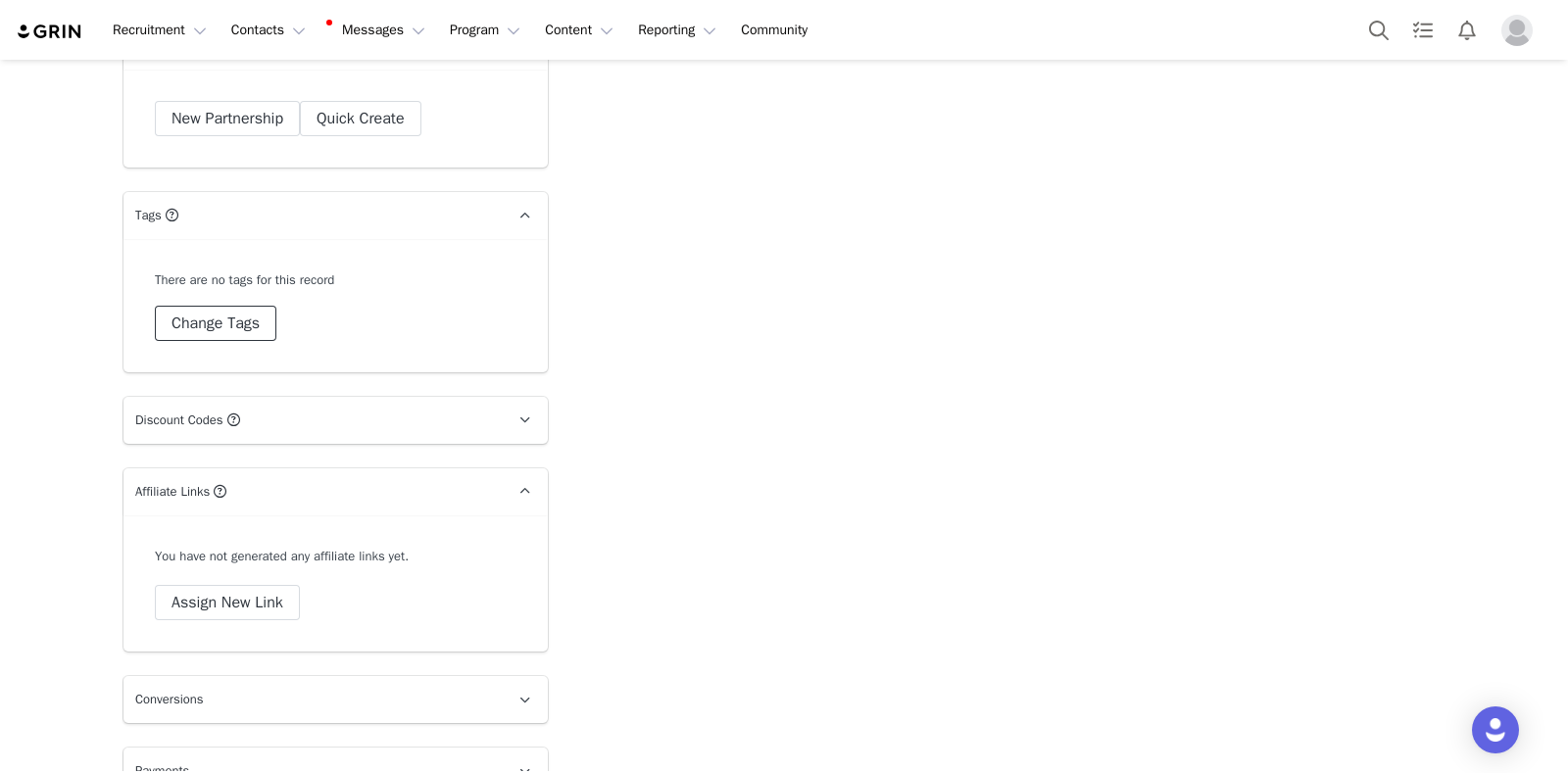 click on "Change Tags" at bounding box center [216, 323] 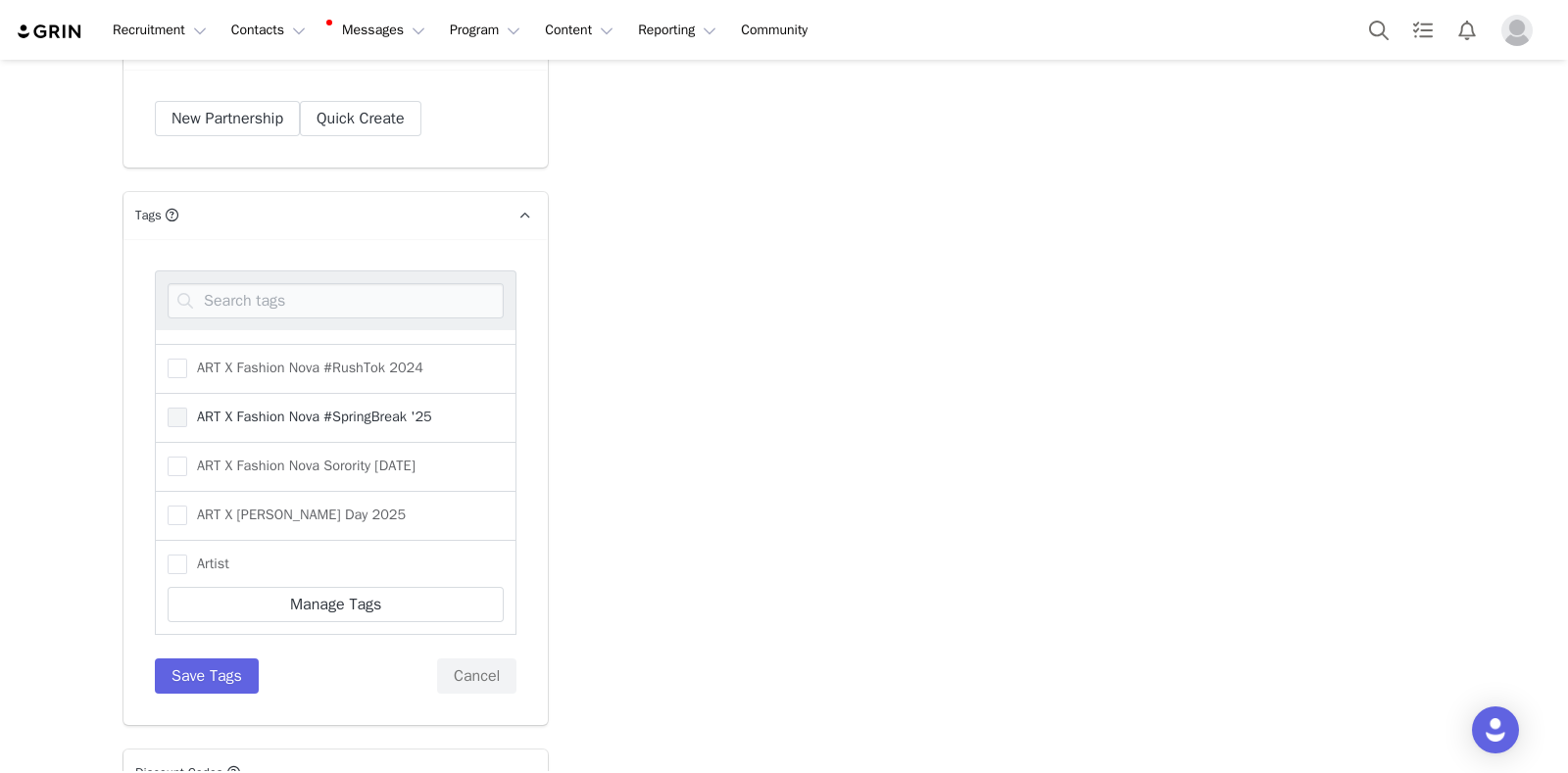 scroll, scrollTop: 367, scrollLeft: 0, axis: vertical 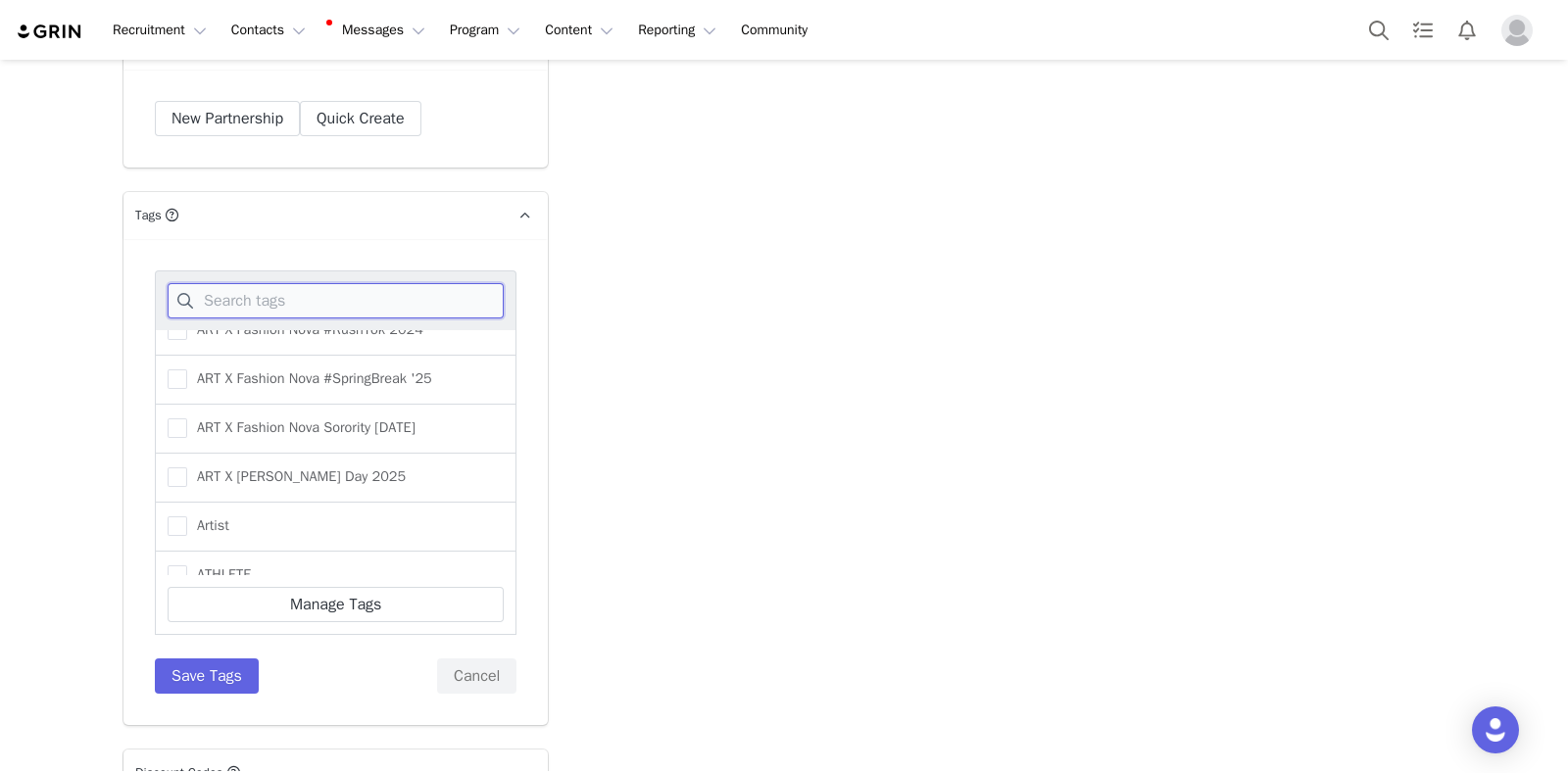 click at bounding box center (335, 301) 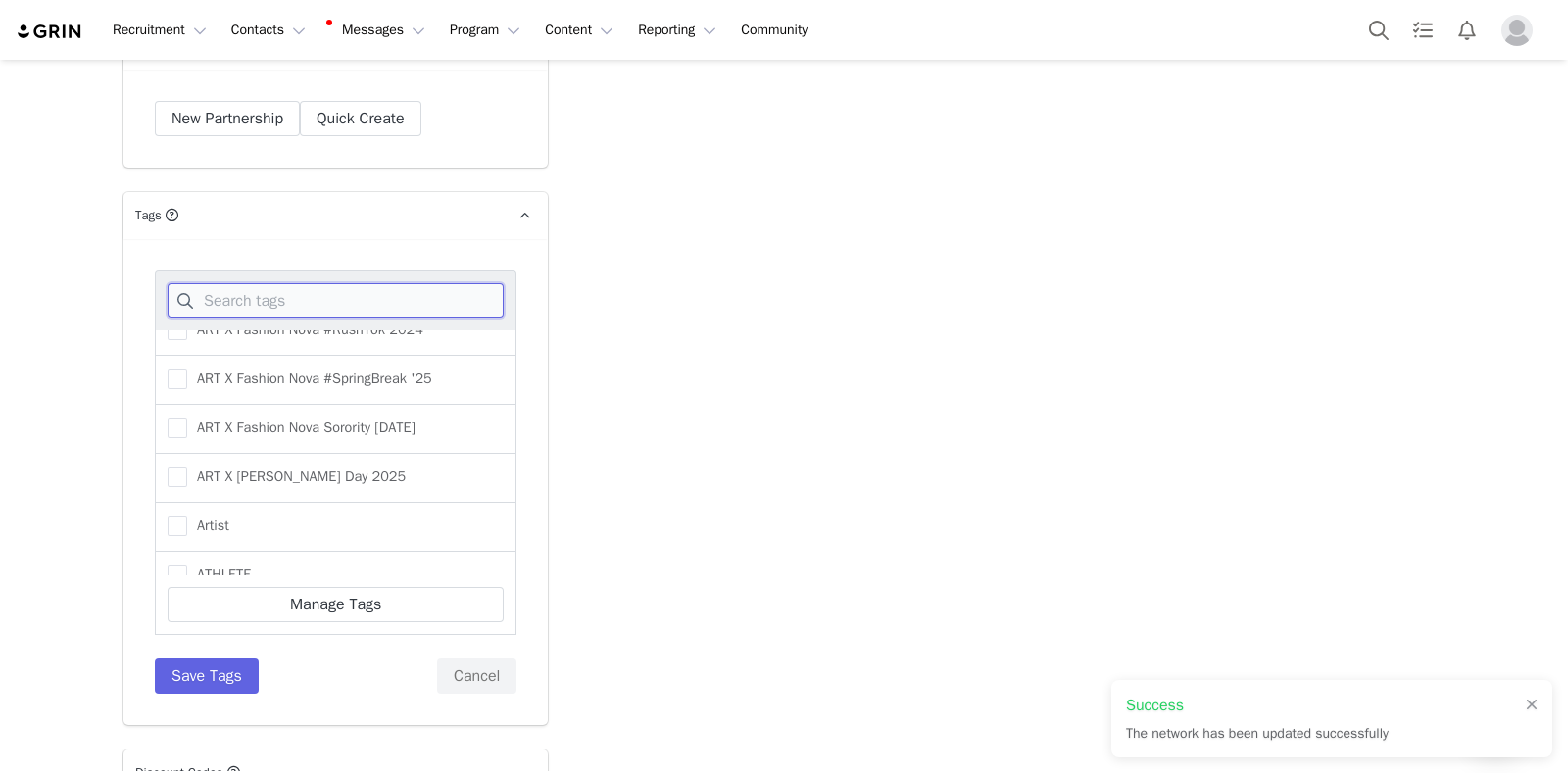 type on "t" 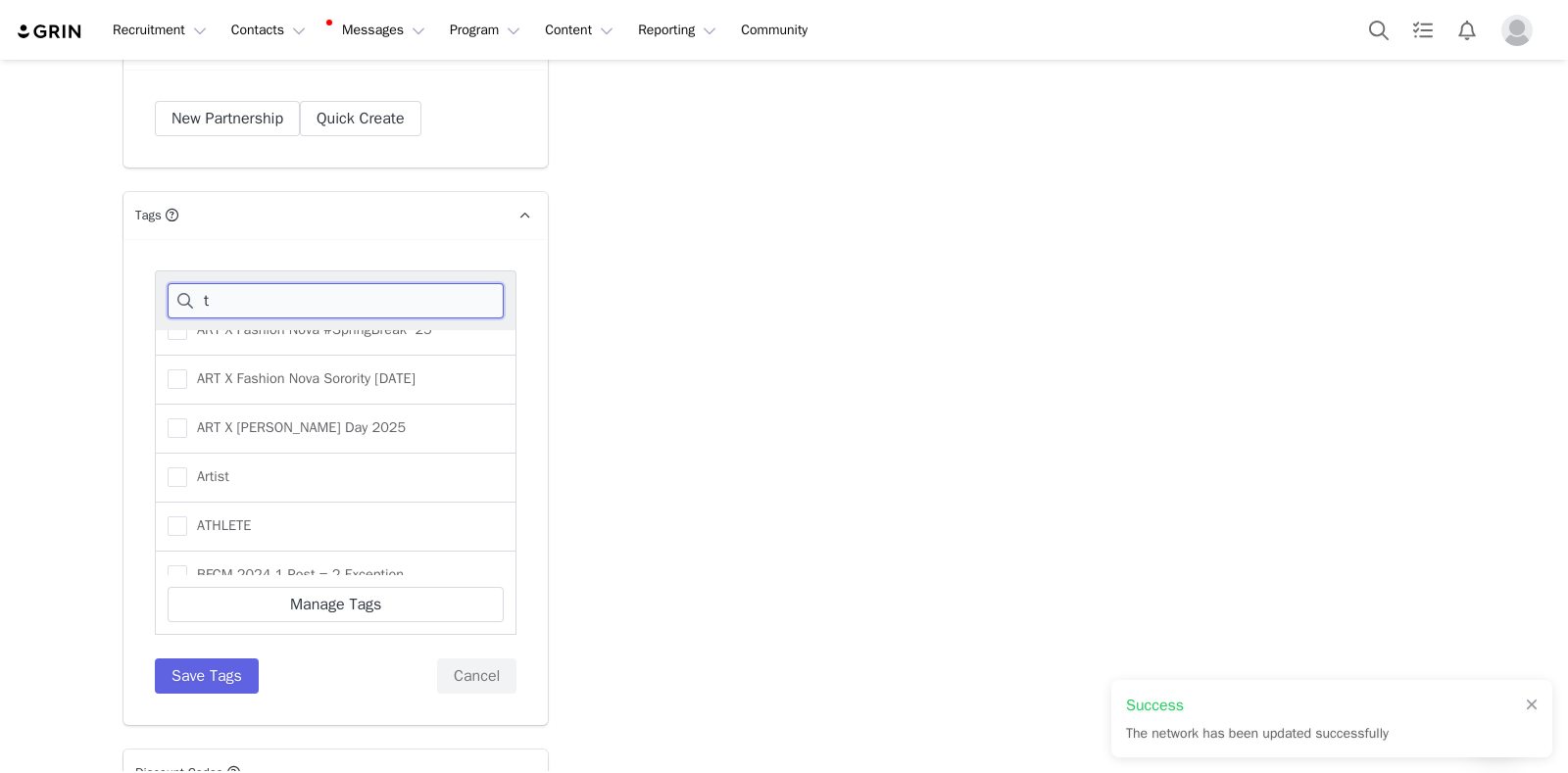 type on "[URL][DOMAIN_NAME]" 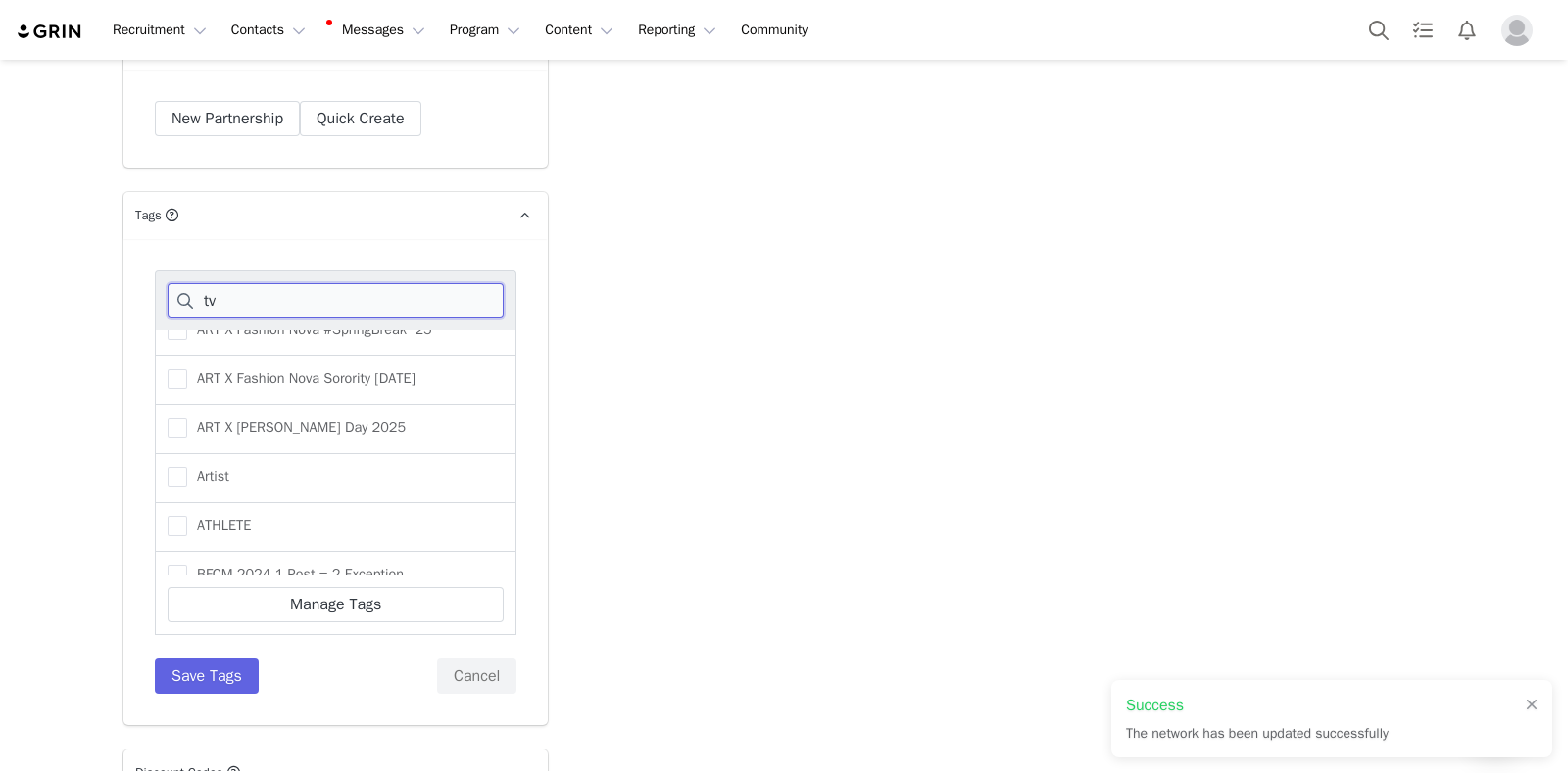 scroll, scrollTop: 0, scrollLeft: 0, axis: both 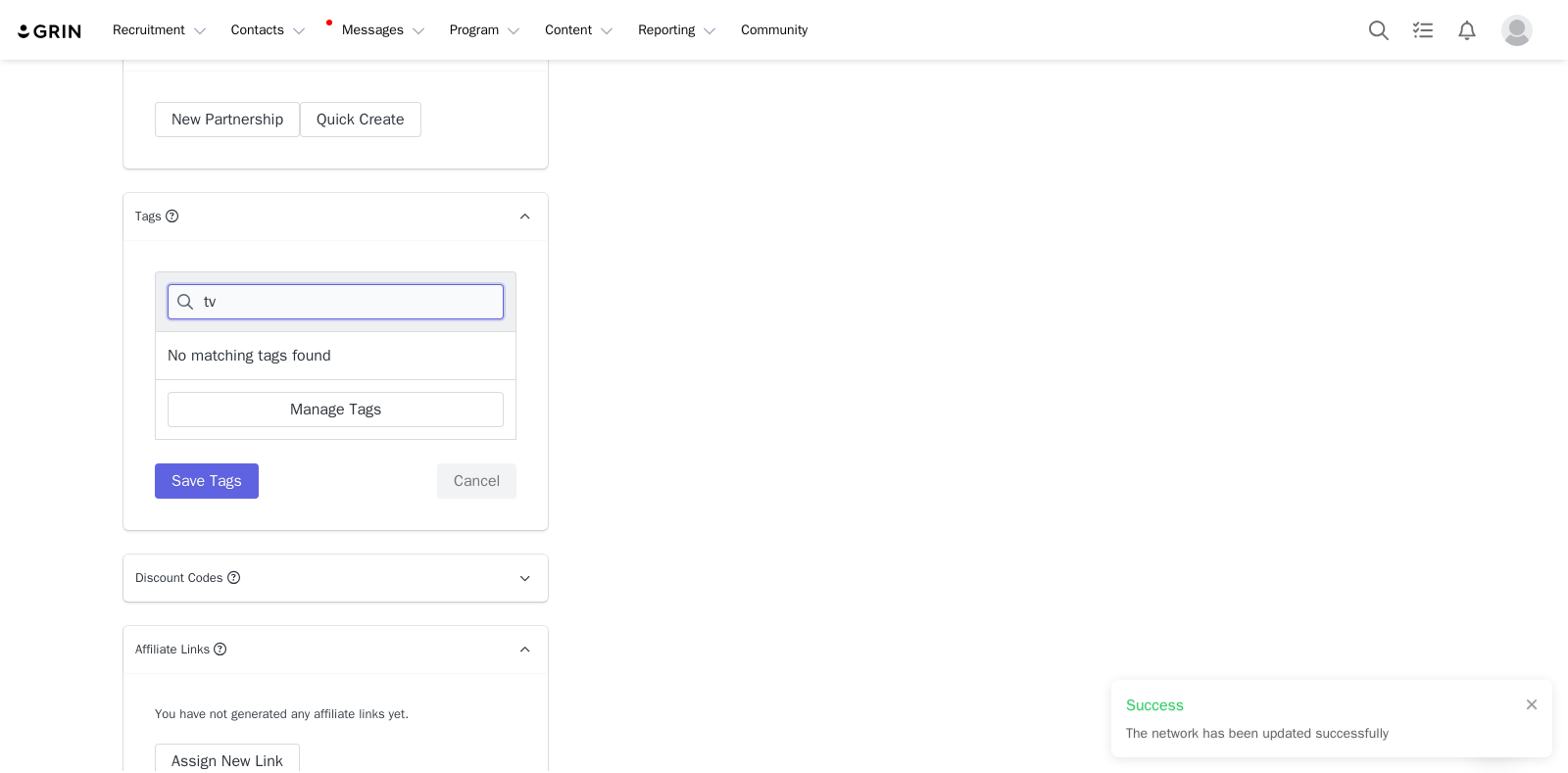 type on "t" 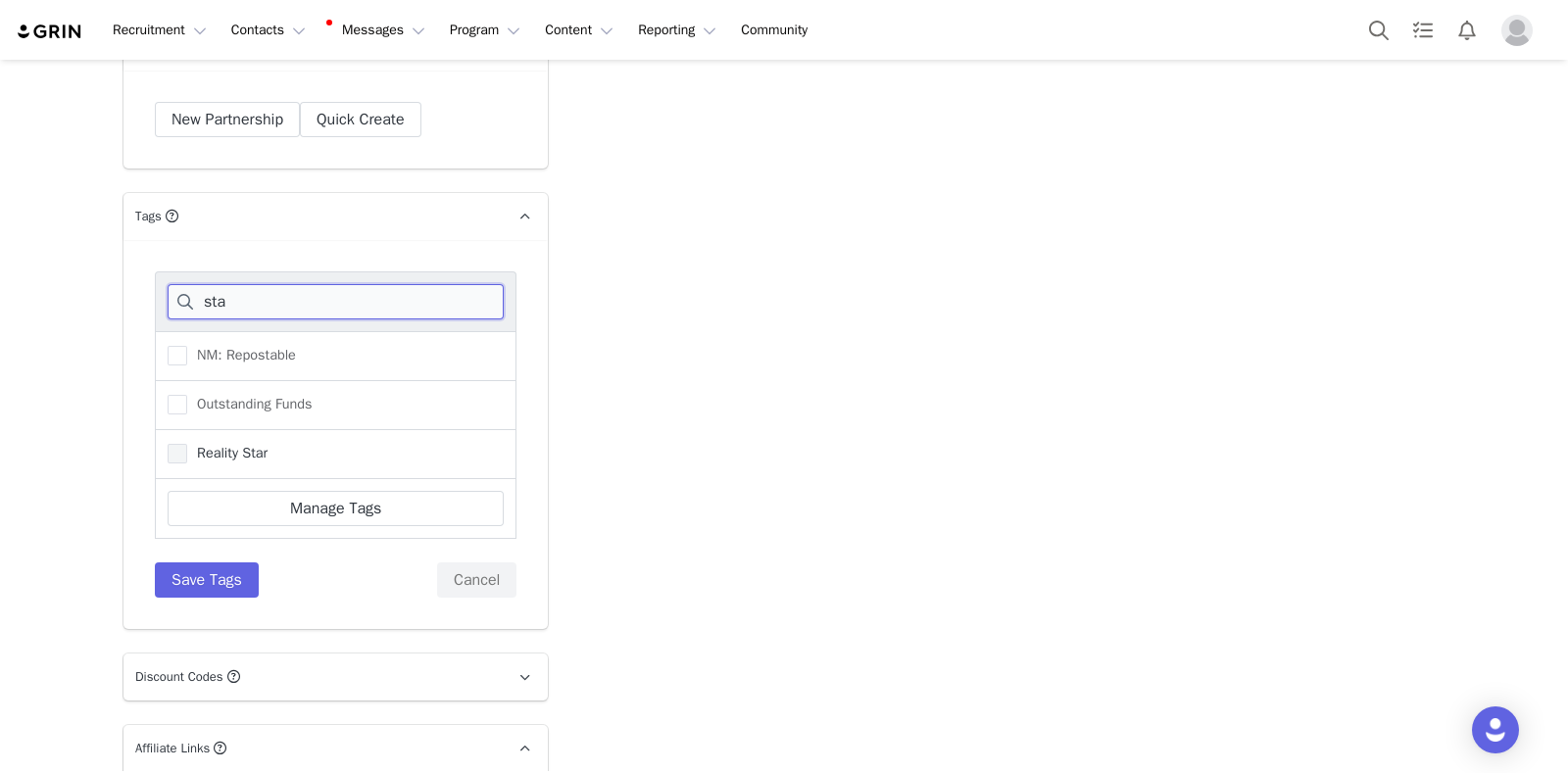 type on "sta" 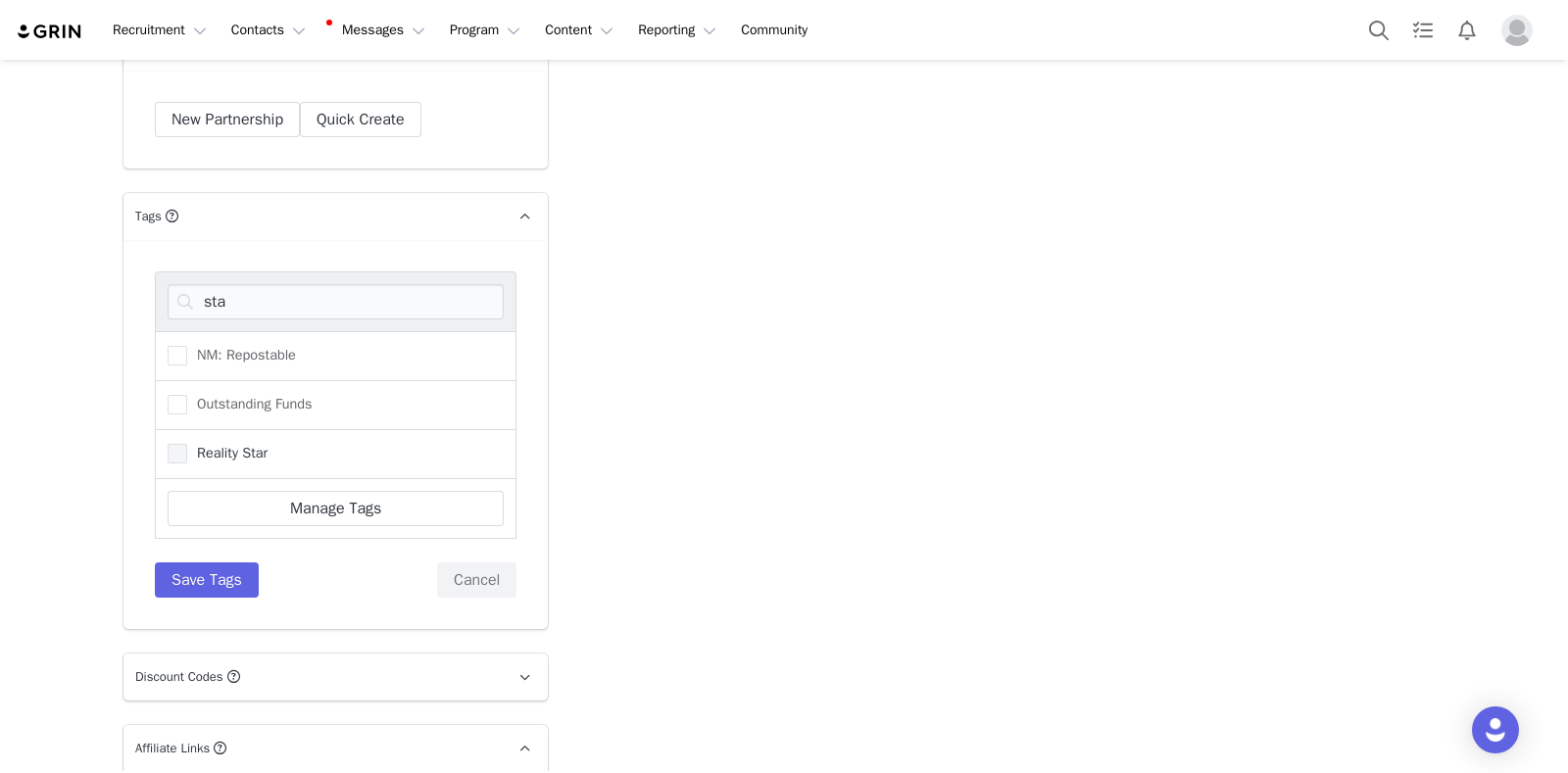 click on "Reality Star" at bounding box center [227, 453] 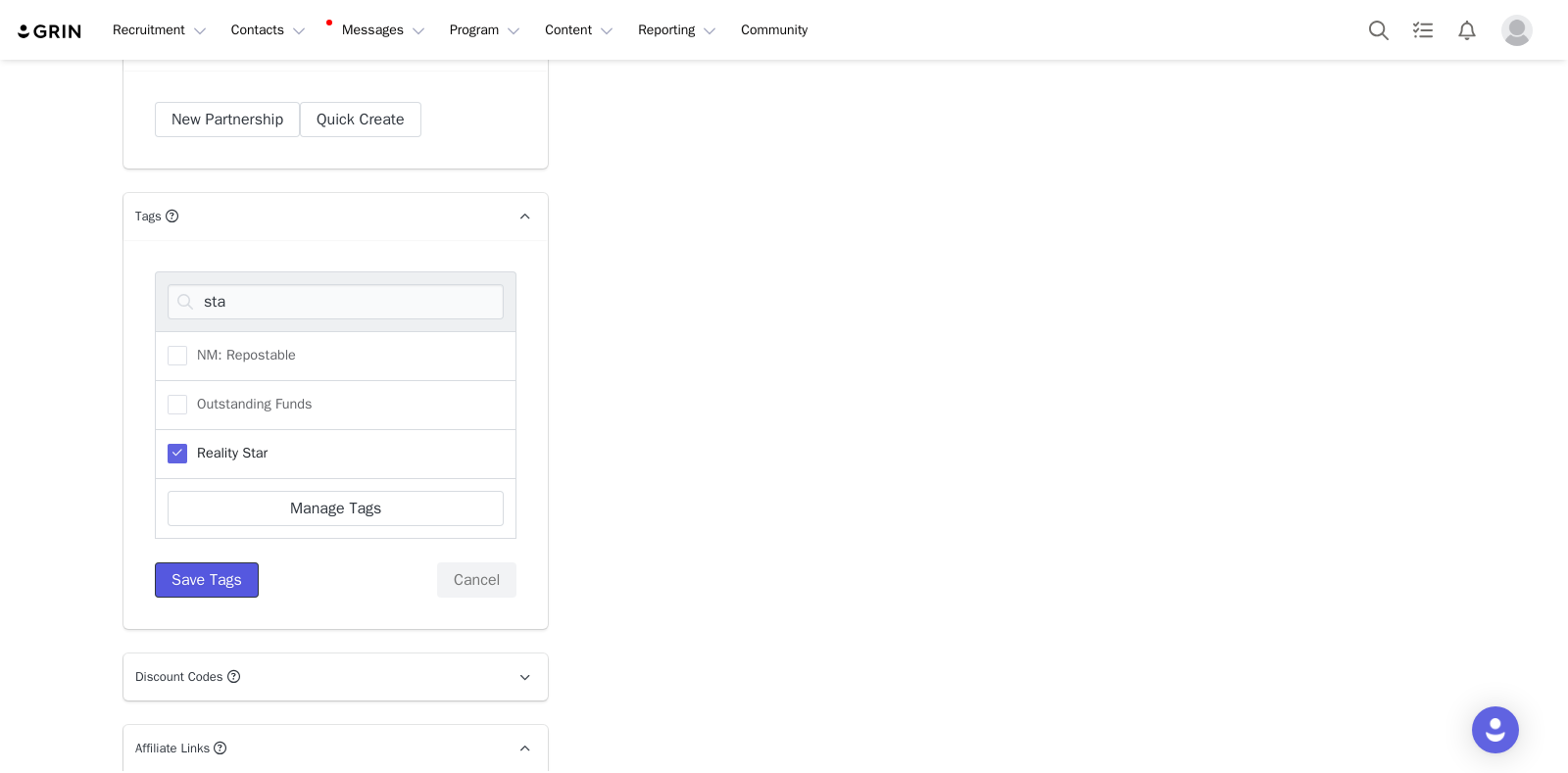 click on "Save Tags" at bounding box center (207, 580) 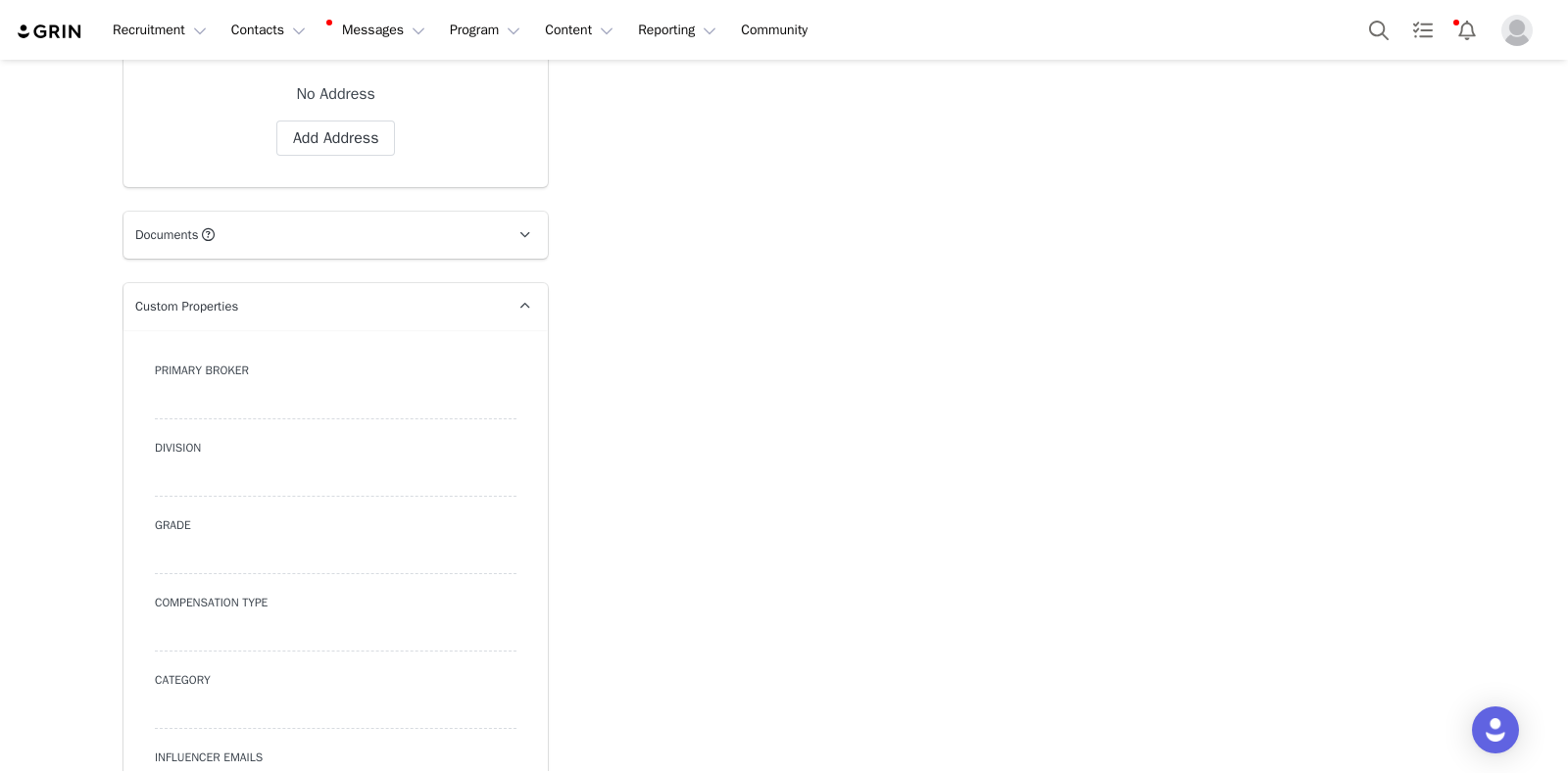 scroll, scrollTop: 1853, scrollLeft: 0, axis: vertical 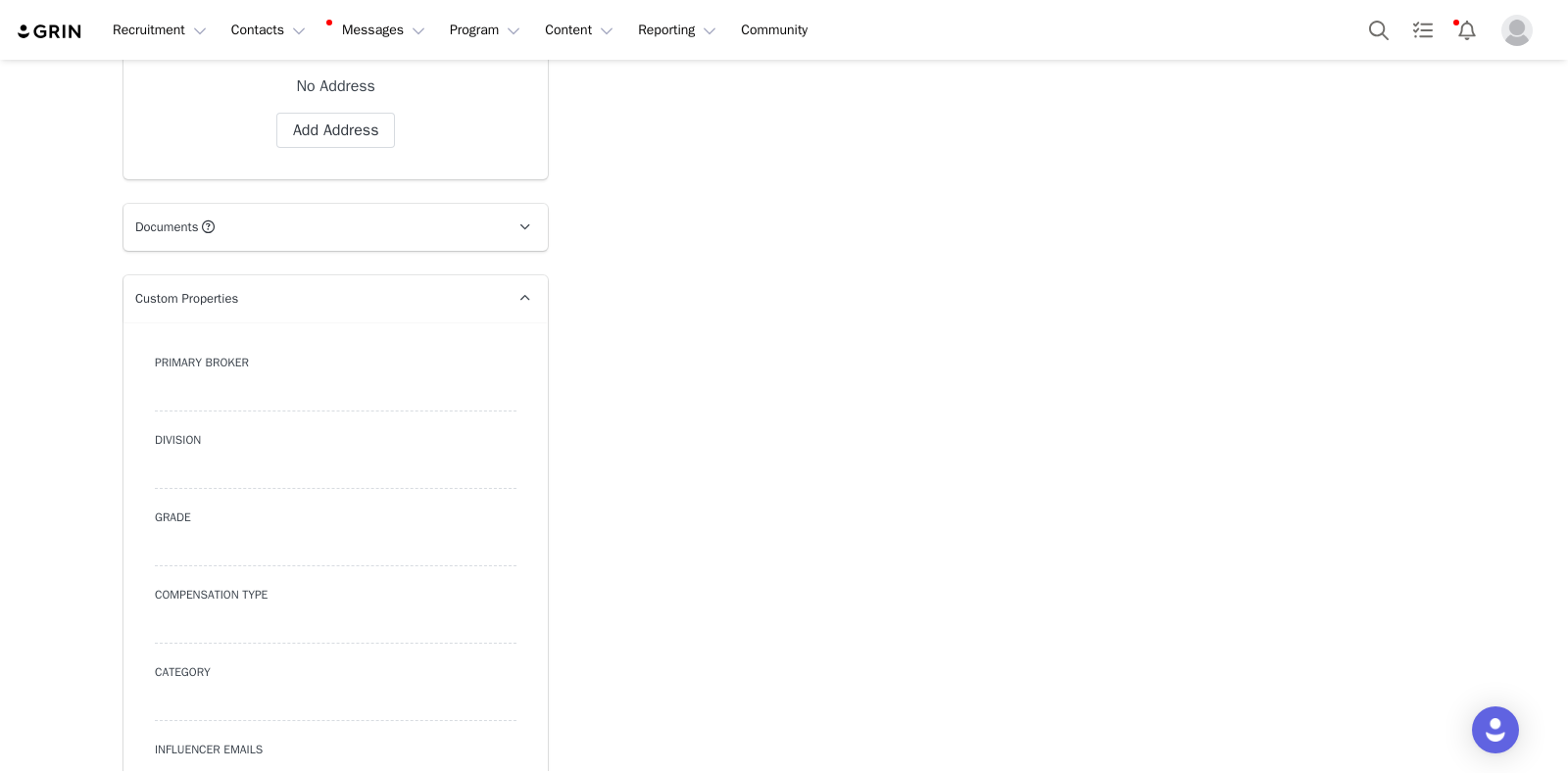 click at bounding box center (335, 394) 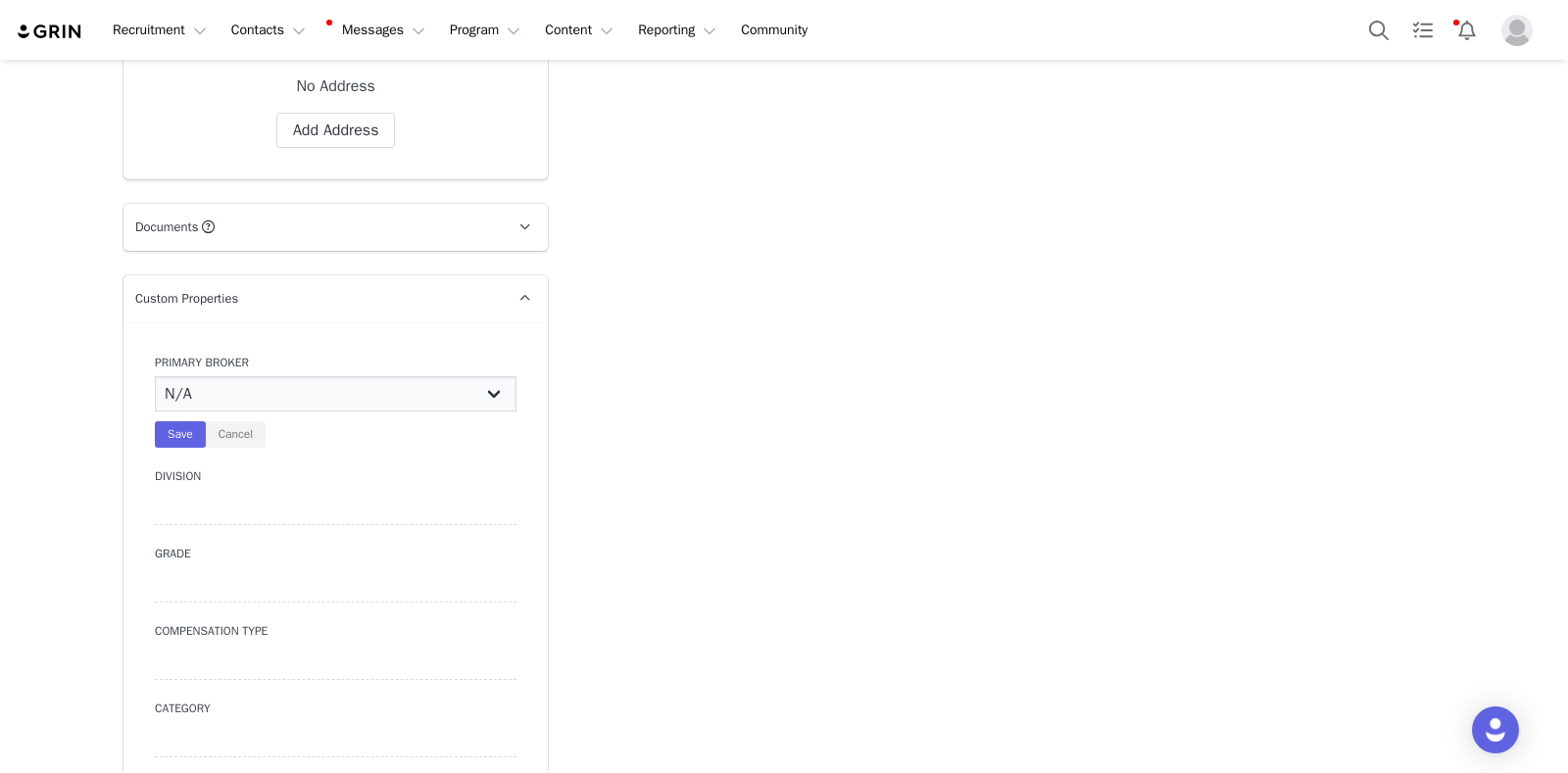click on "N/A  [PERSON_NAME]   [PERSON_NAME]   Jasmine   [PERSON_NAME]   Bre   [PERSON_NAME]   Jonny   [PERSON_NAME]   [PERSON_NAME]   [PERSON_NAME]   [PERSON_NAME]   [PERSON_NAME]" at bounding box center (335, 394) 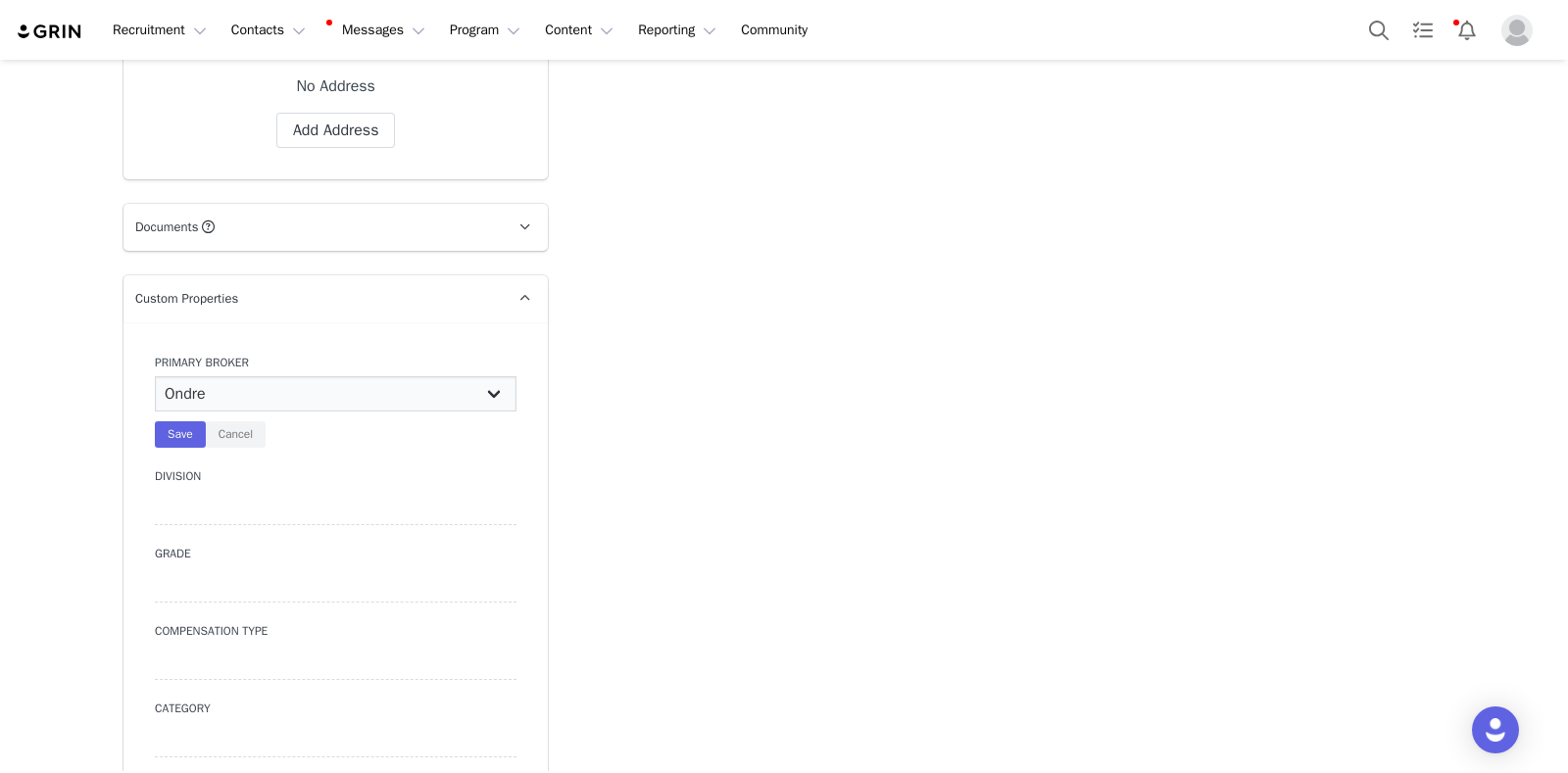click on "N/A  [PERSON_NAME]   [PERSON_NAME]   Jasmine   [PERSON_NAME]   Bre   [PERSON_NAME]   Jonny   [PERSON_NAME]   [PERSON_NAME]   [PERSON_NAME]   [PERSON_NAME]   [PERSON_NAME]" at bounding box center (335, 394) 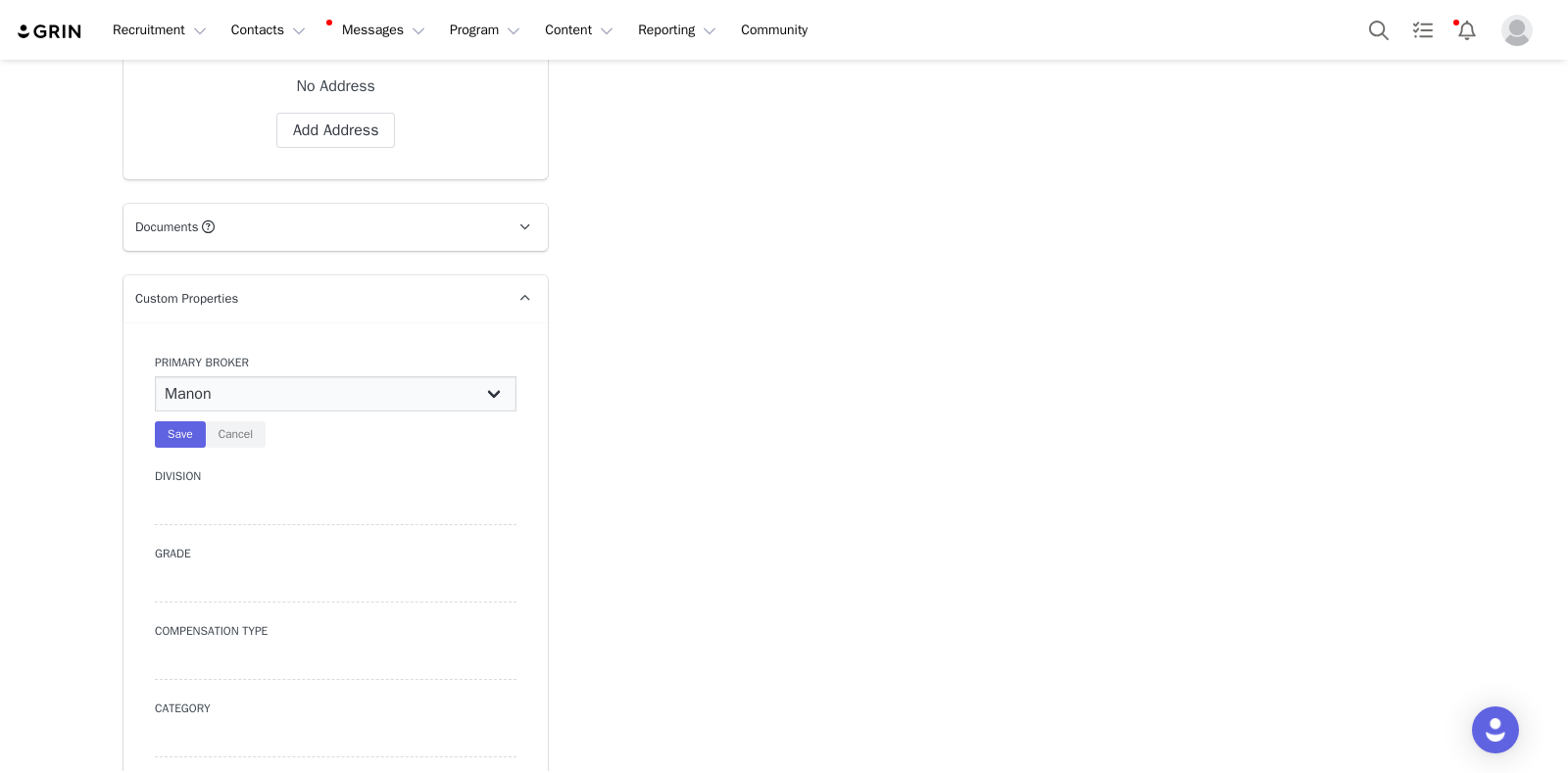 click on "N/A  [PERSON_NAME]   [PERSON_NAME]   Jasmine   [PERSON_NAME]   Bre   [PERSON_NAME]   Jonny   [PERSON_NAME]   [PERSON_NAME]   [PERSON_NAME]   [PERSON_NAME]   [PERSON_NAME]" at bounding box center [335, 394] 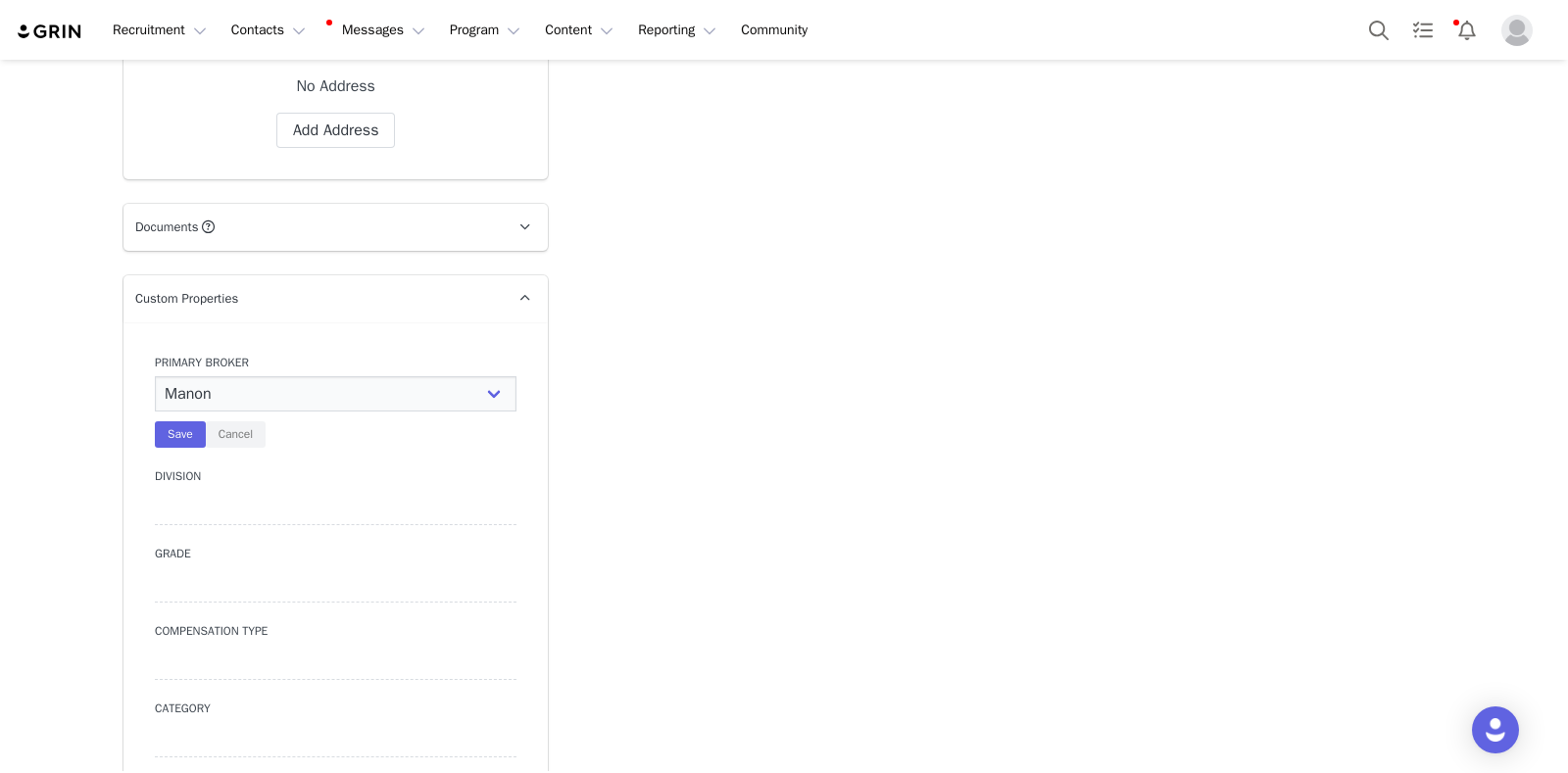 click on "N/A  [PERSON_NAME]   [PERSON_NAME]   Jasmine   [PERSON_NAME]   Bre   [PERSON_NAME]   Jonny   [PERSON_NAME]   [PERSON_NAME]   [PERSON_NAME]   [PERSON_NAME]   [PERSON_NAME]   Alexa   Save  Cancel" at bounding box center (335, 411) 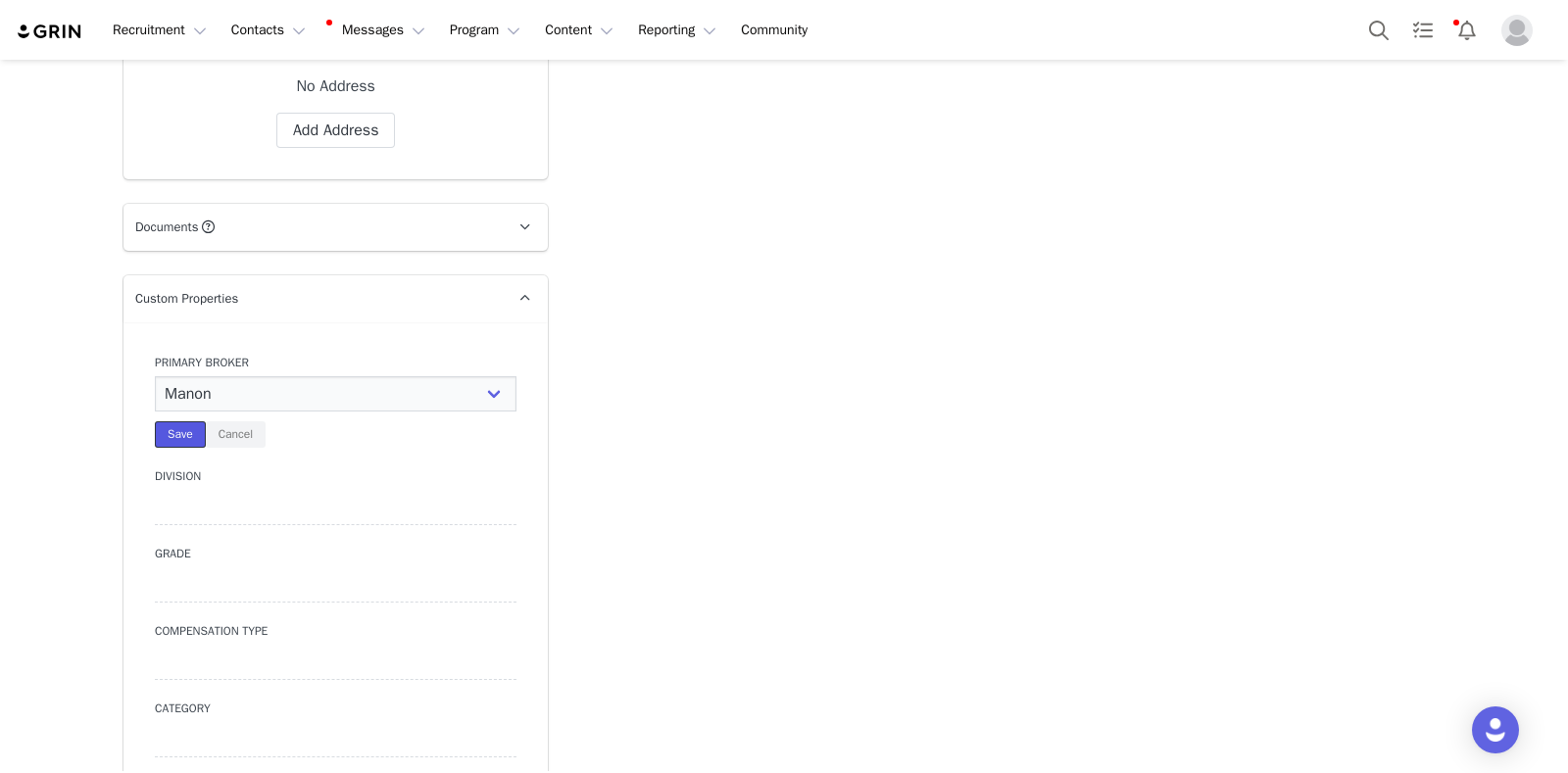 click on "Save" at bounding box center (180, 434) 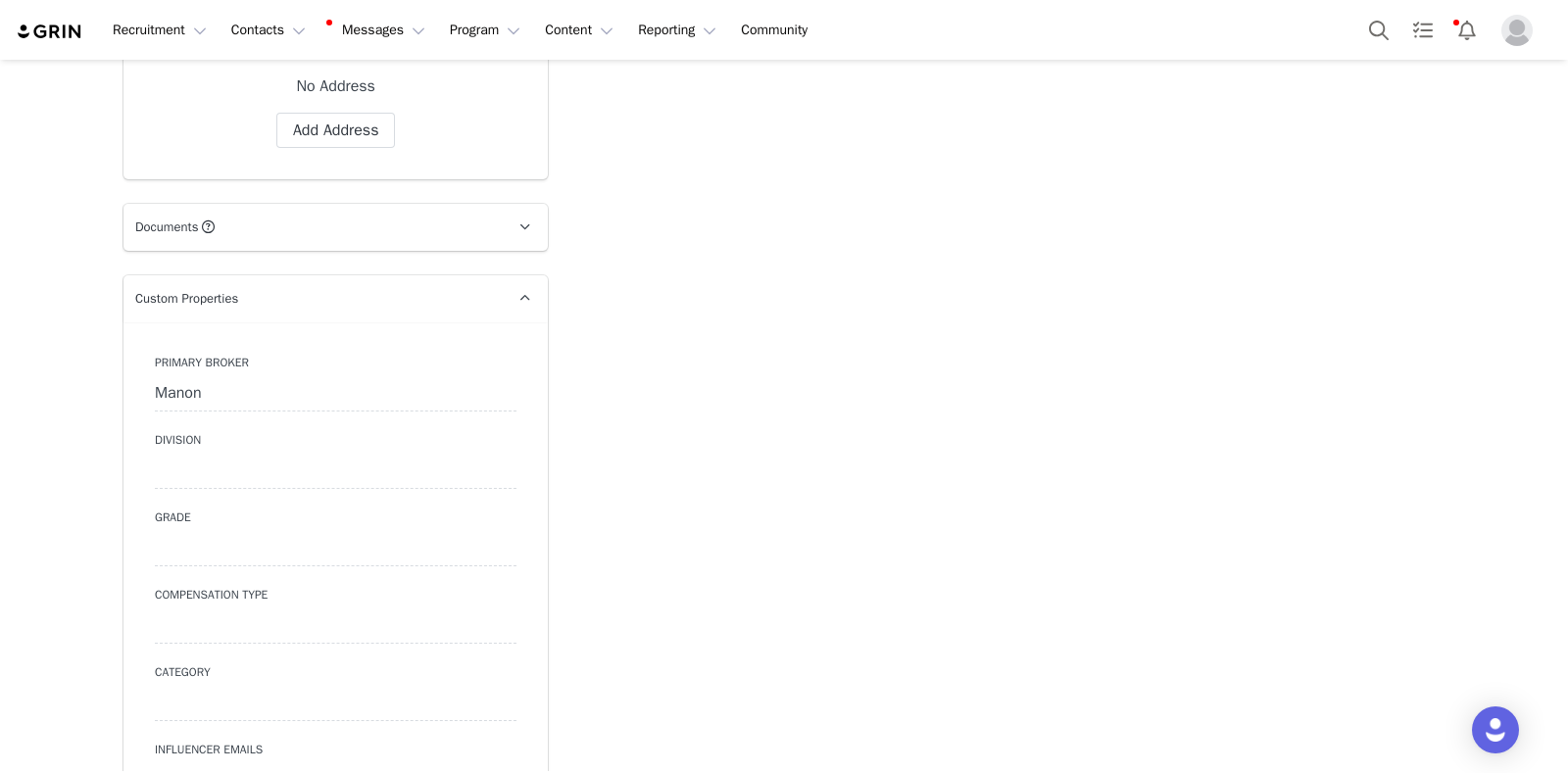 click at bounding box center (335, 471) 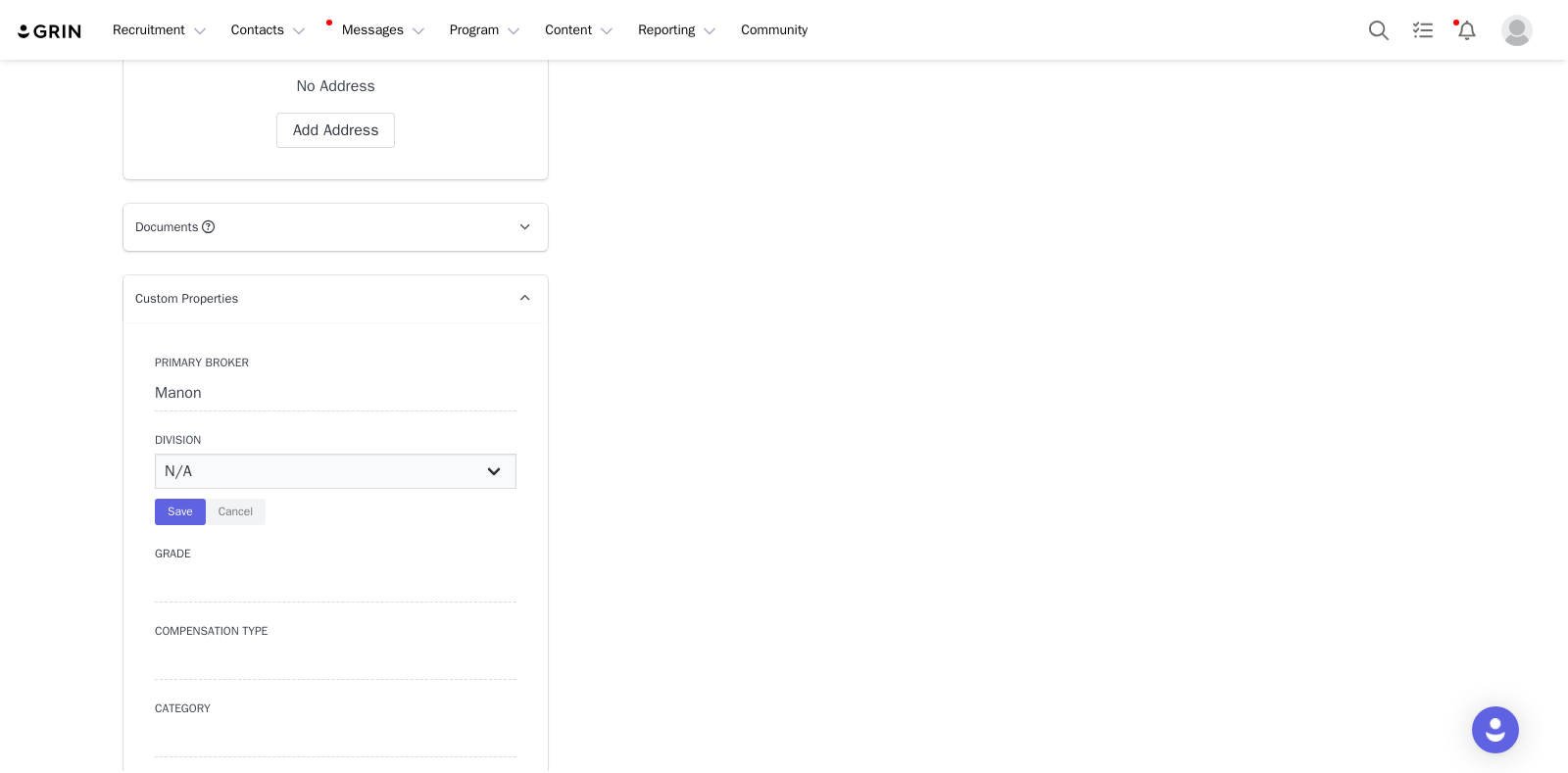 select on "Womens" 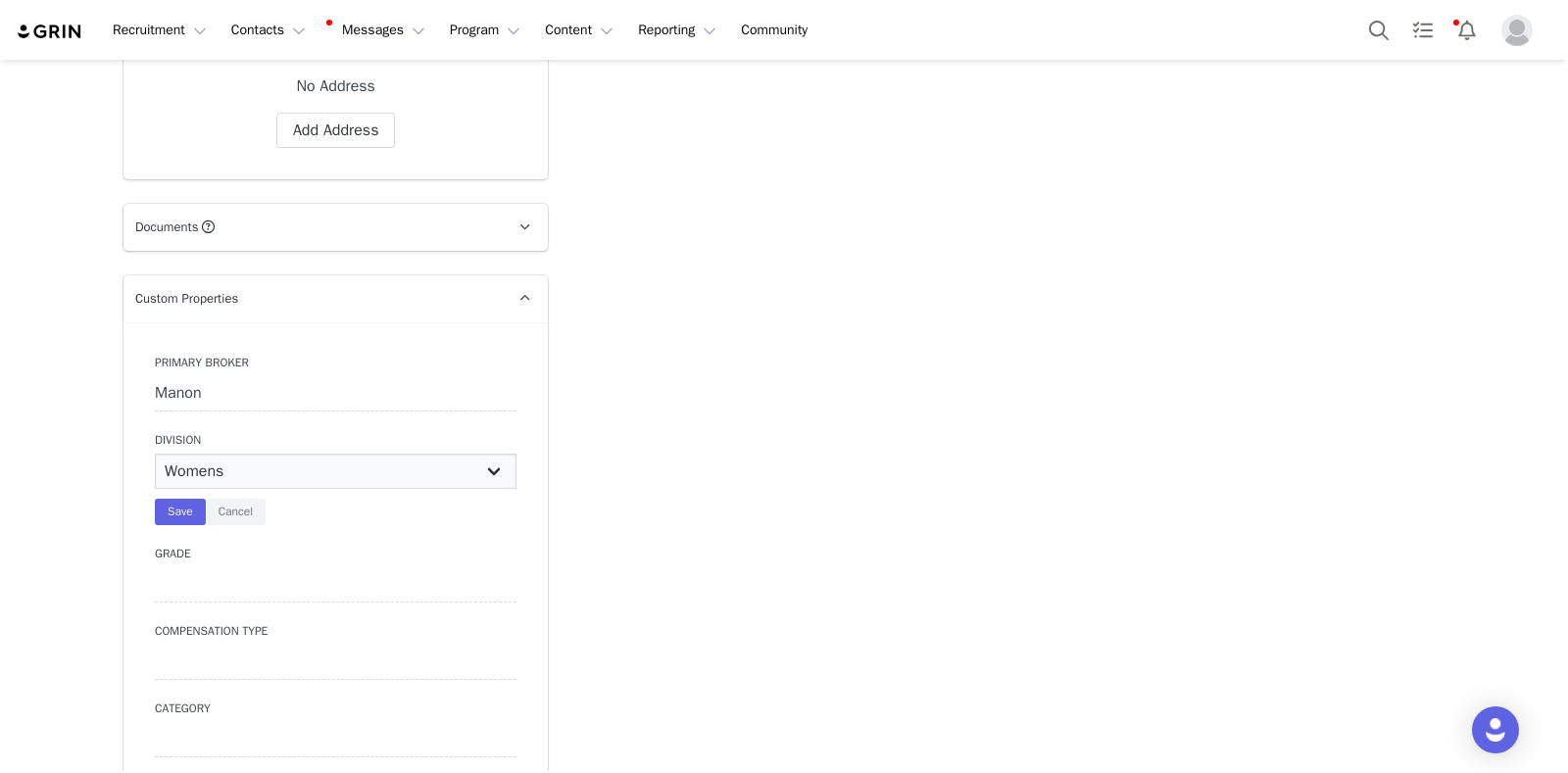 click on "N/A  NOVA BEAUTY   Womens   Curve   Mens   Promo   Nova Kids   Maven Beauty   Bombshell" at bounding box center (335, 471) 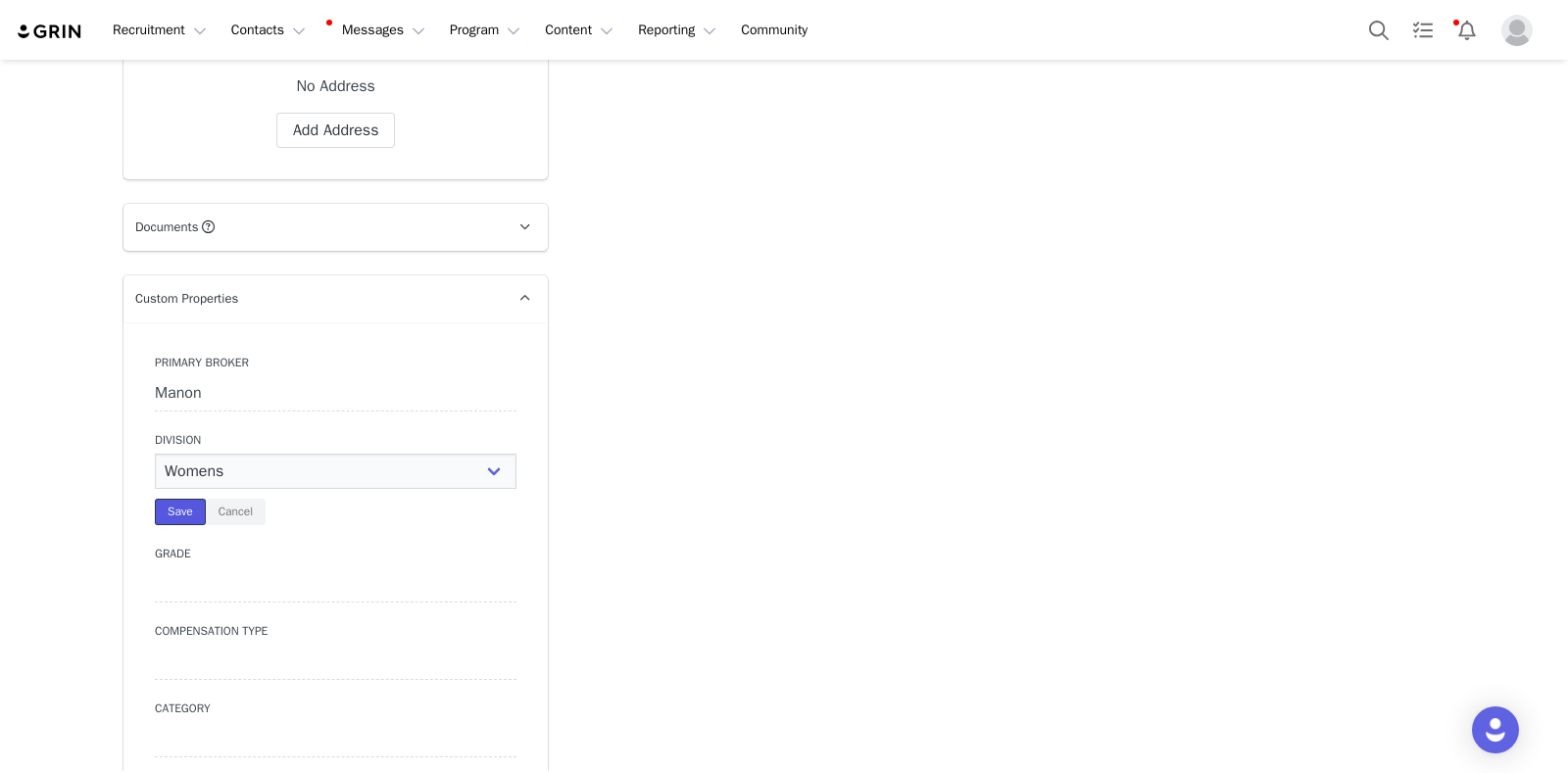click on "Save" at bounding box center (180, 511) 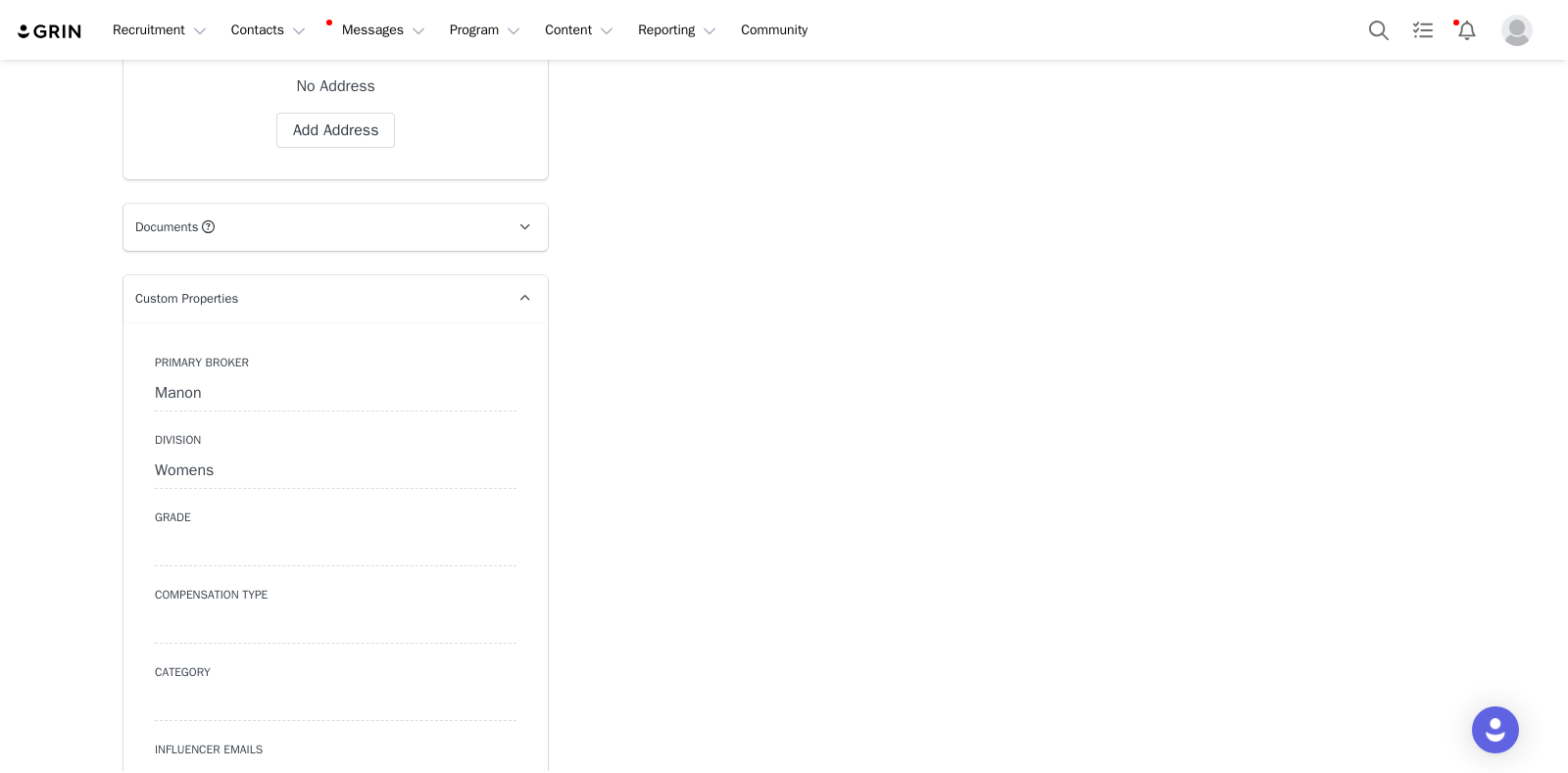 click at bounding box center [335, 549] 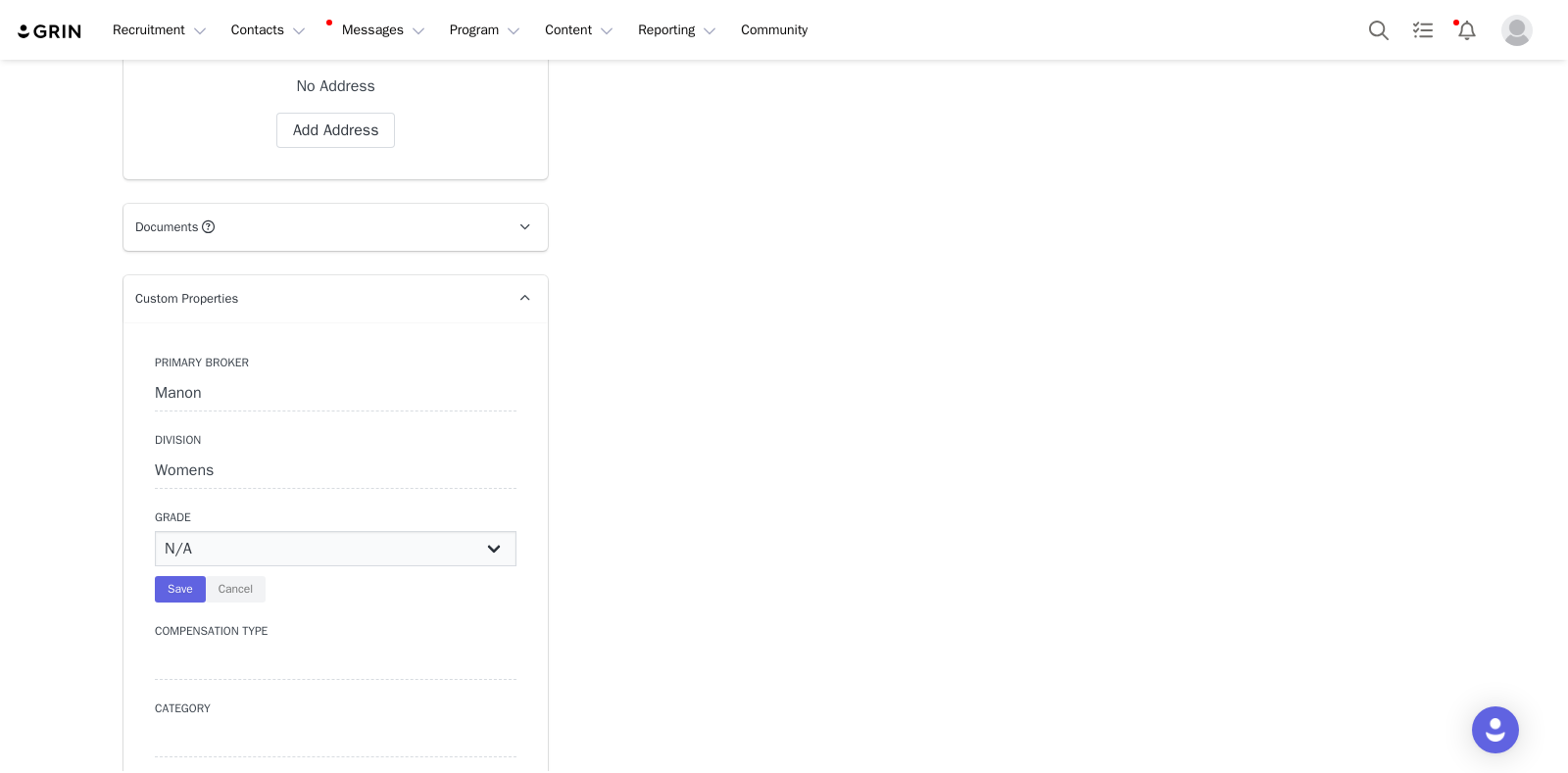 click on "N/A  A+   A   B   C   D" at bounding box center [335, 549] 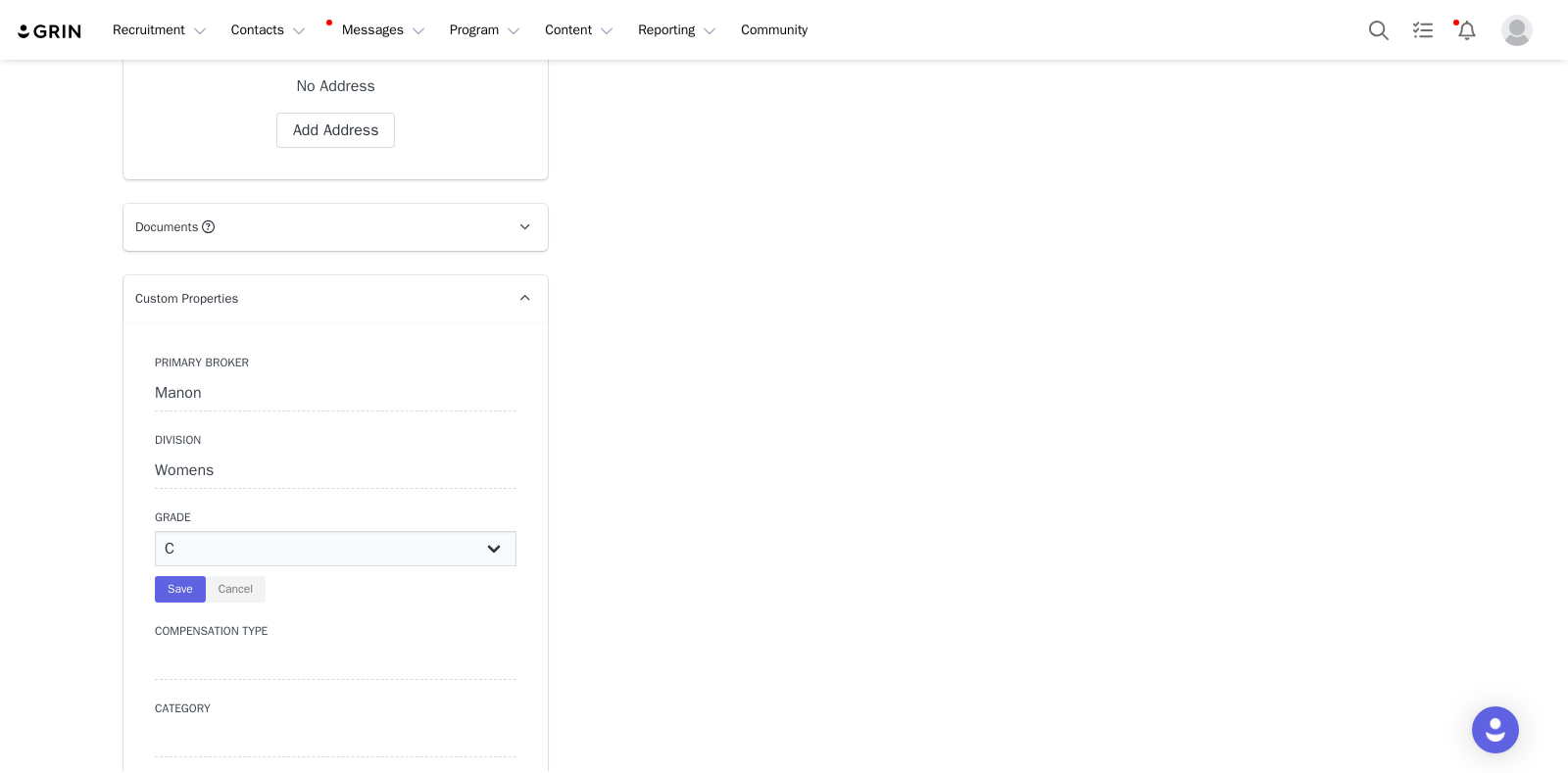 click on "N/A  A+   A   B   C   D" at bounding box center [335, 549] 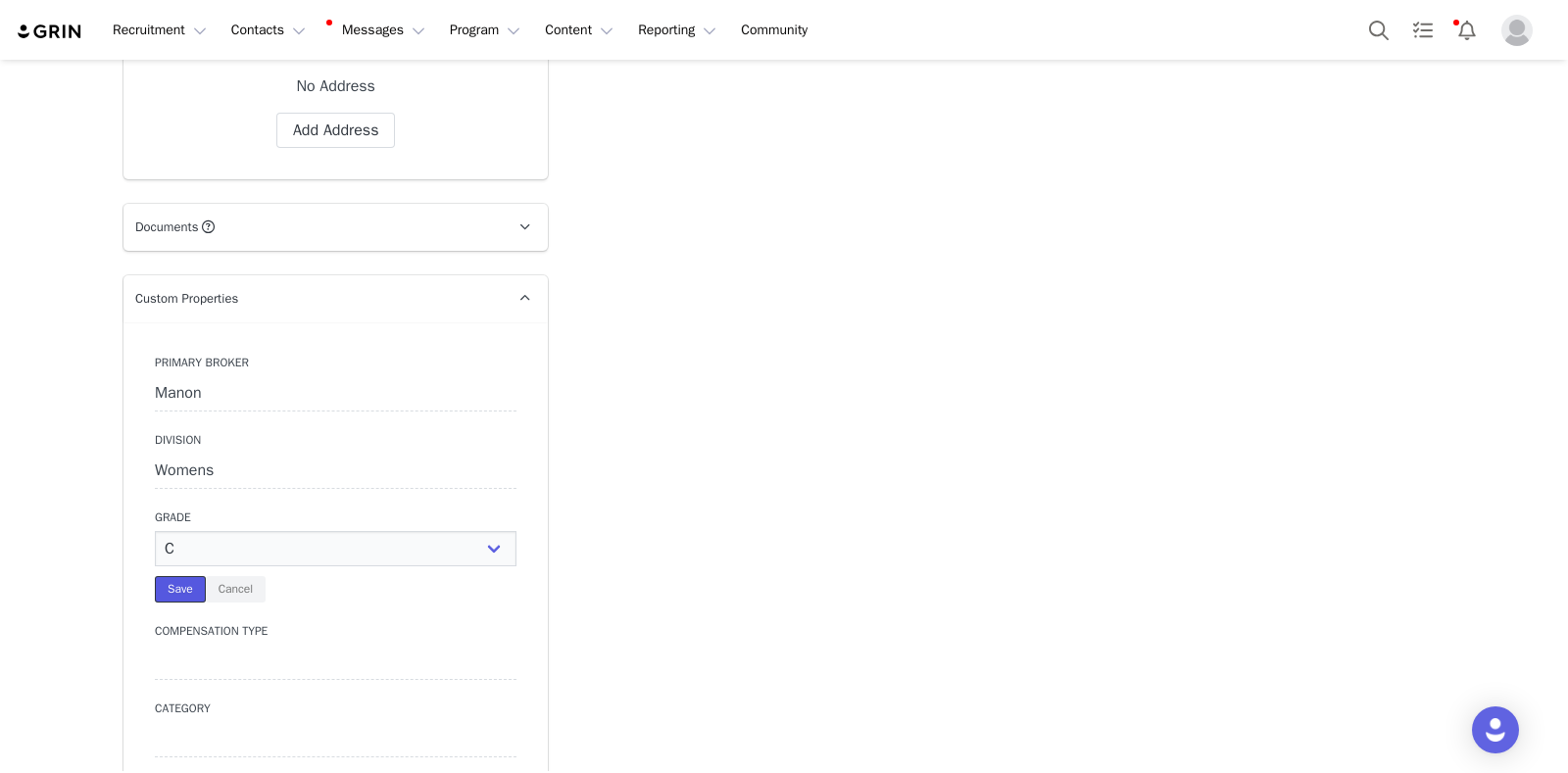 click on "Save" at bounding box center (180, 589) 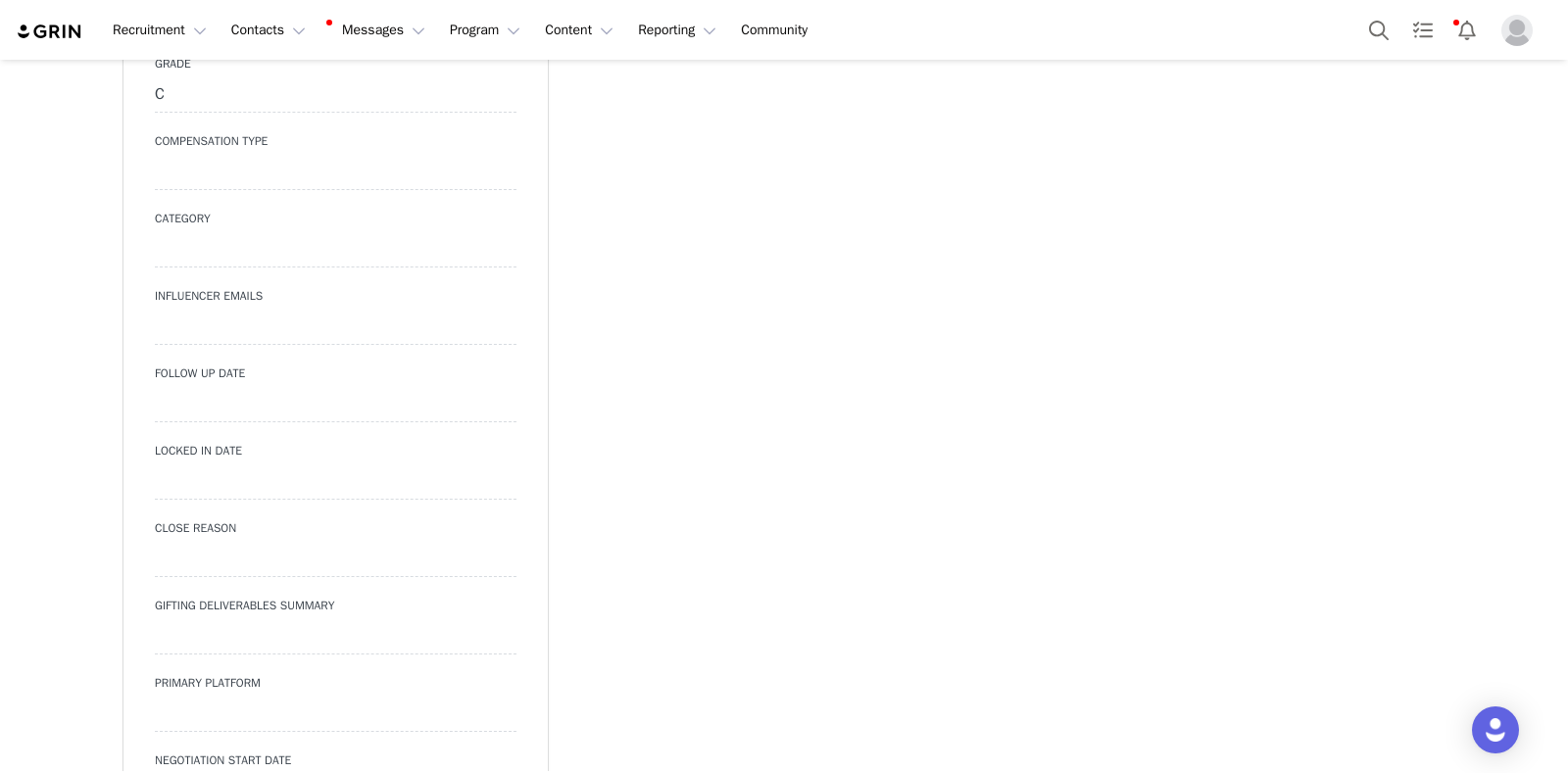 scroll, scrollTop: 2465, scrollLeft: 0, axis: vertical 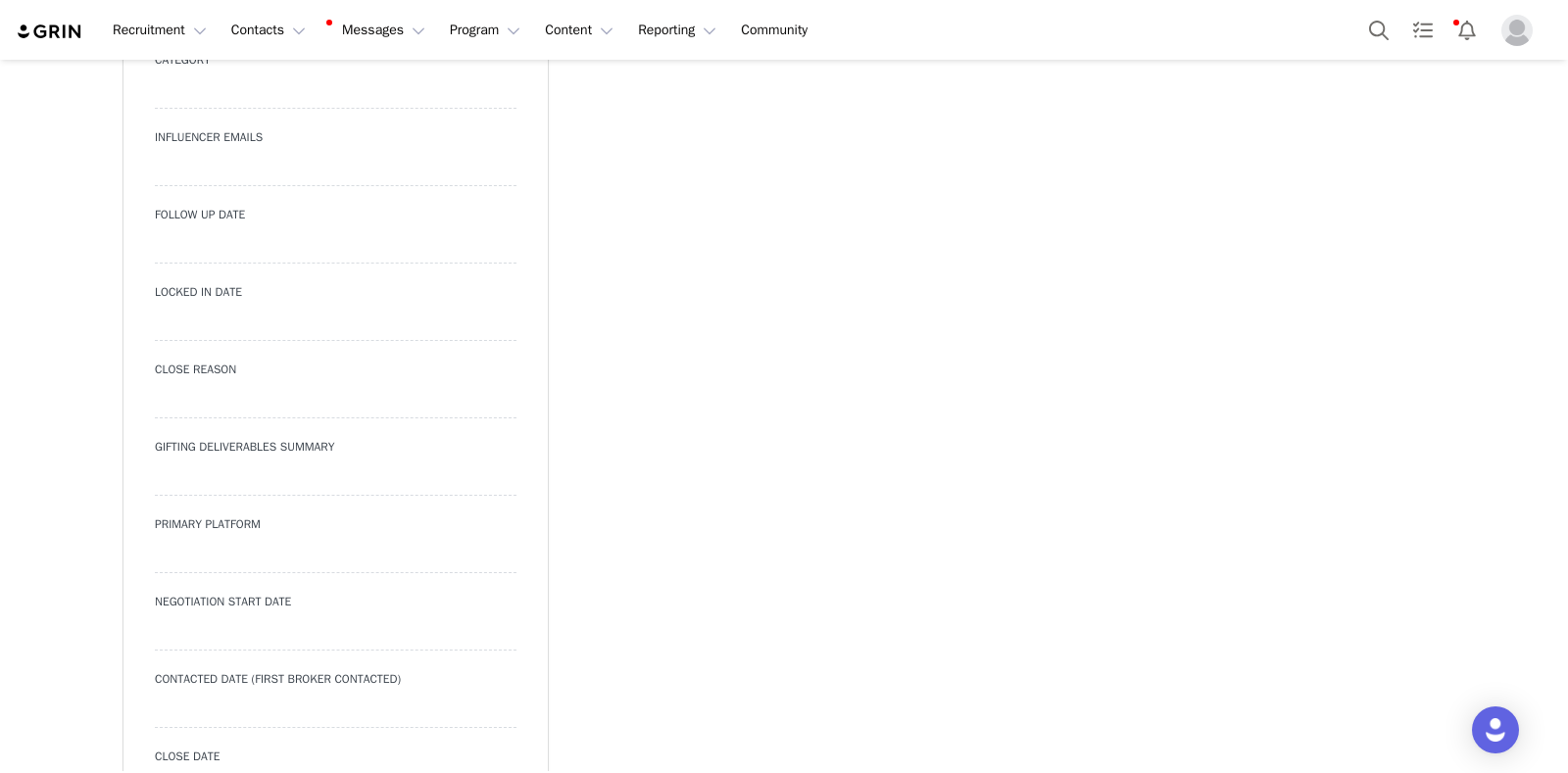 click at bounding box center [335, 710] 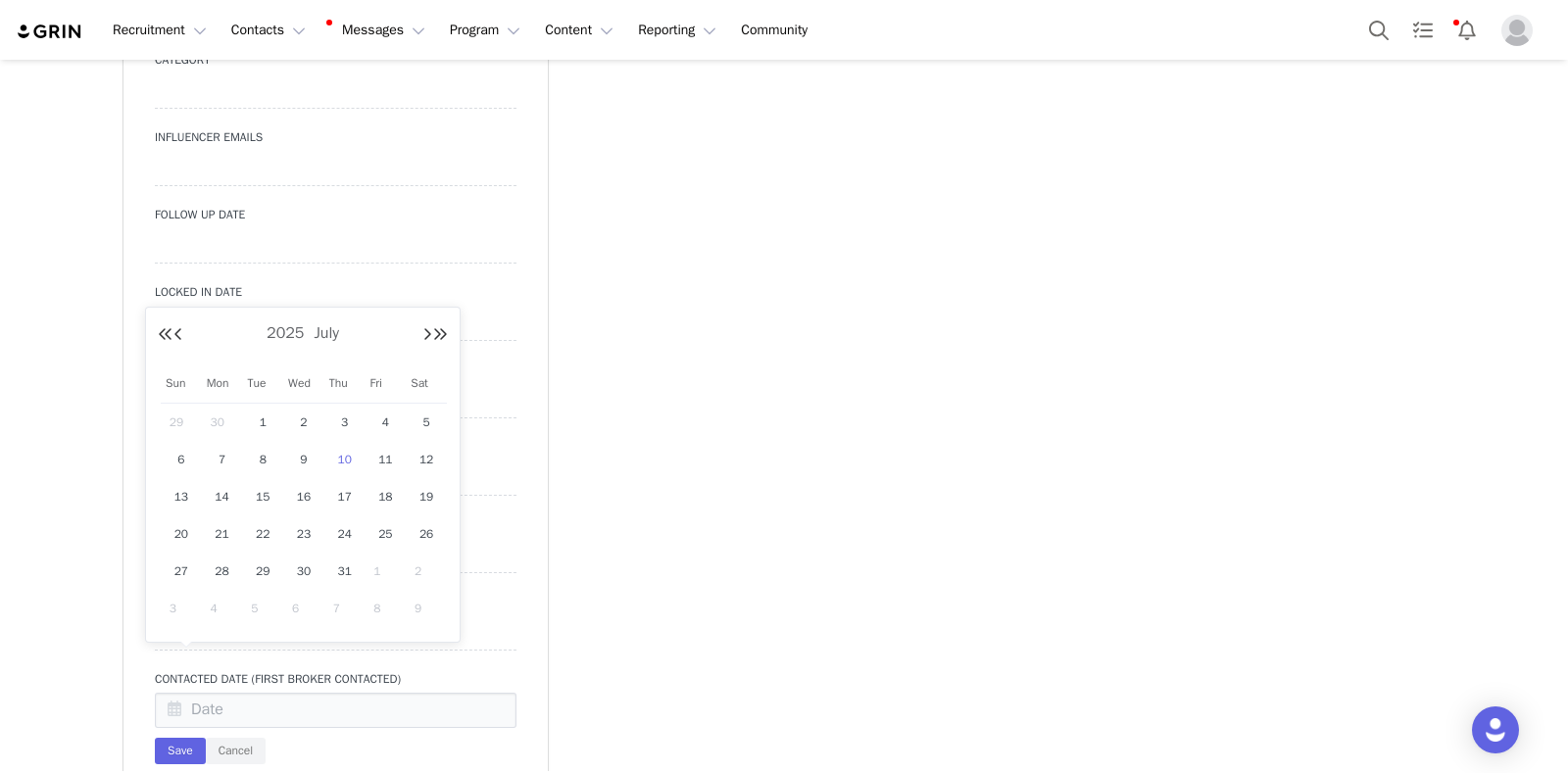 click at bounding box center (335, 710) 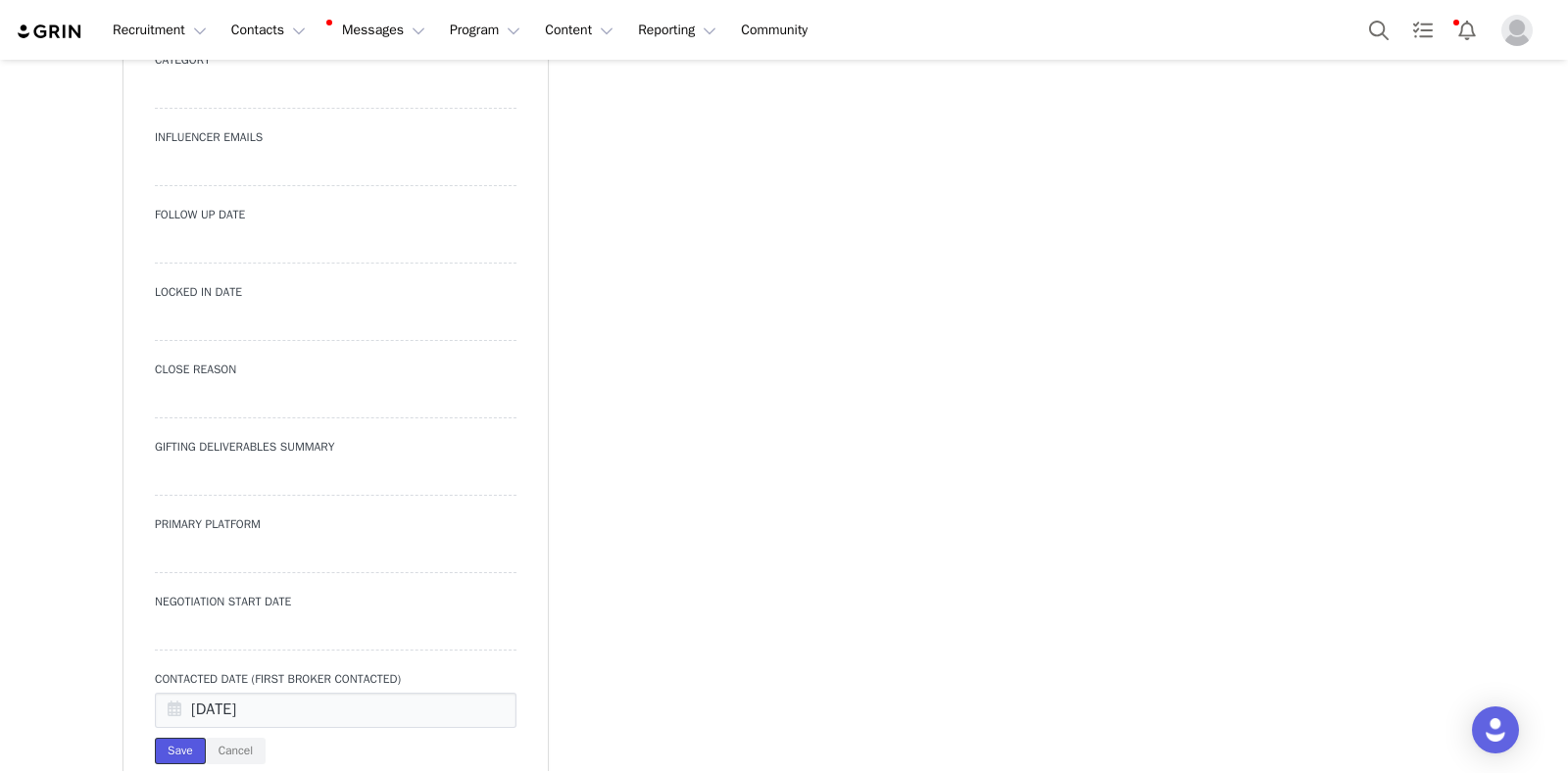 click on "Save" at bounding box center [180, 750] 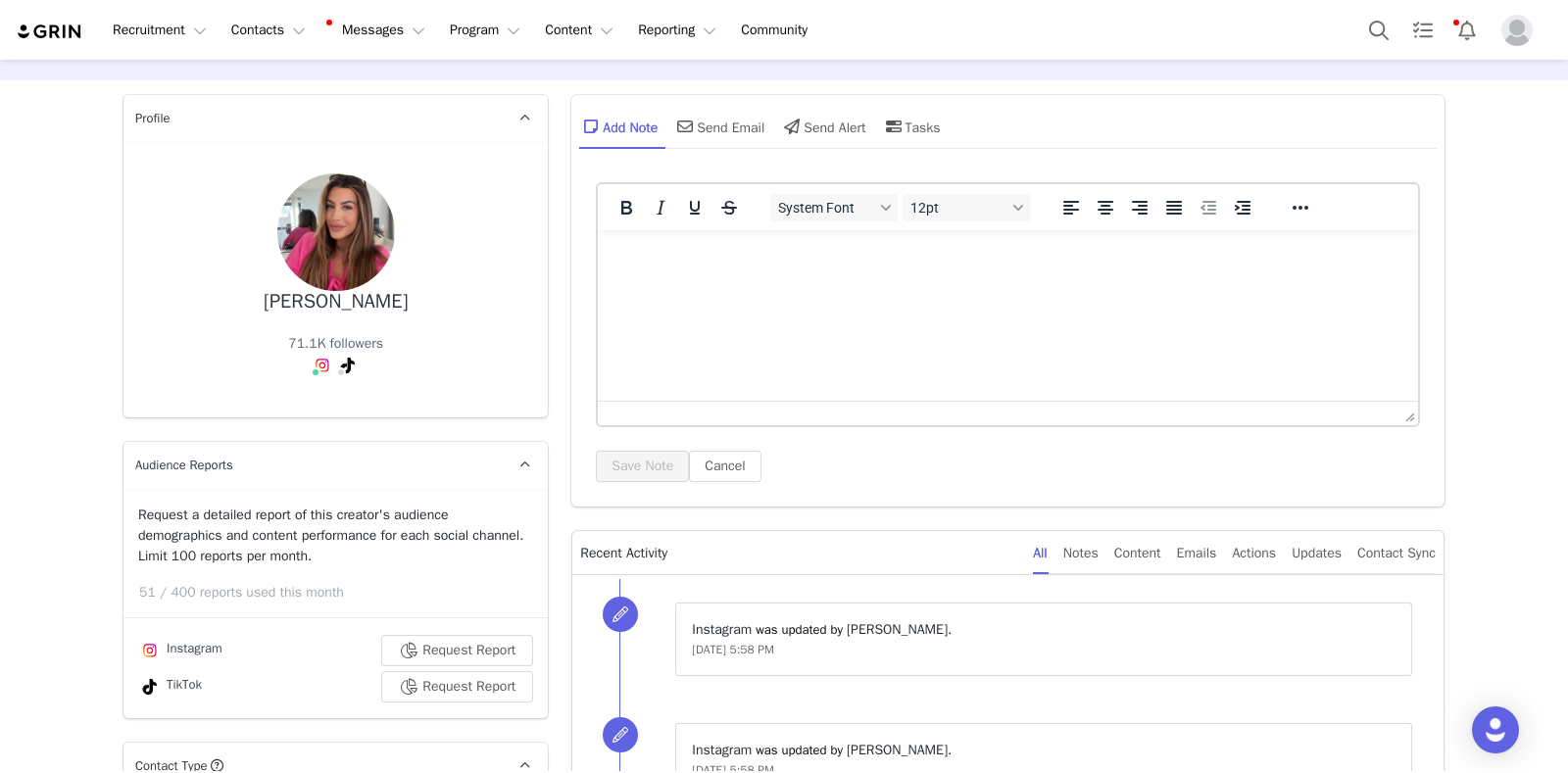 scroll, scrollTop: 0, scrollLeft: 0, axis: both 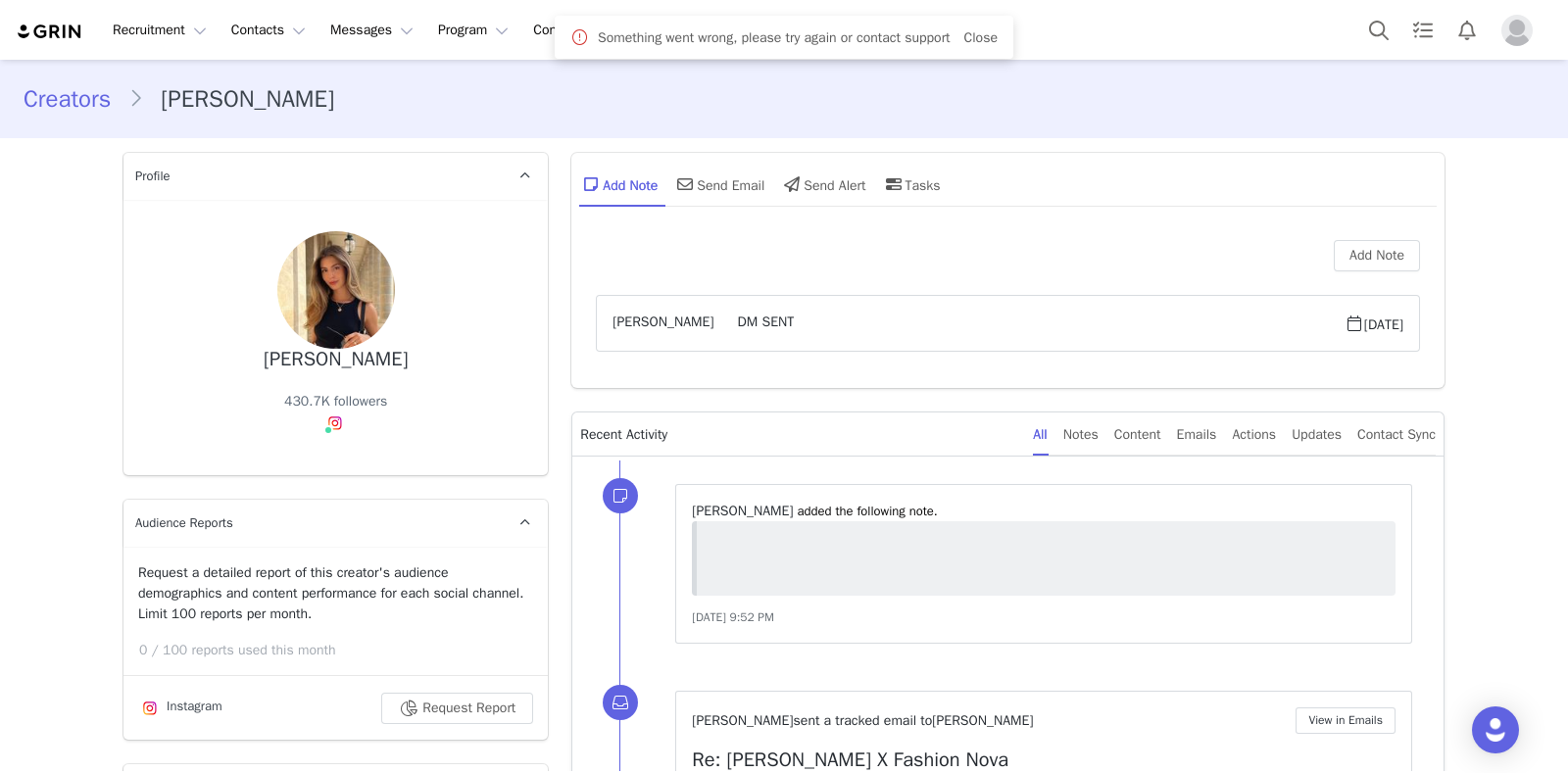 type on "+1 ([GEOGRAPHIC_DATA])" 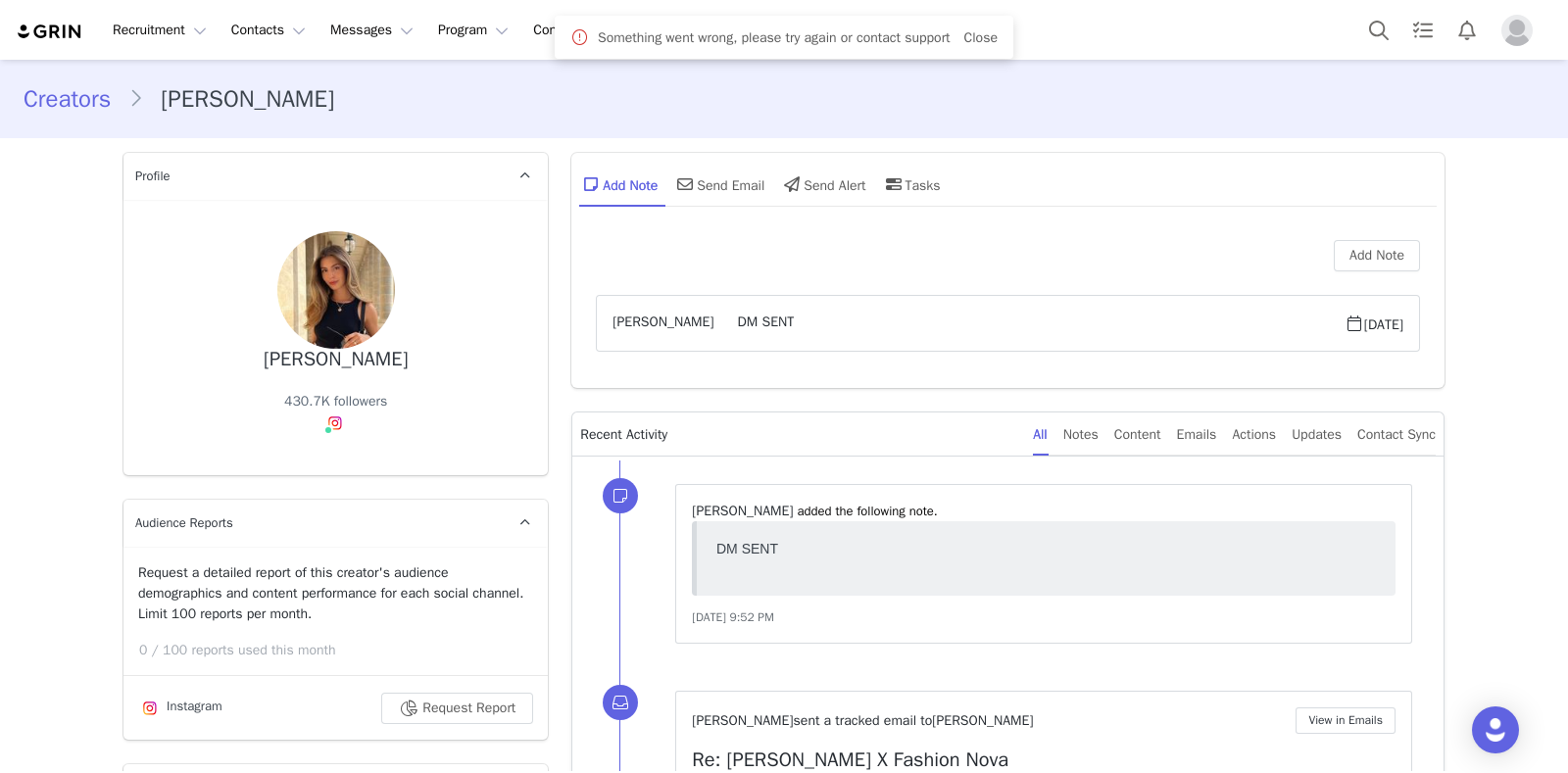 scroll, scrollTop: 0, scrollLeft: 0, axis: both 